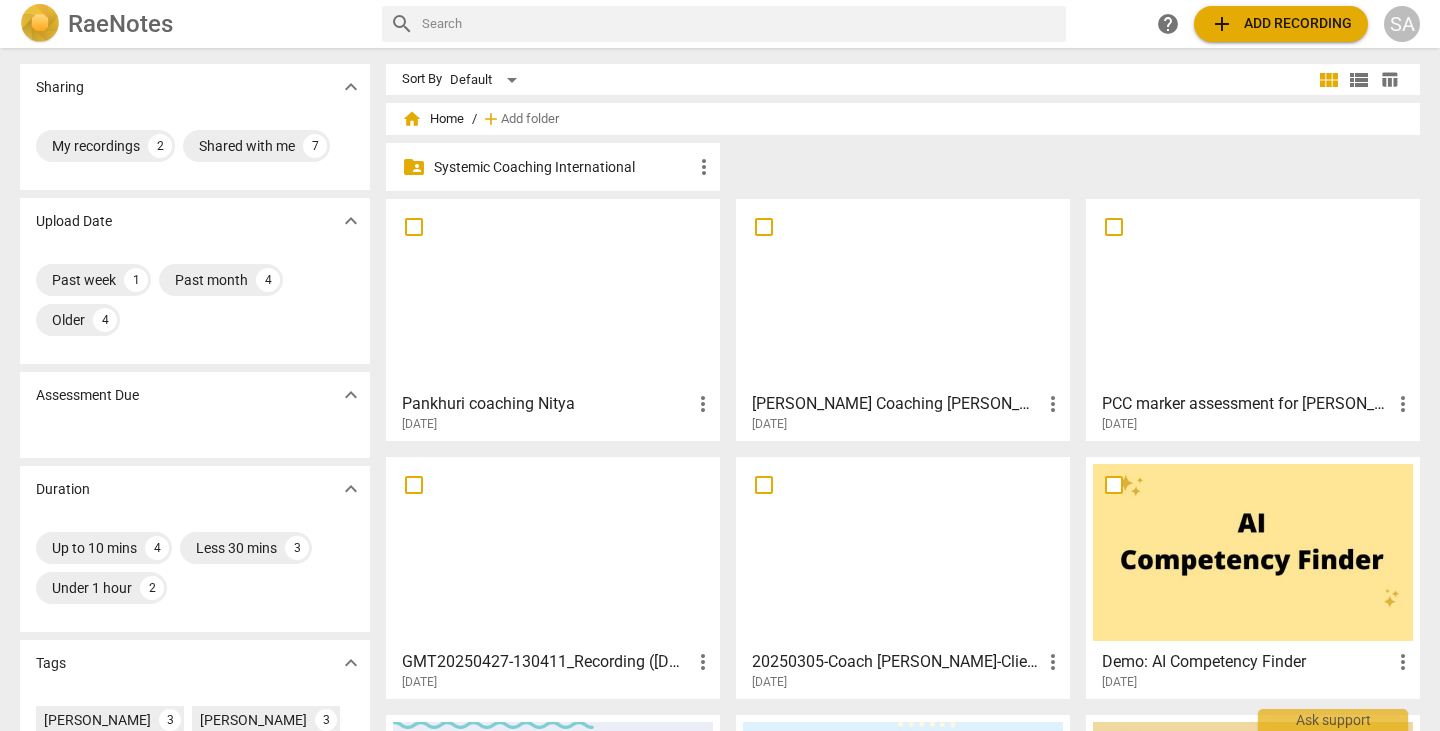 scroll, scrollTop: 0, scrollLeft: 0, axis: both 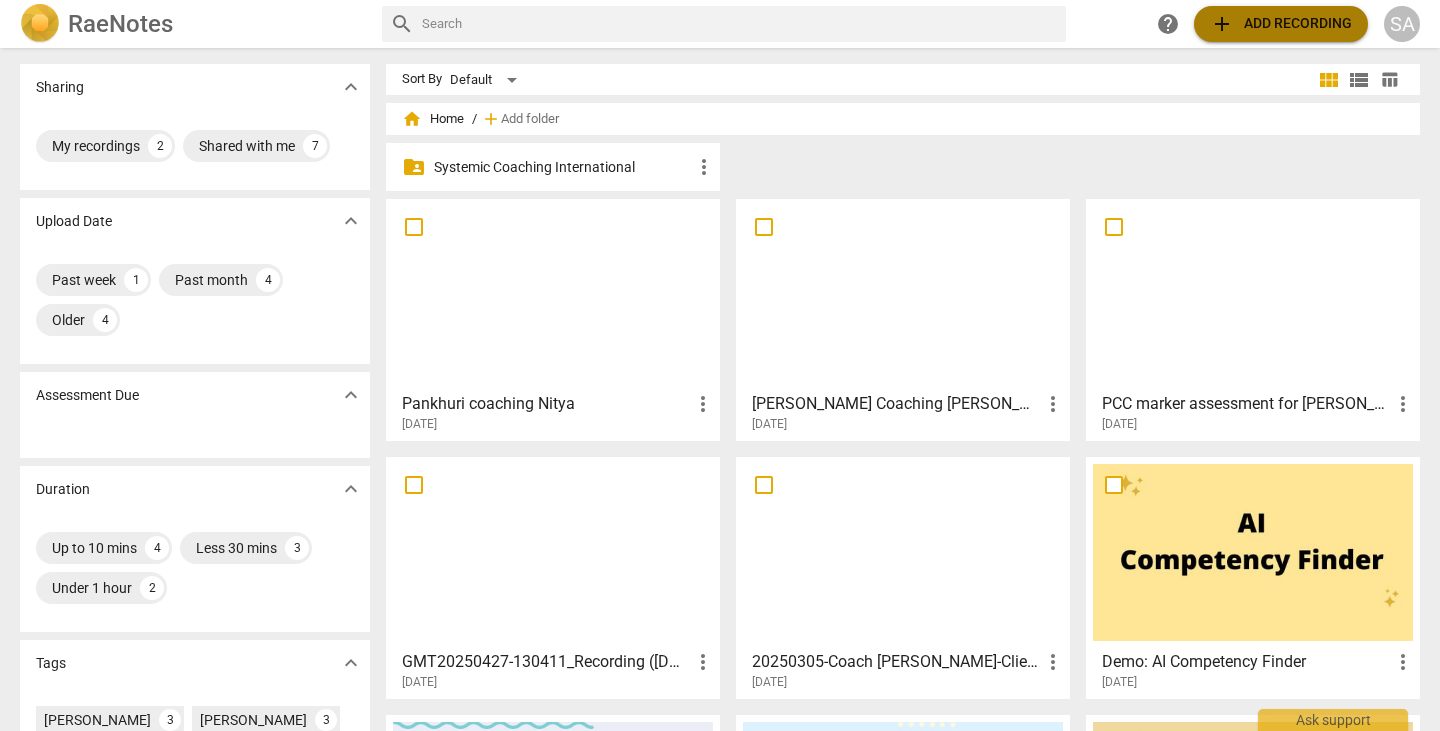 click on "add   Add recording" at bounding box center (1281, 24) 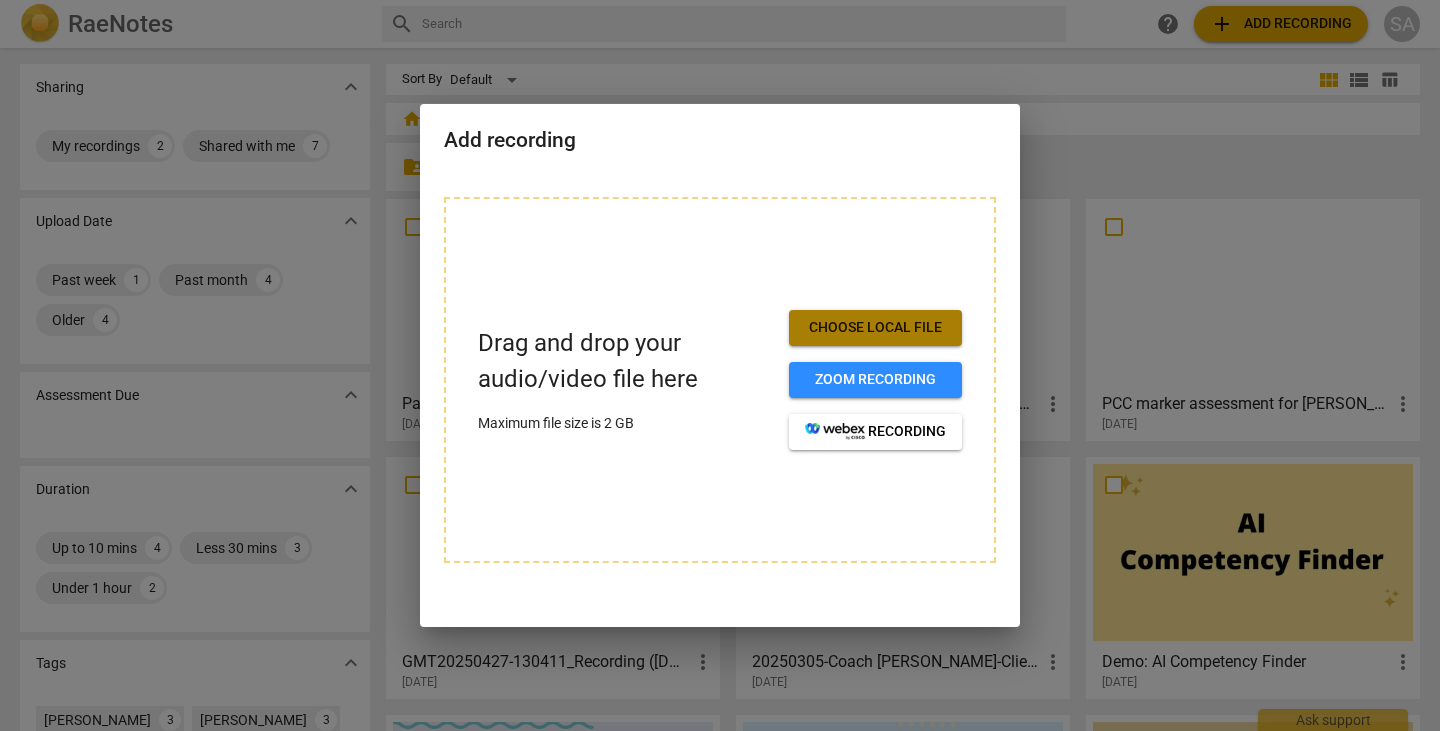 click on "Choose local file" at bounding box center [875, 328] 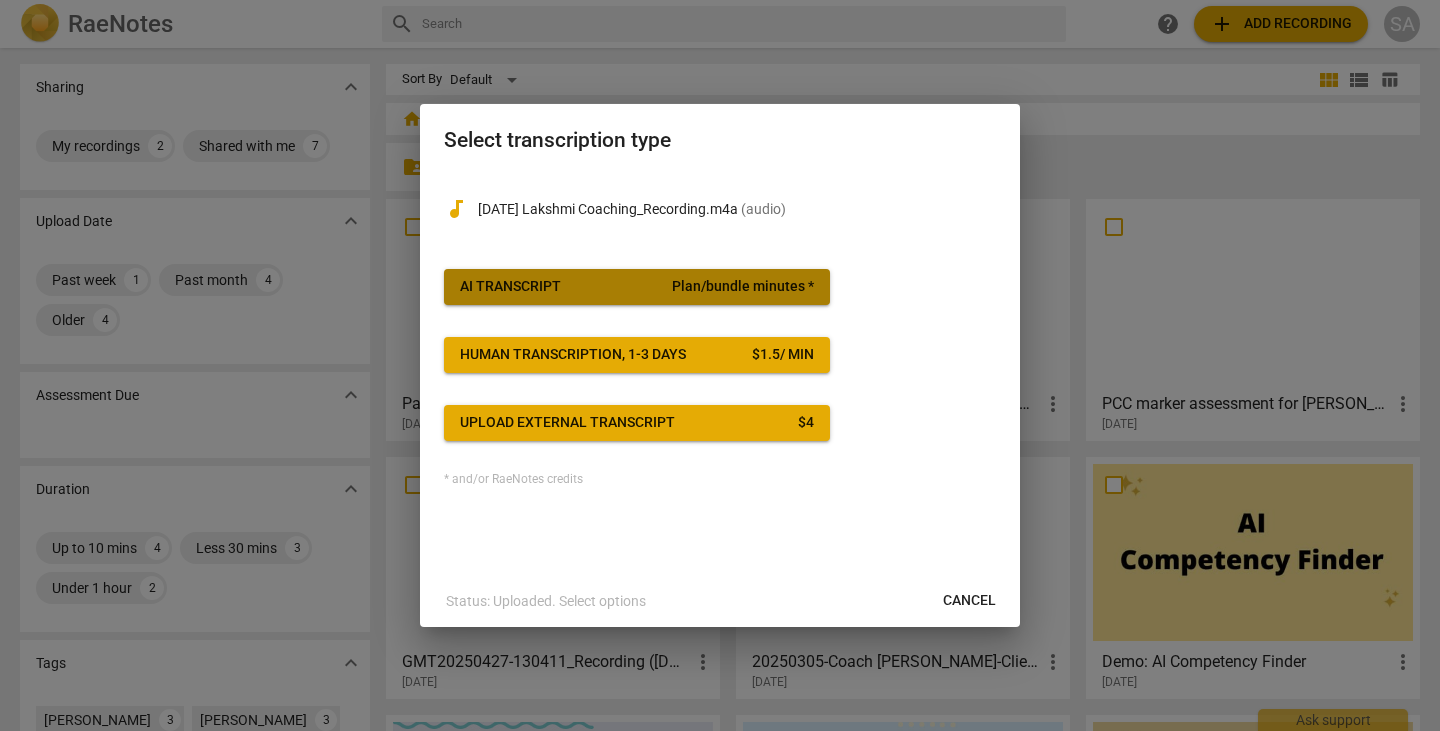 click on "AI Transcript Plan/bundle minutes *" at bounding box center [637, 287] 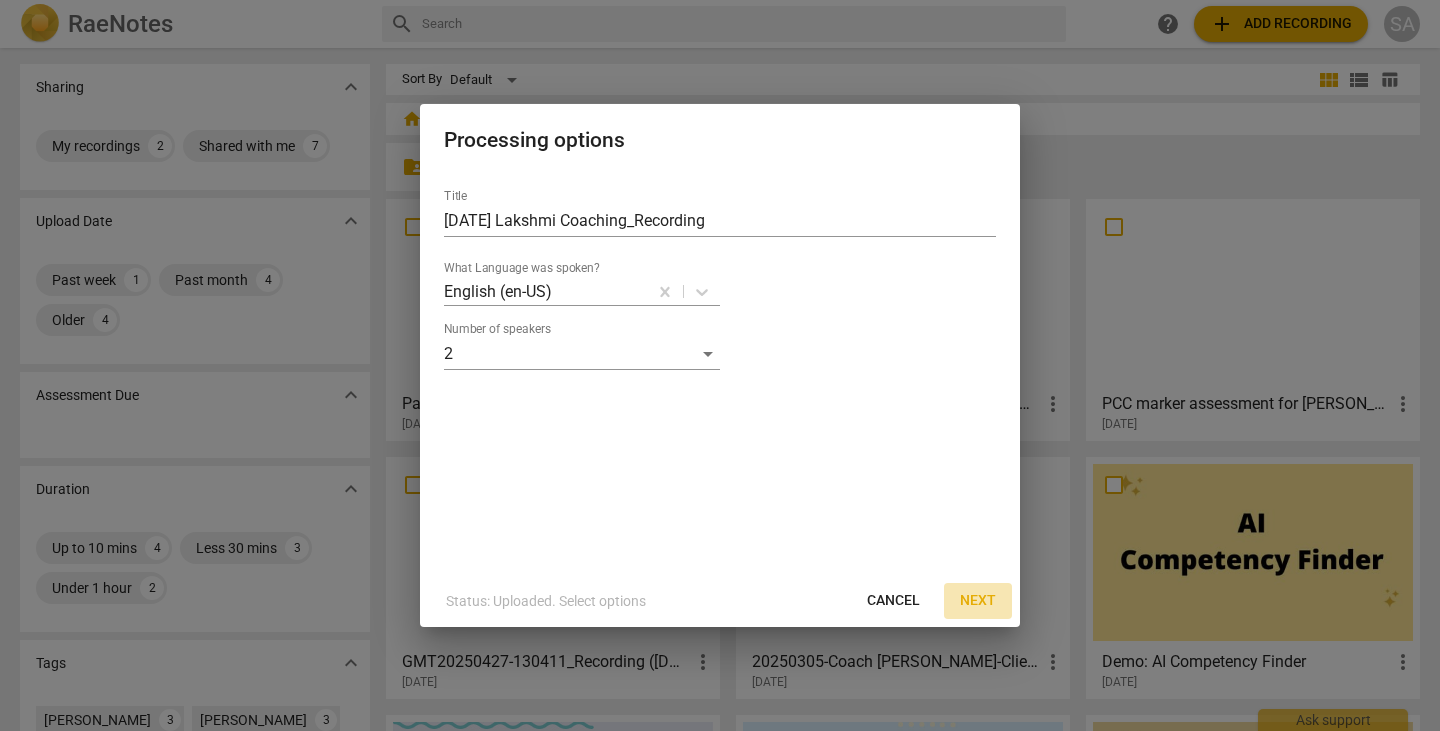 click on "Next" at bounding box center [978, 601] 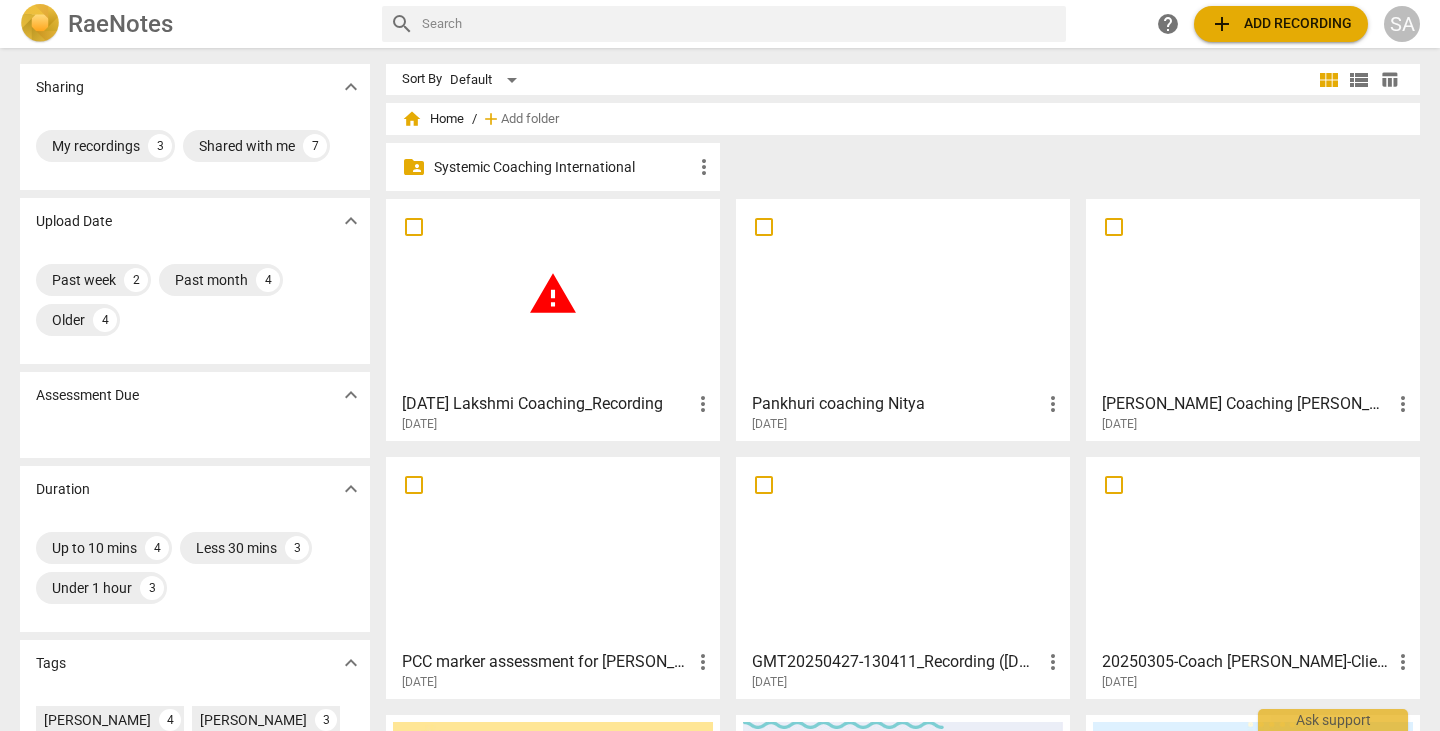 click on "warning" at bounding box center (553, 294) 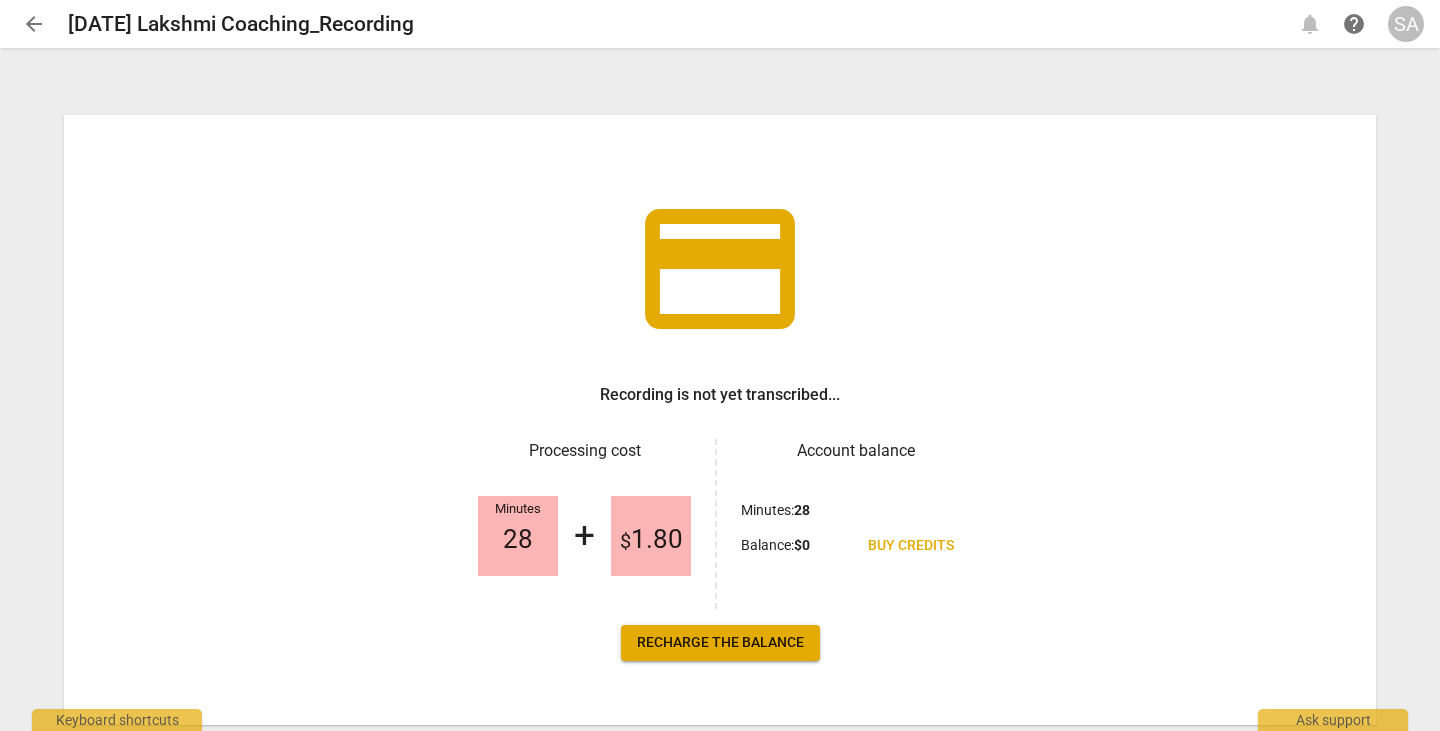 click on "arrow_back" at bounding box center [34, 24] 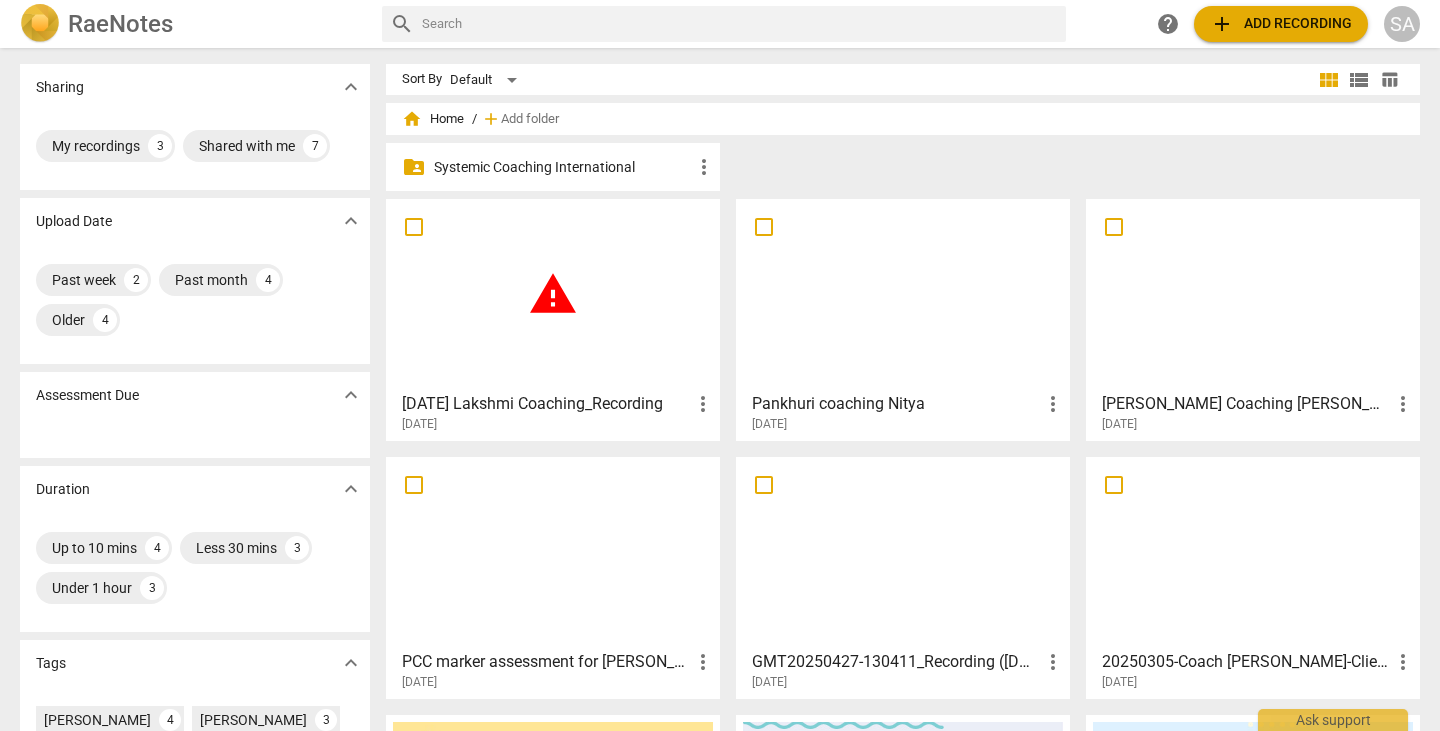 click at bounding box center [414, 227] 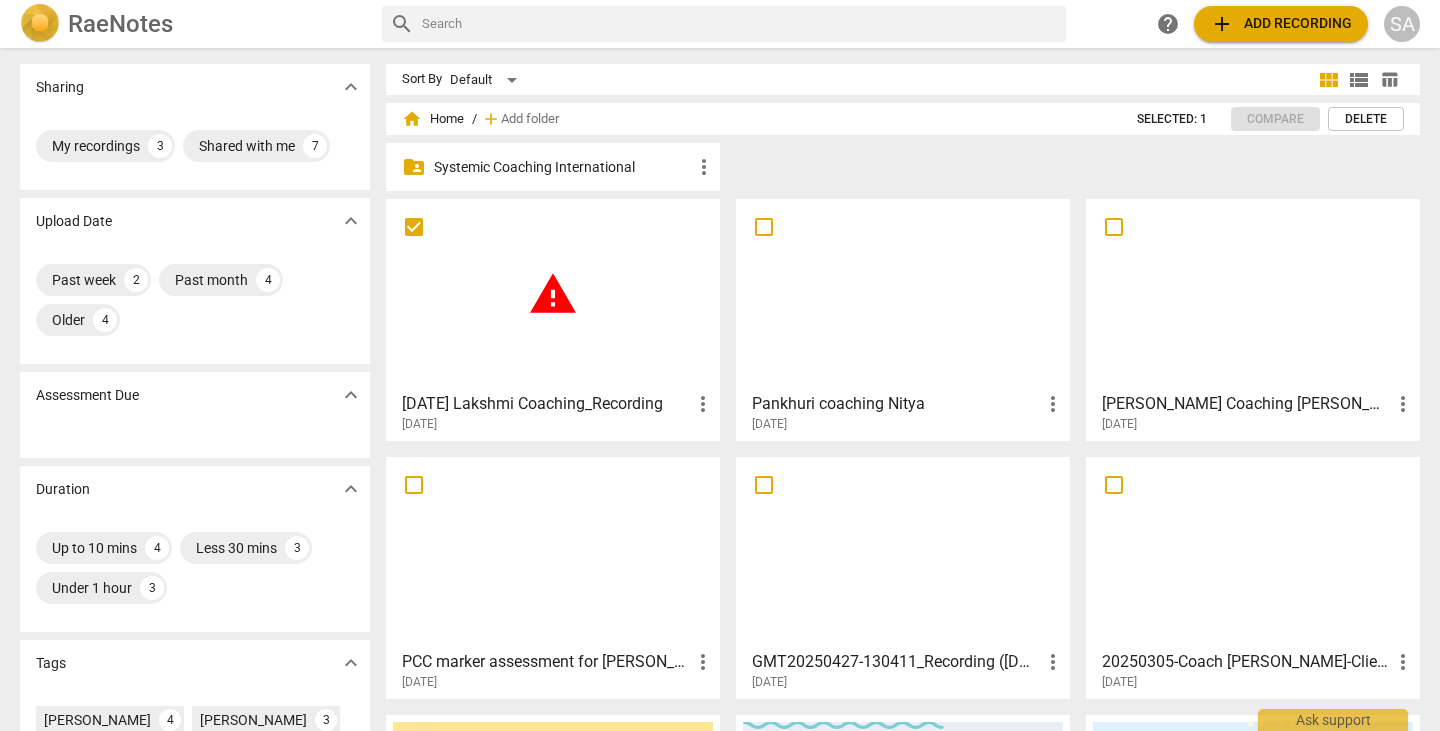 click on "warning" at bounding box center [553, 294] 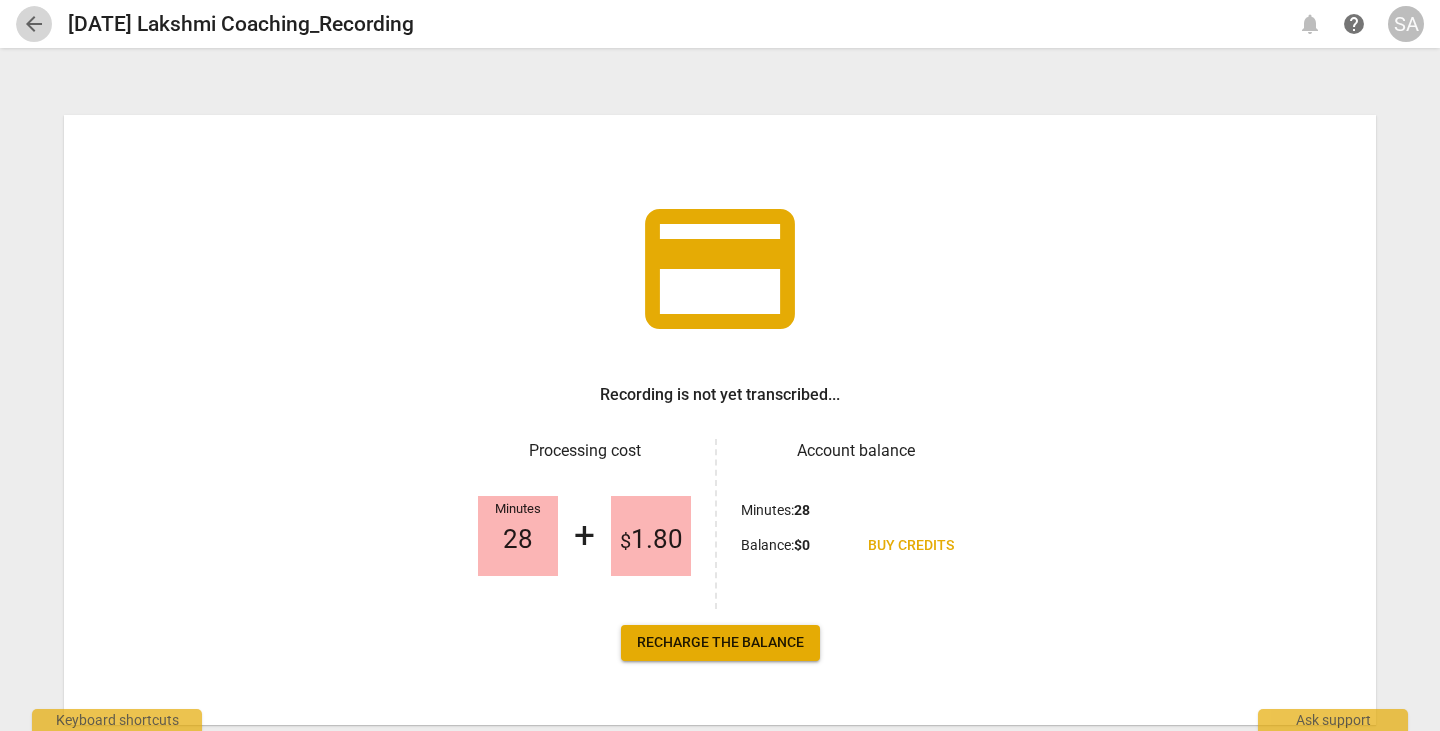click on "arrow_back" at bounding box center (34, 24) 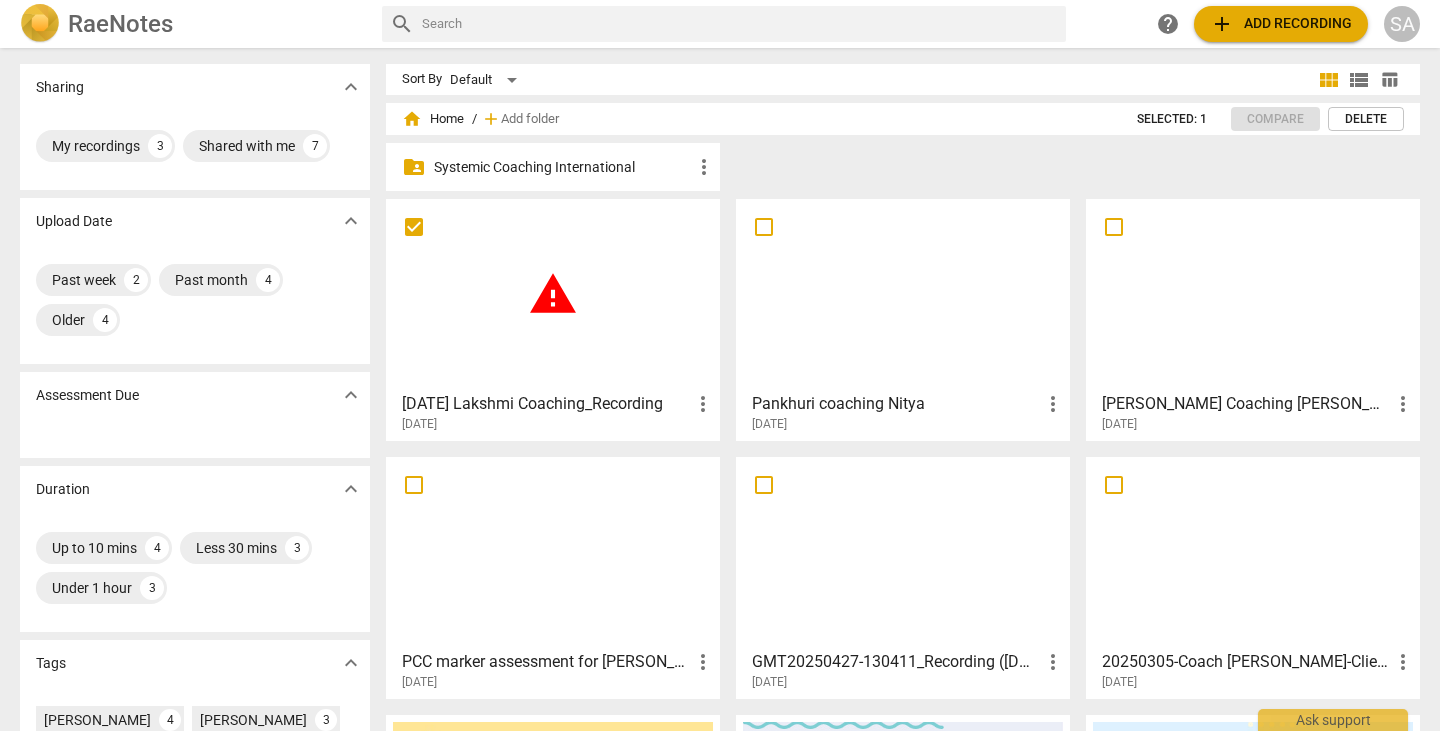 click on "more_vert" at bounding box center [703, 404] 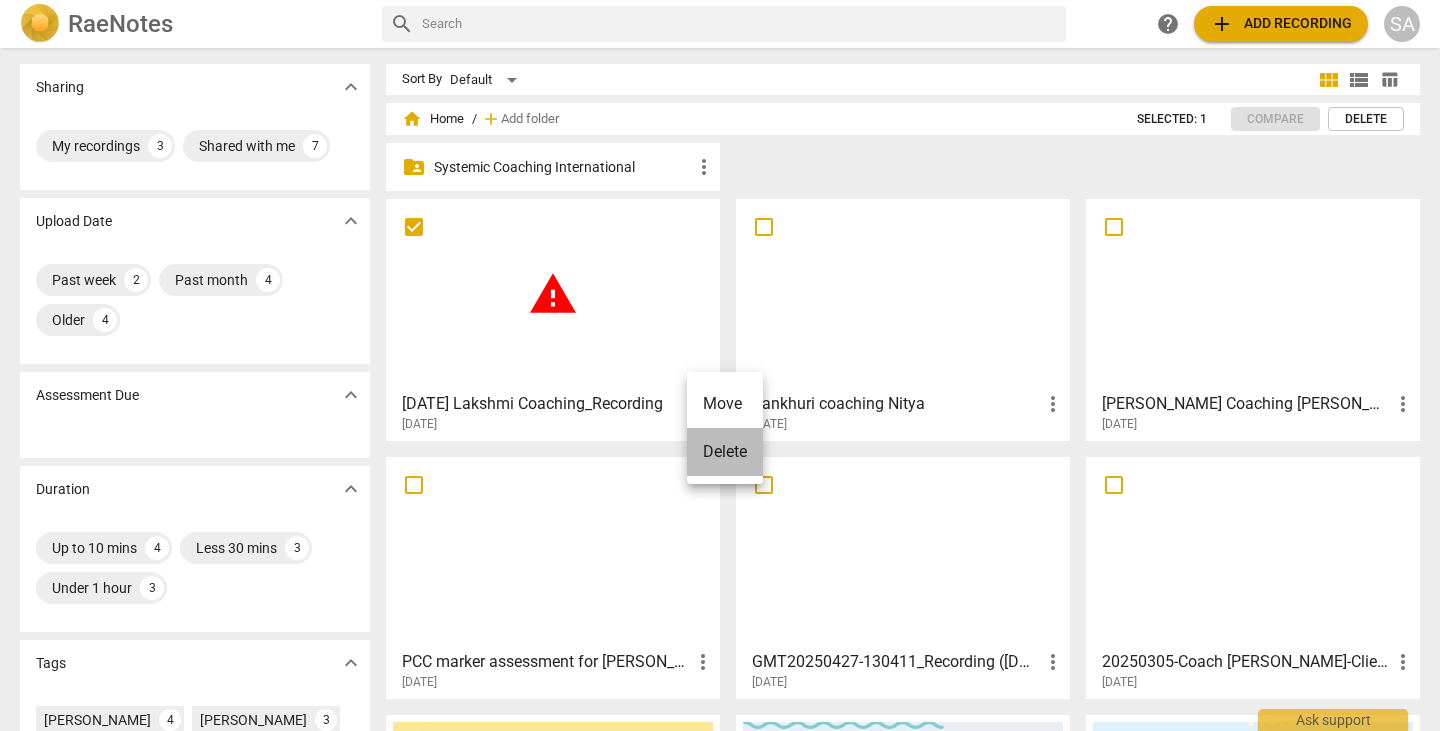 click on "Delete" at bounding box center [725, 452] 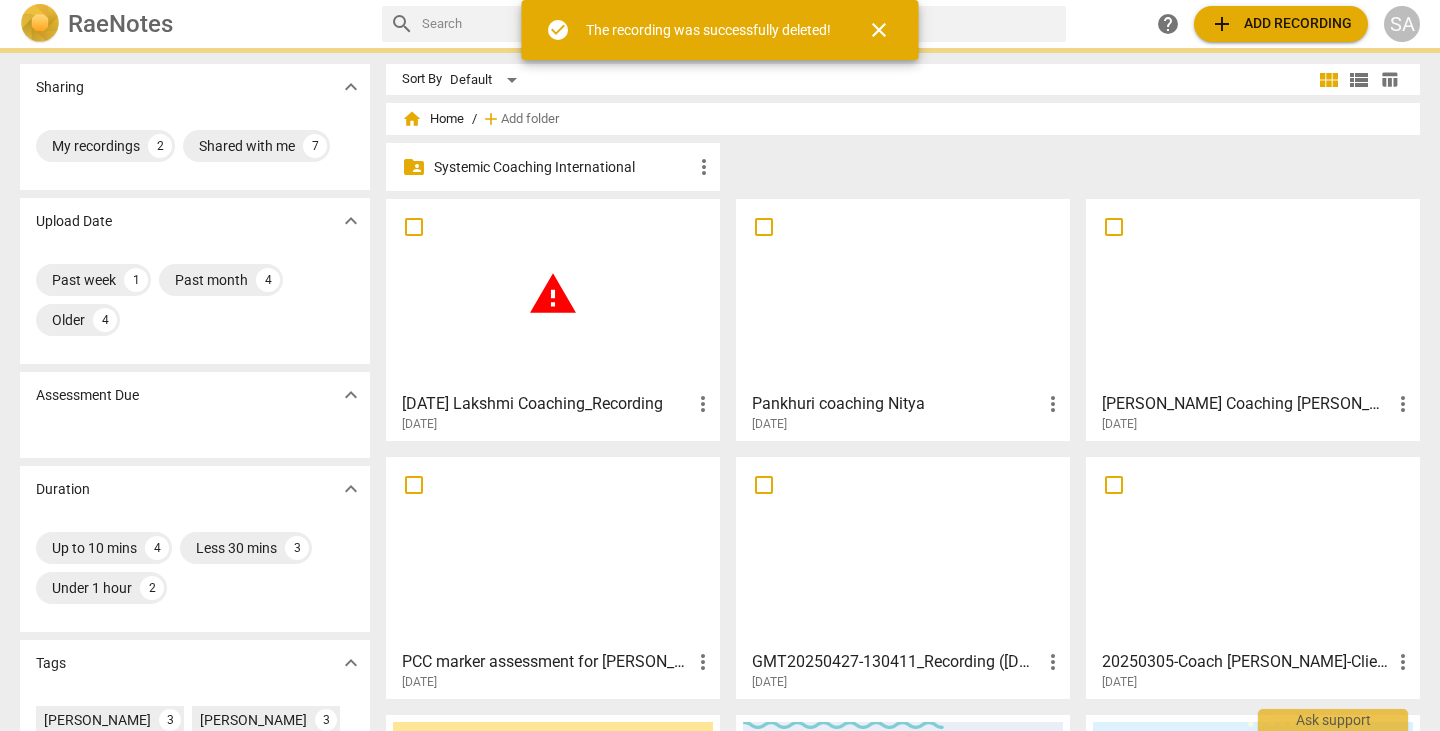 click on "add   Add recording" at bounding box center (1281, 24) 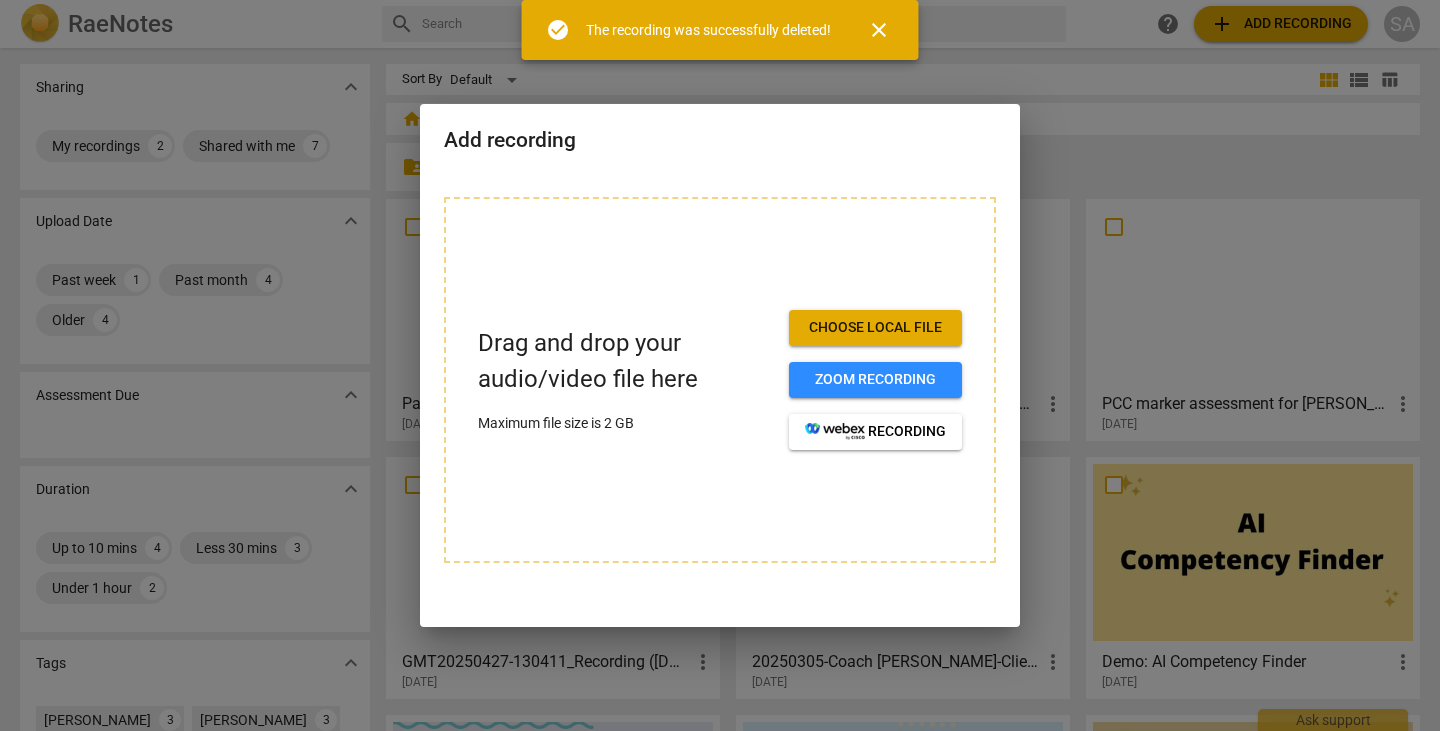 click on "Choose local file" at bounding box center (875, 328) 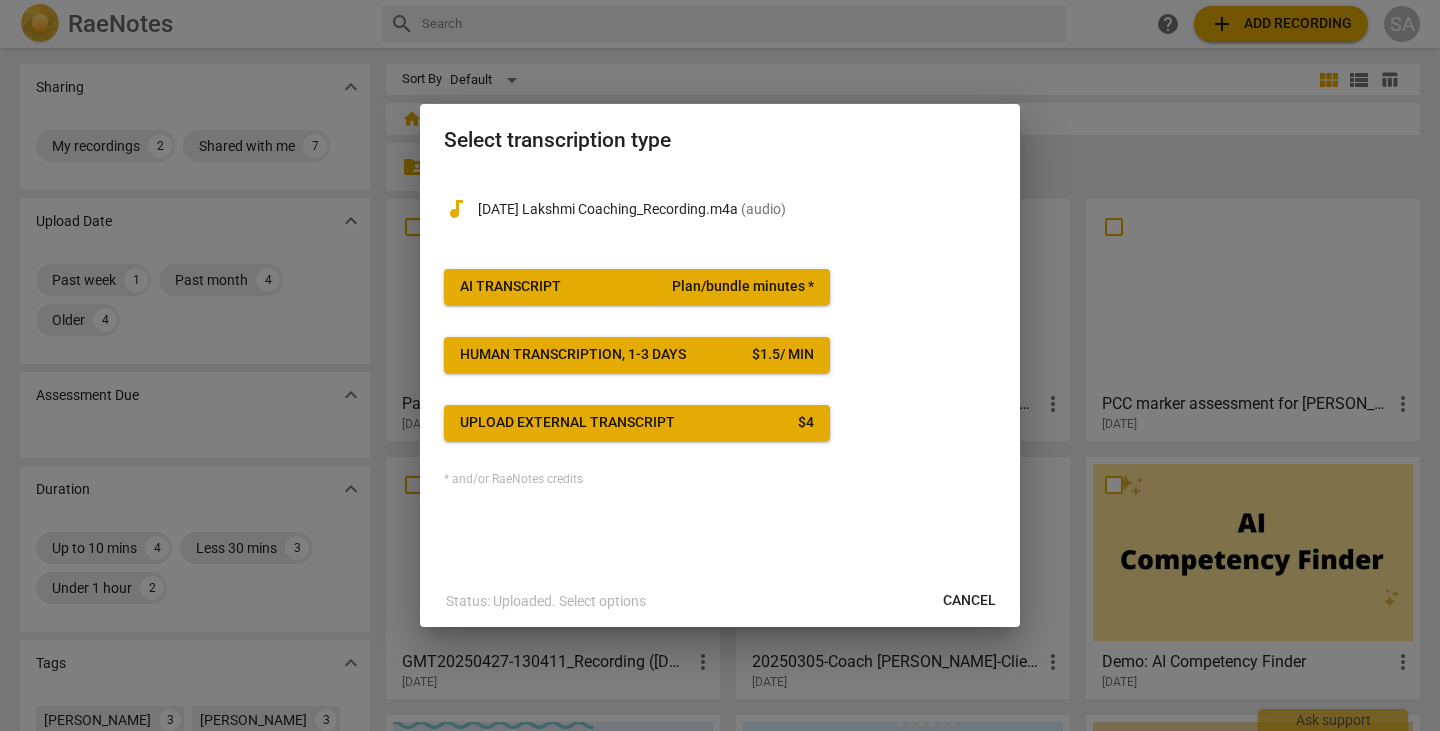 click on "Plan/bundle minutes *" at bounding box center (743, 287) 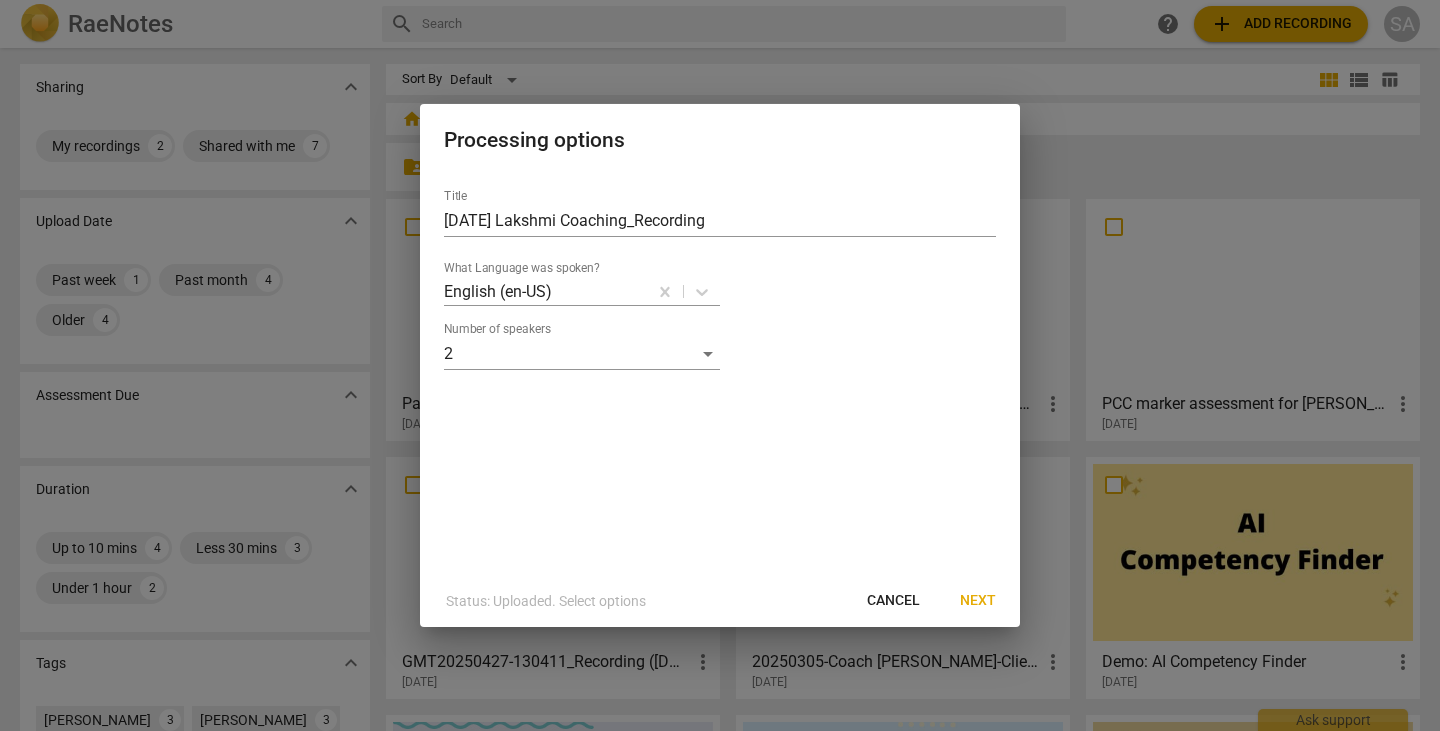 click on "Next" at bounding box center (978, 601) 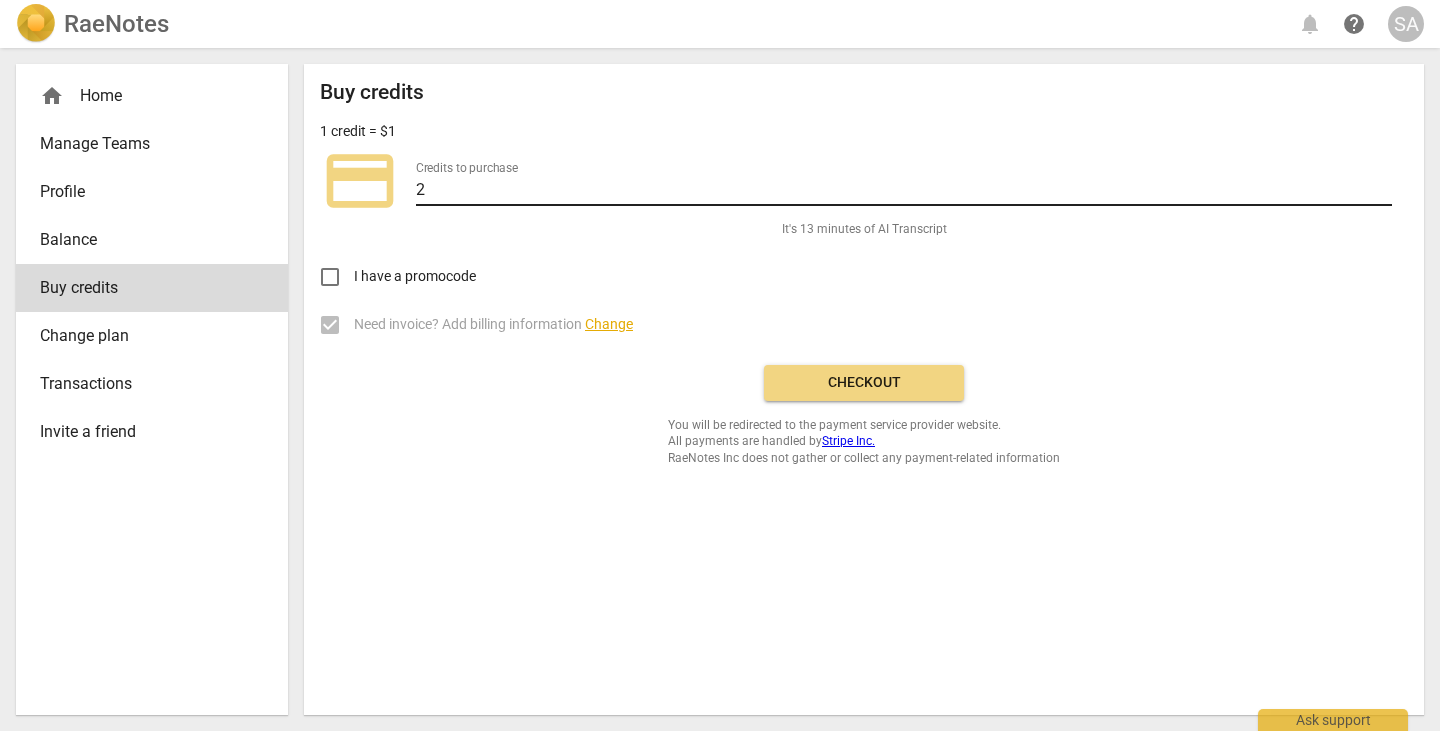 click on "2" at bounding box center [904, 191] 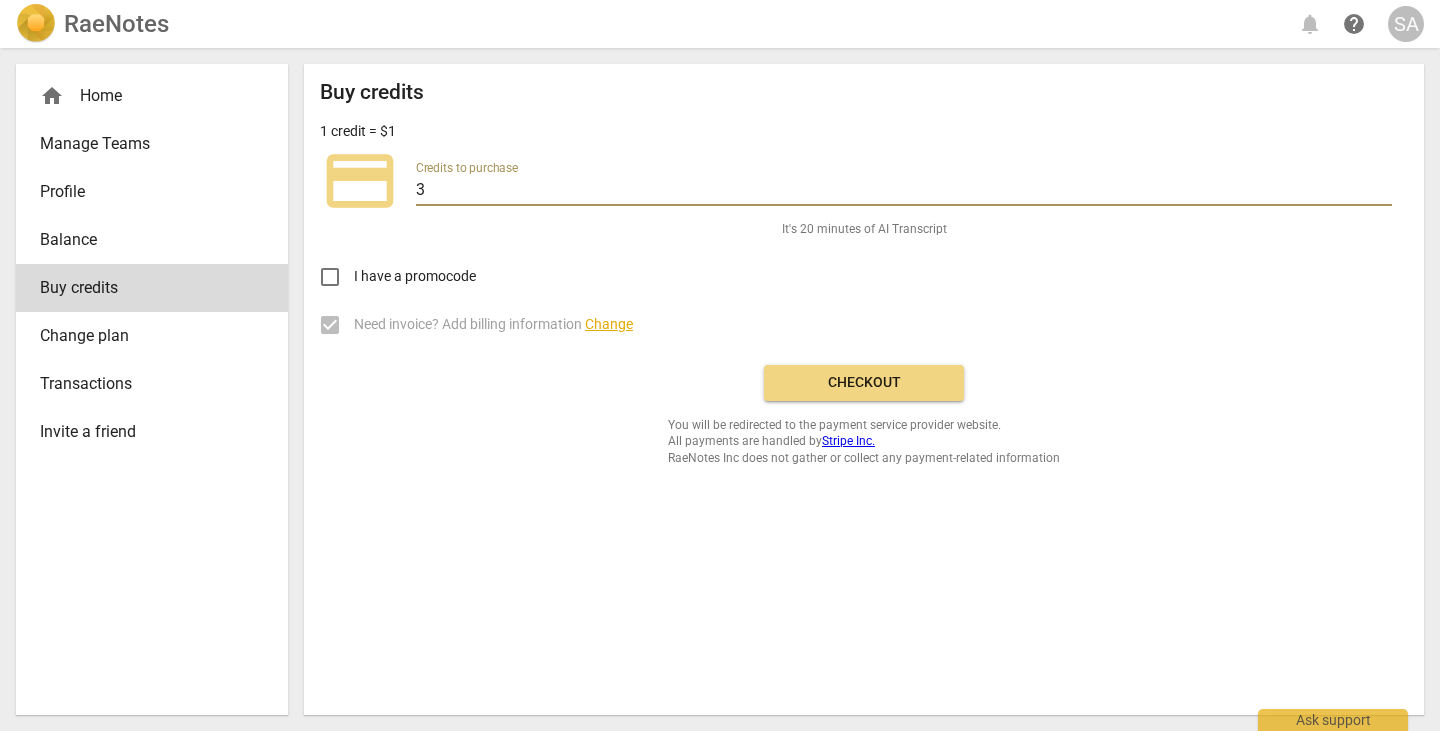 click on "3" at bounding box center (904, 191) 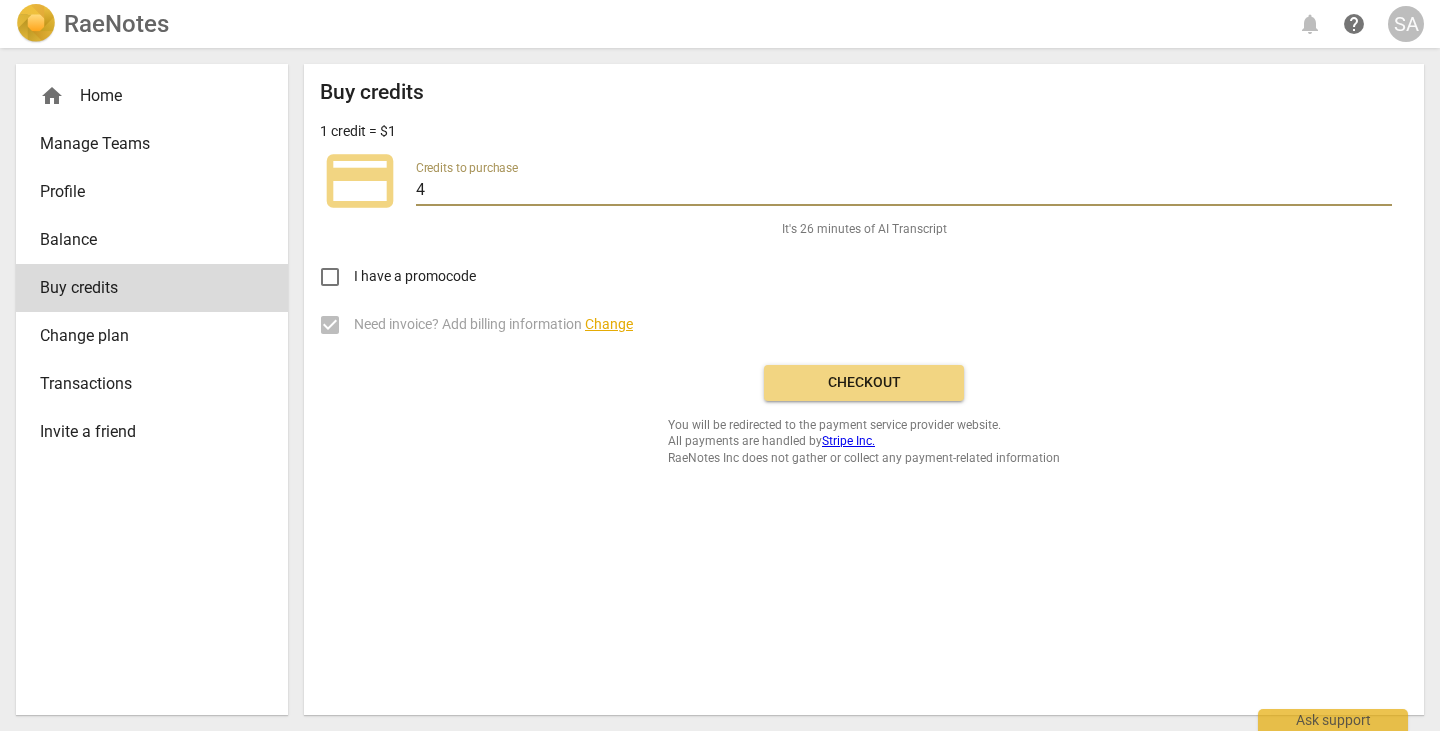 click on "4" at bounding box center (904, 191) 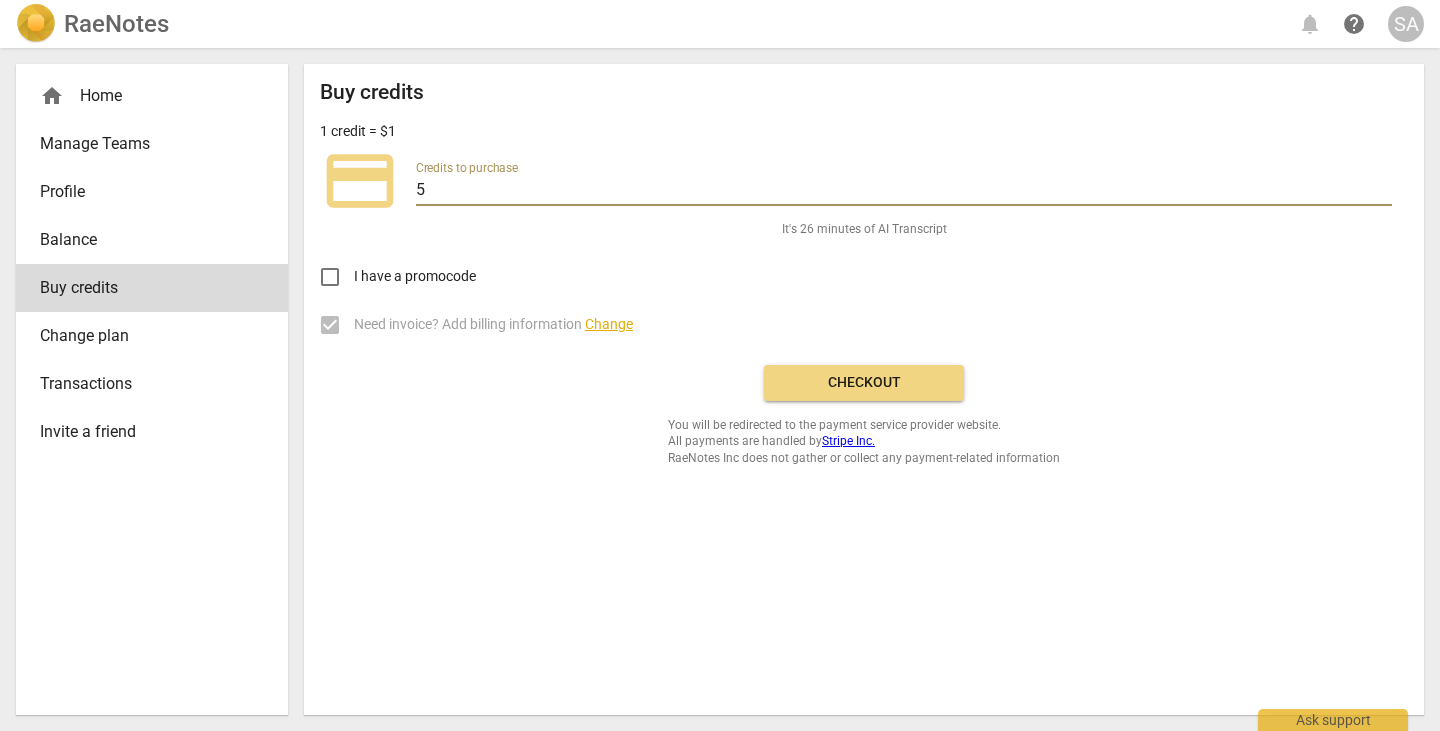 click on "5" at bounding box center [904, 191] 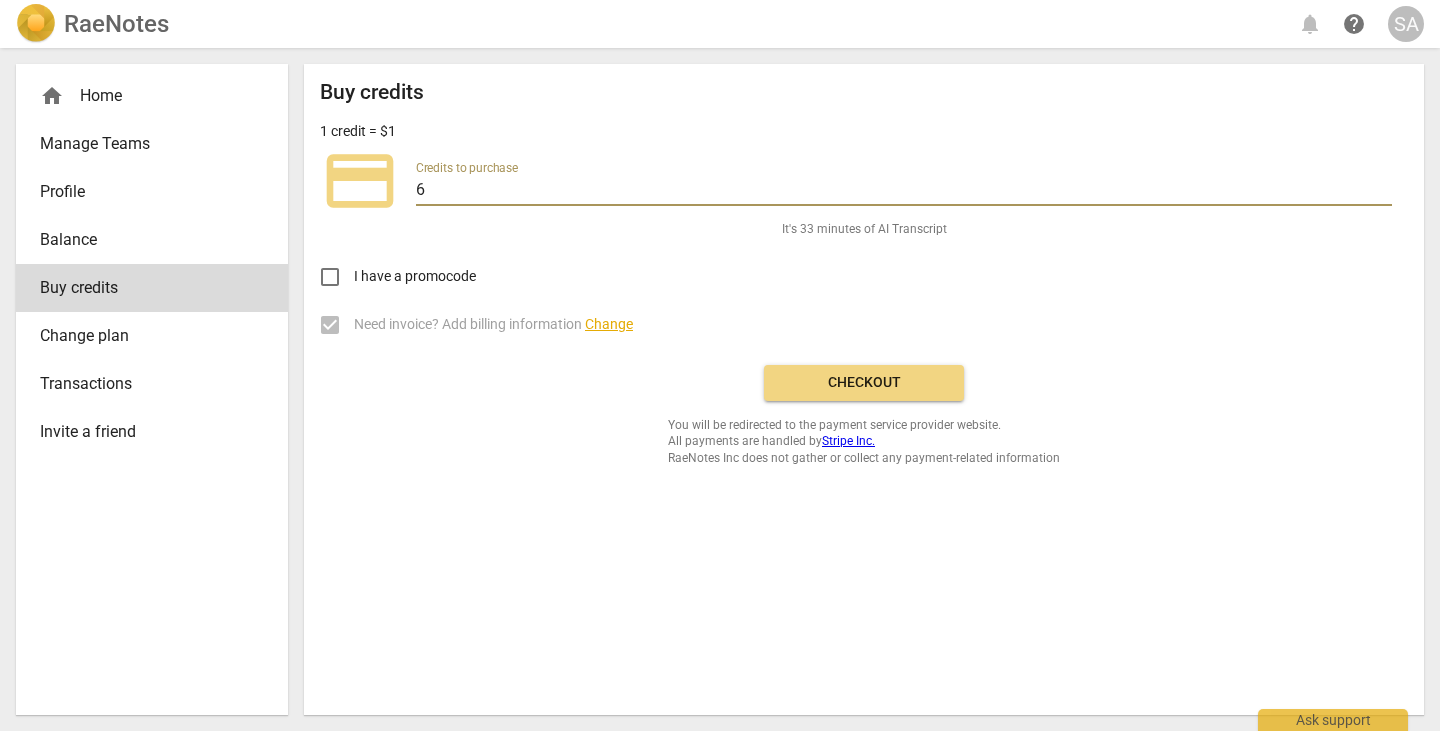 click on "6" at bounding box center (904, 191) 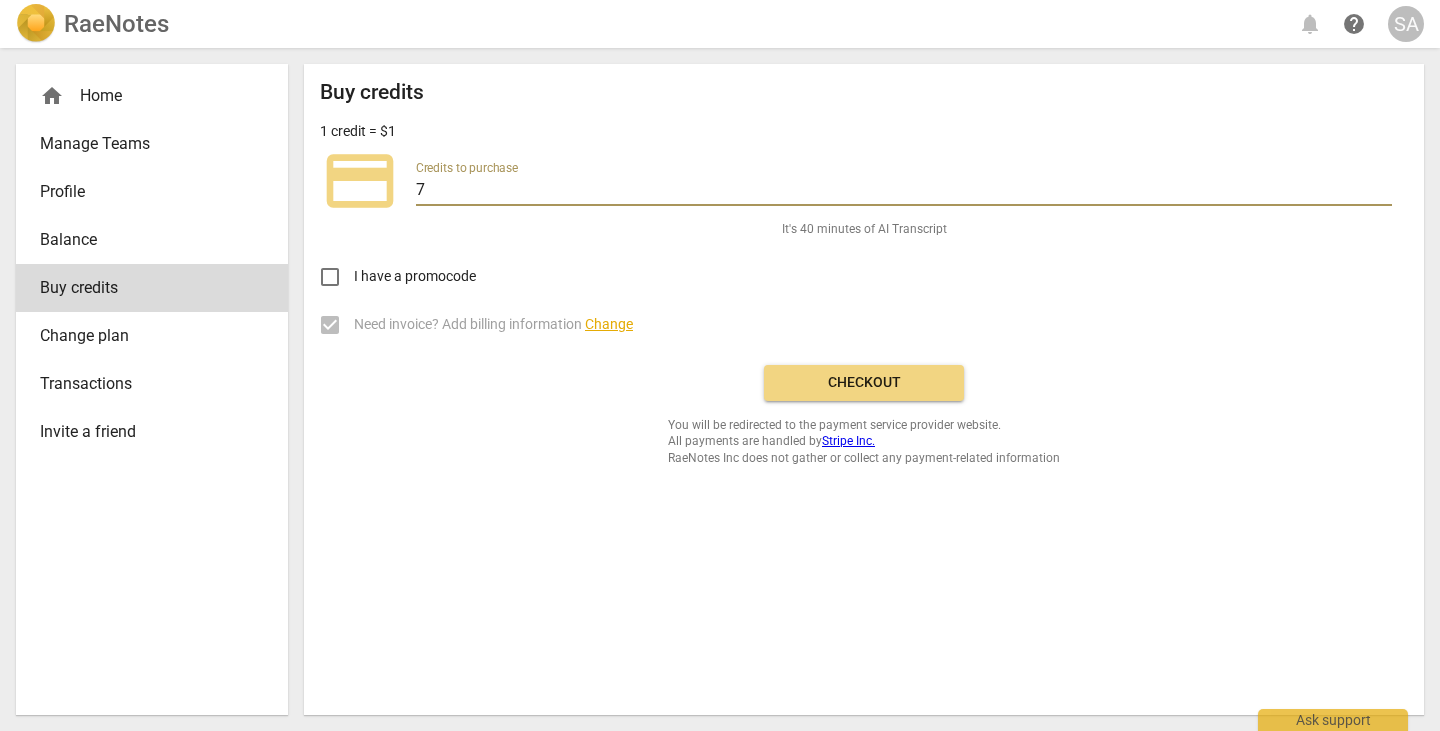 click on "7" at bounding box center [904, 191] 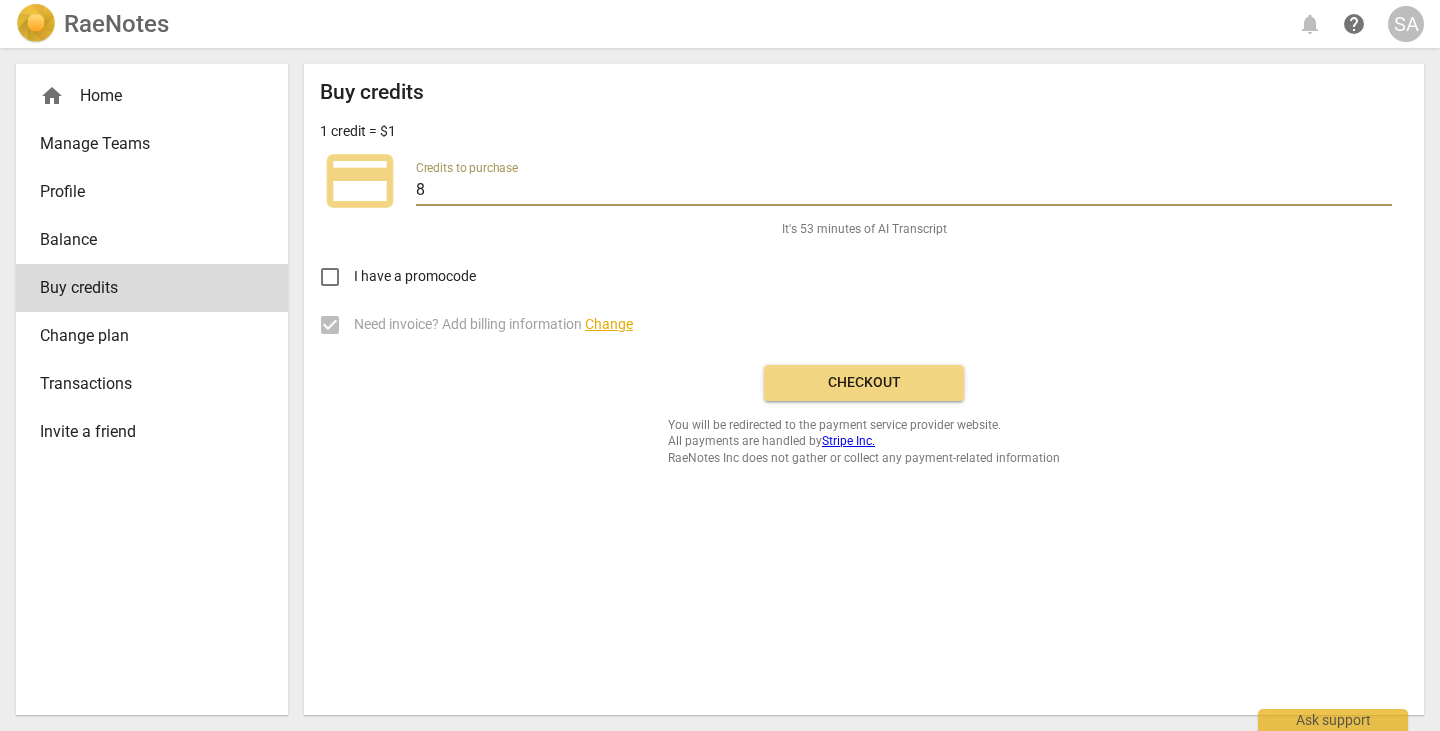 click on "8" at bounding box center [904, 191] 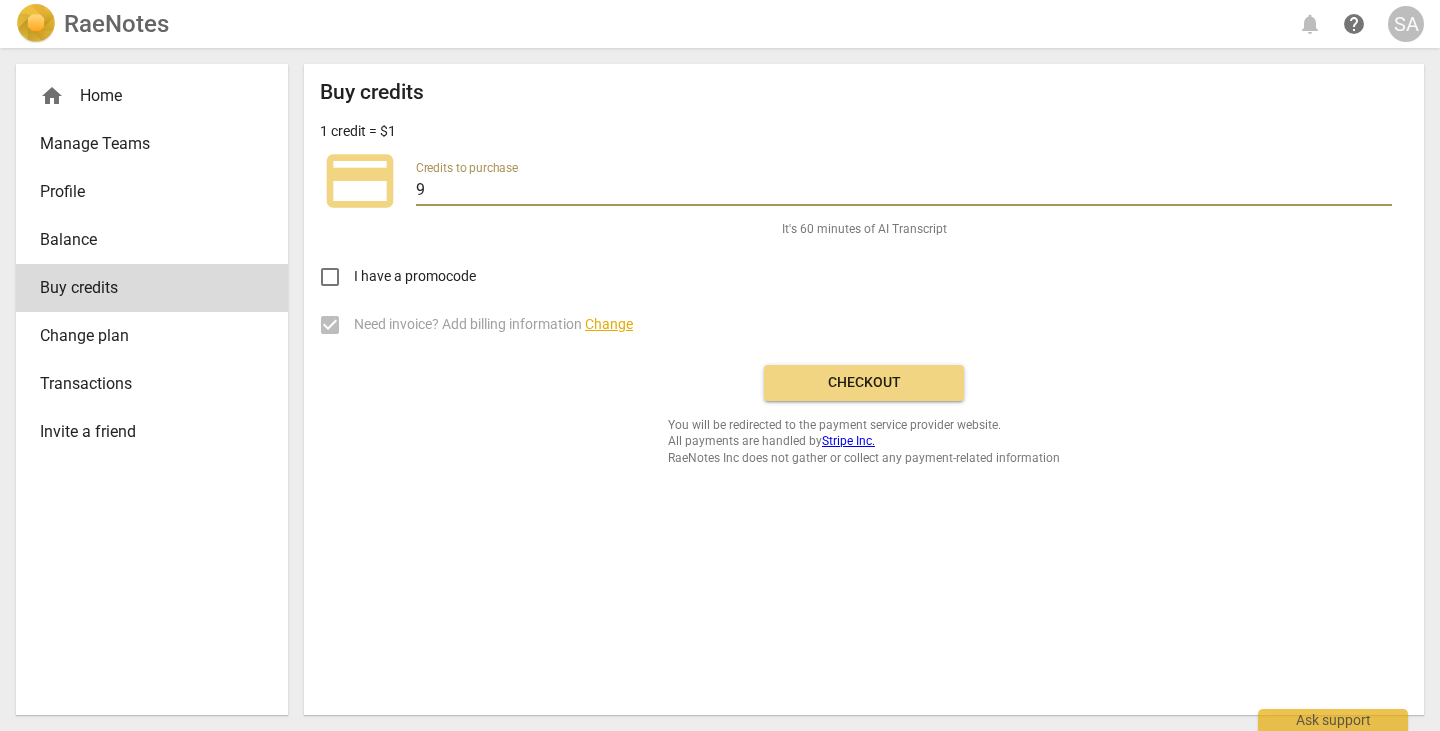 click on "9" at bounding box center [904, 191] 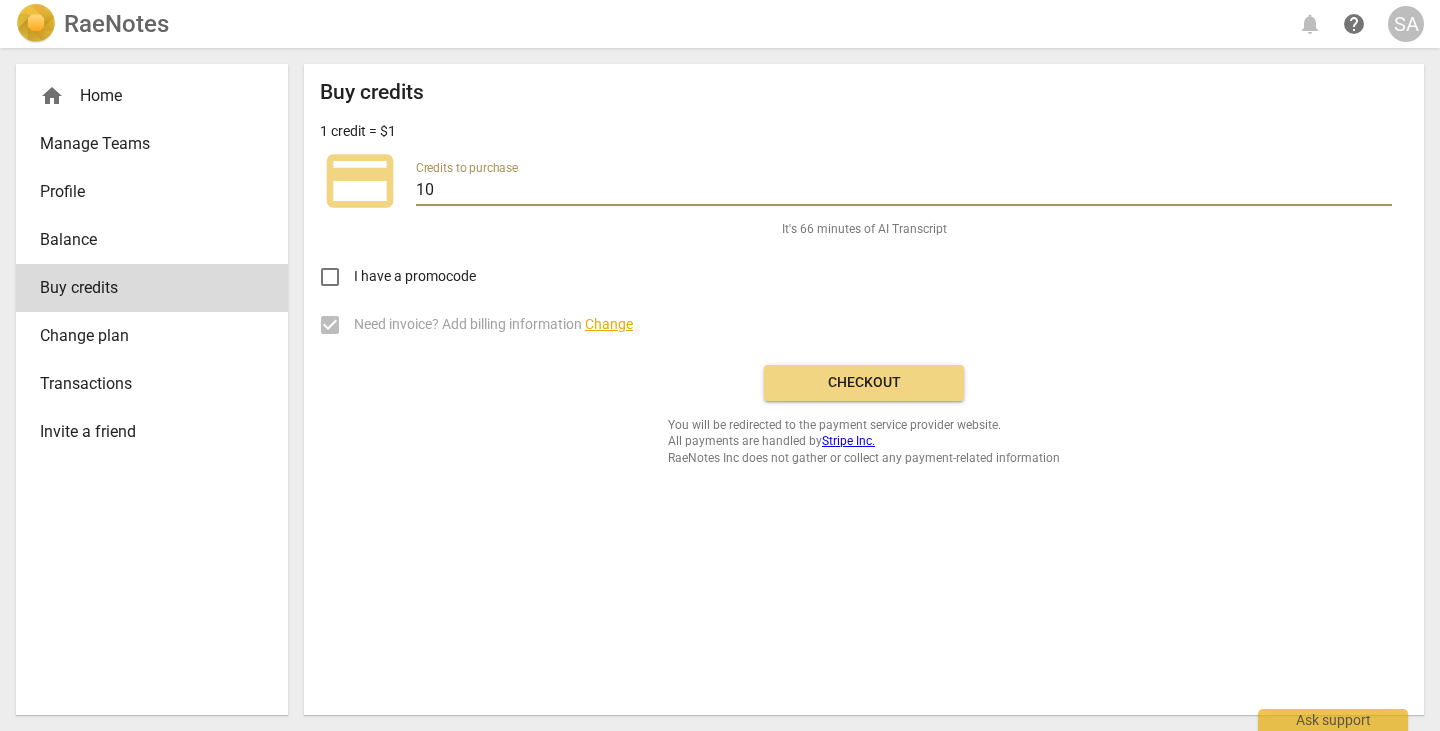 click on "10" at bounding box center (904, 191) 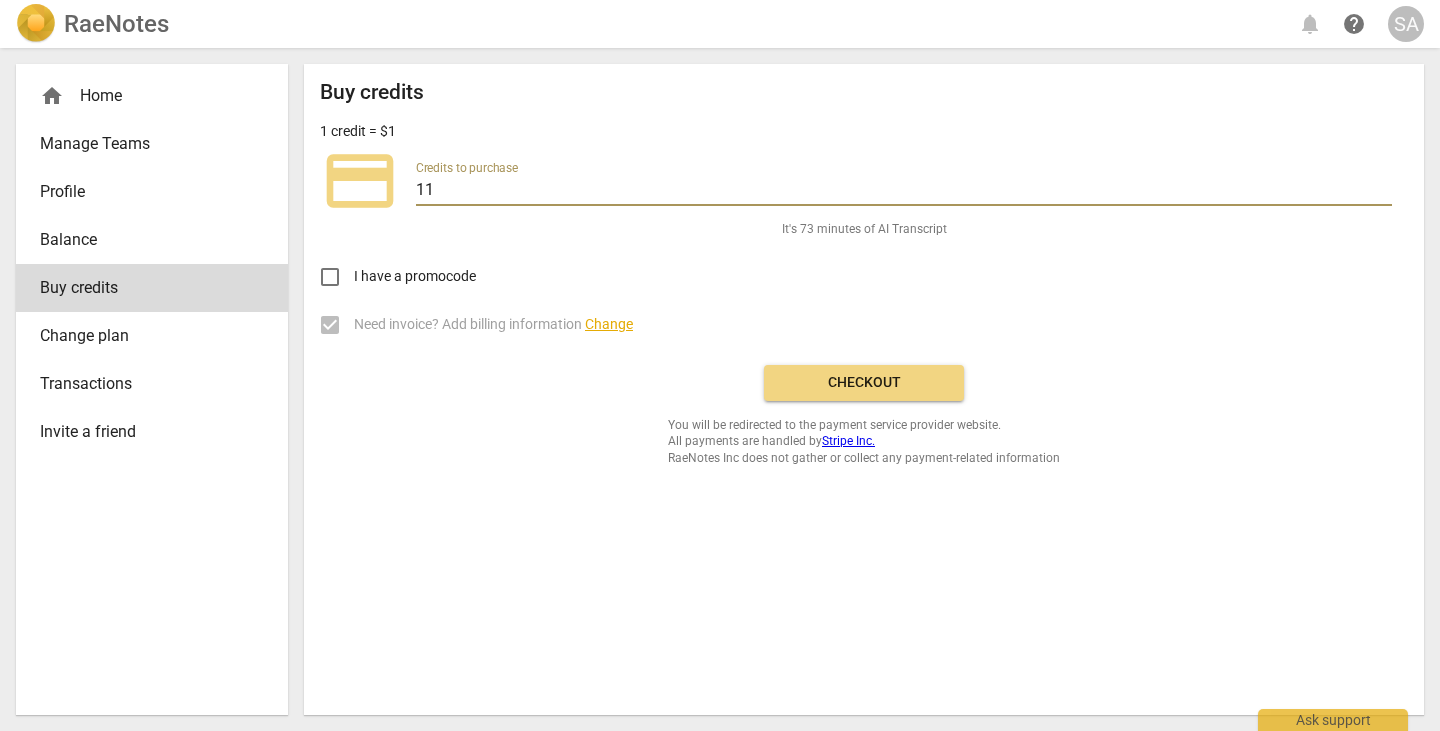 click on "11" at bounding box center [904, 191] 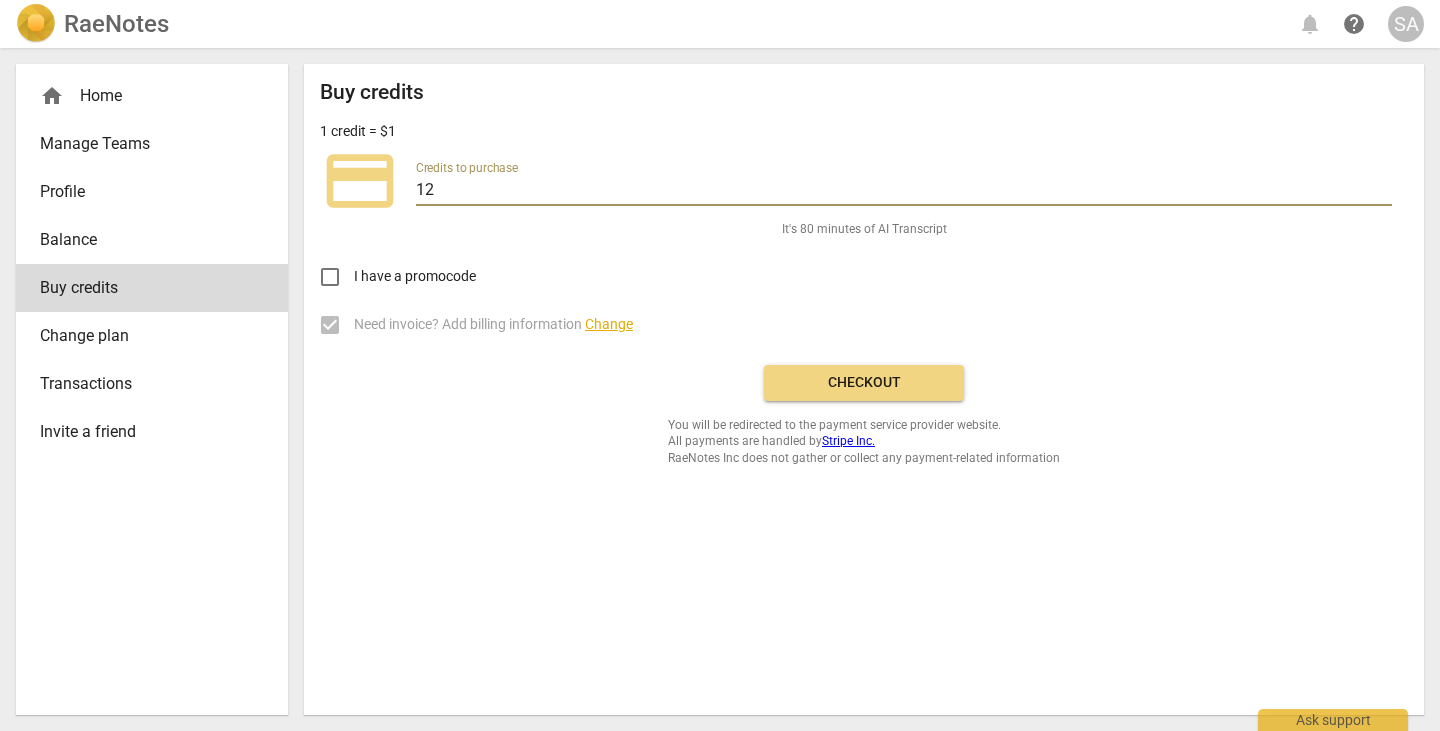 click on "12" at bounding box center [904, 191] 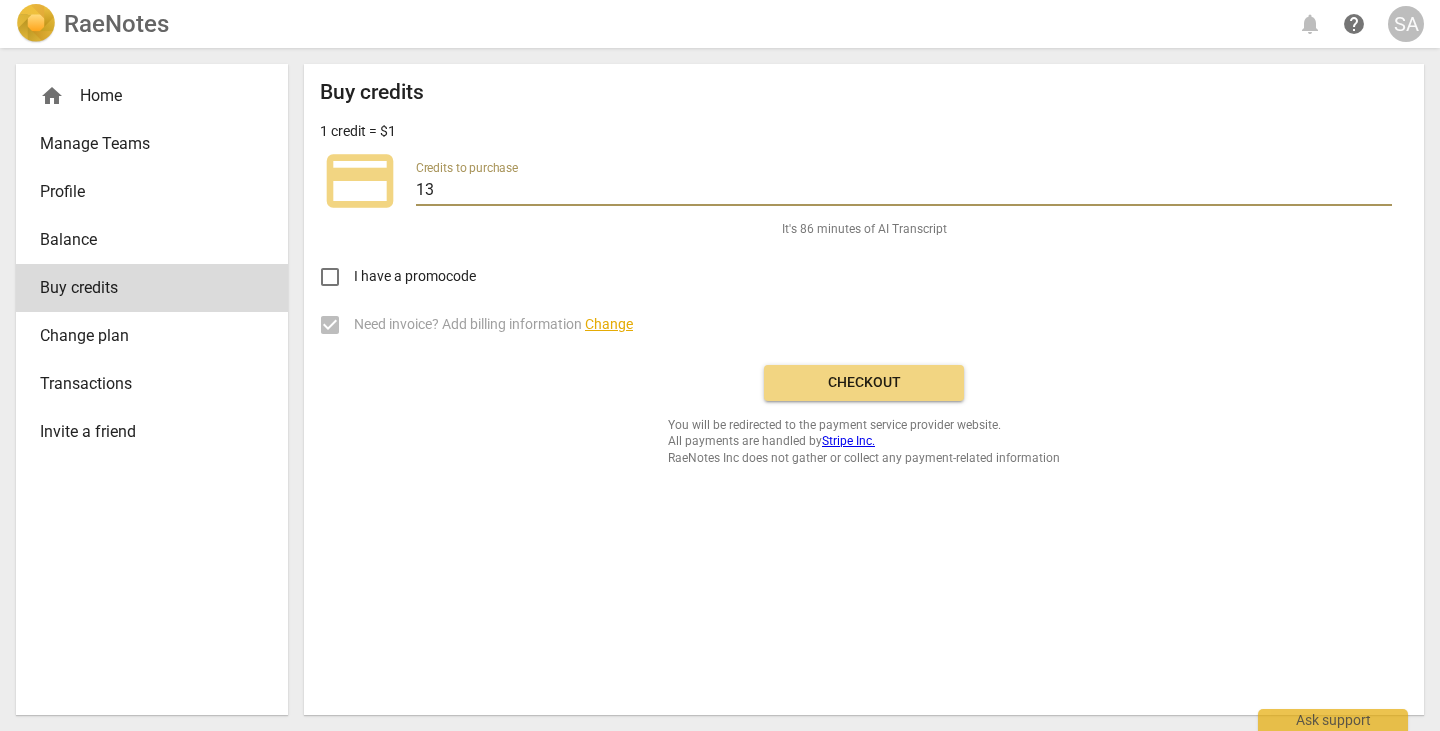 click on "13" at bounding box center [904, 191] 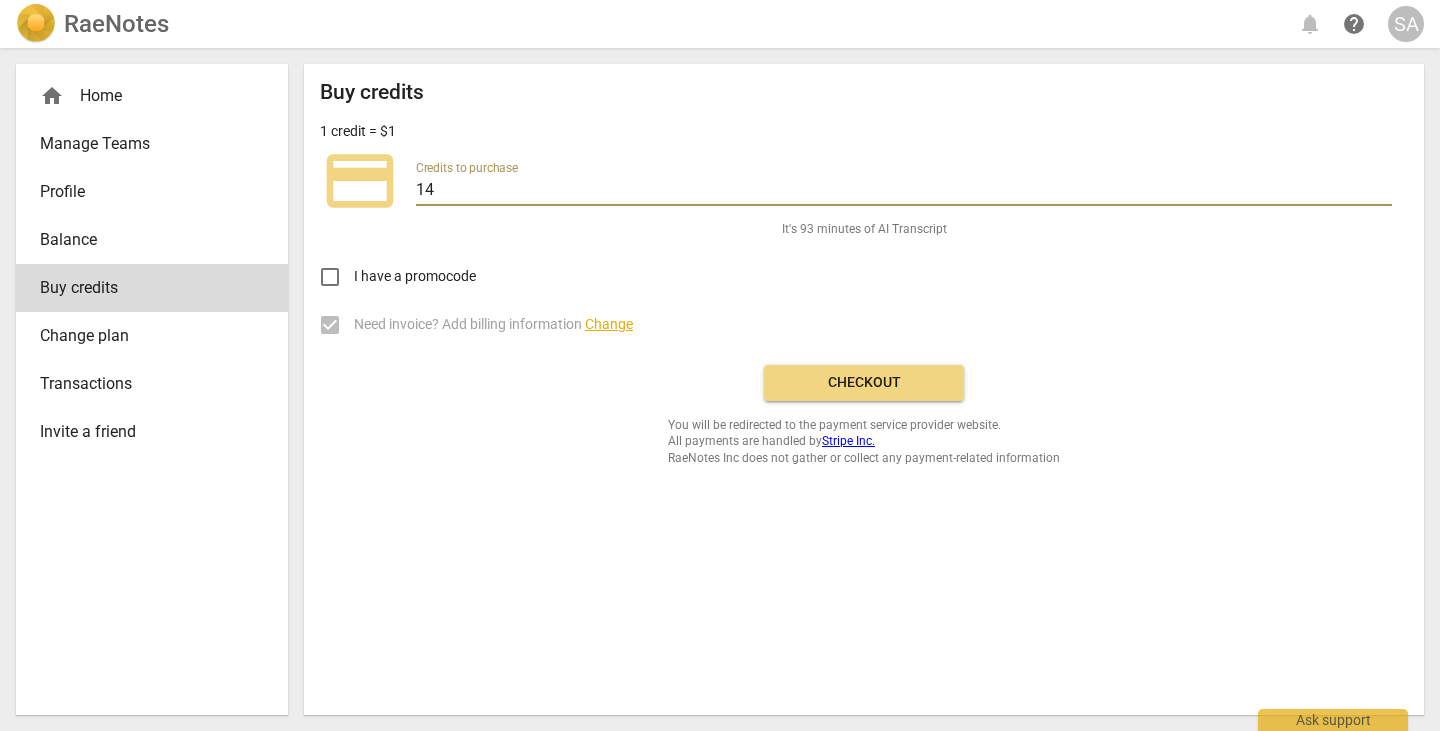 click on "14" at bounding box center [904, 191] 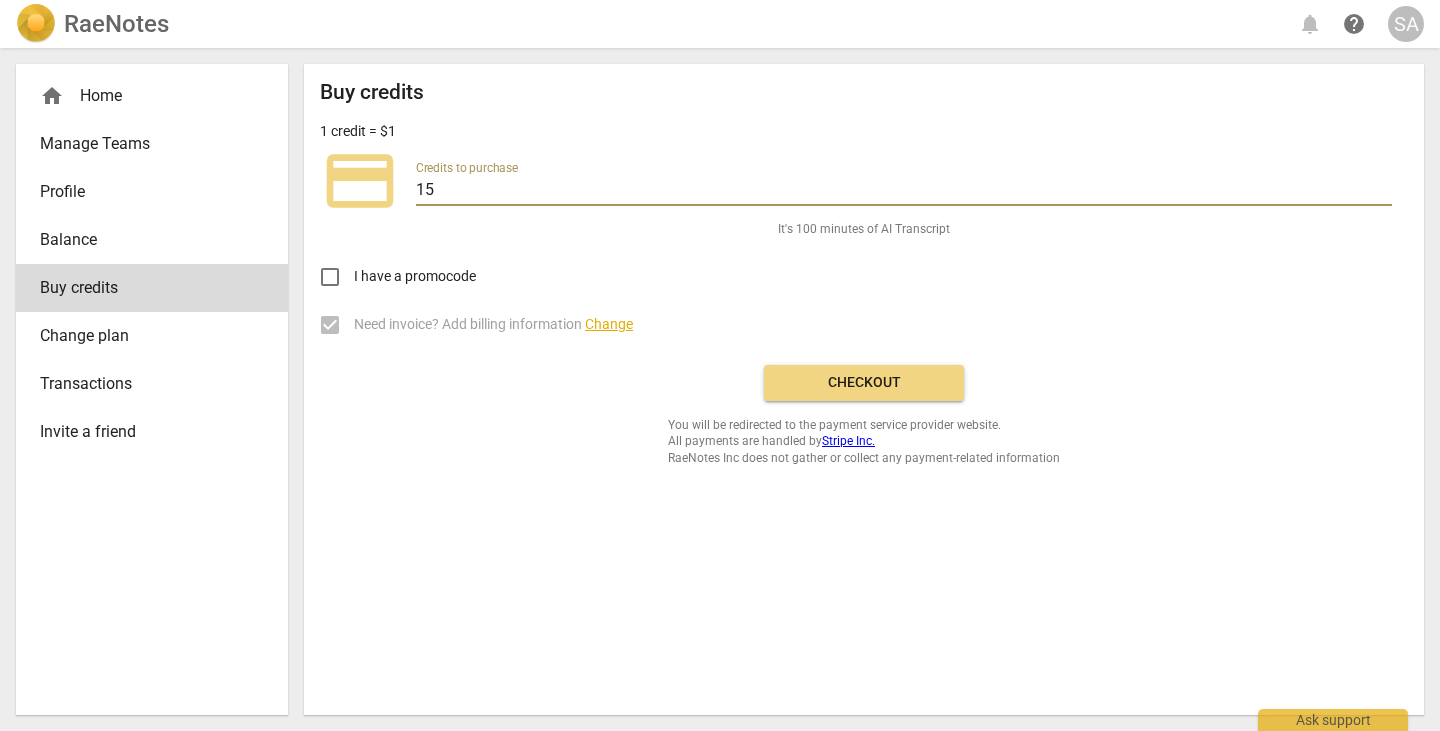click on "15" at bounding box center [904, 191] 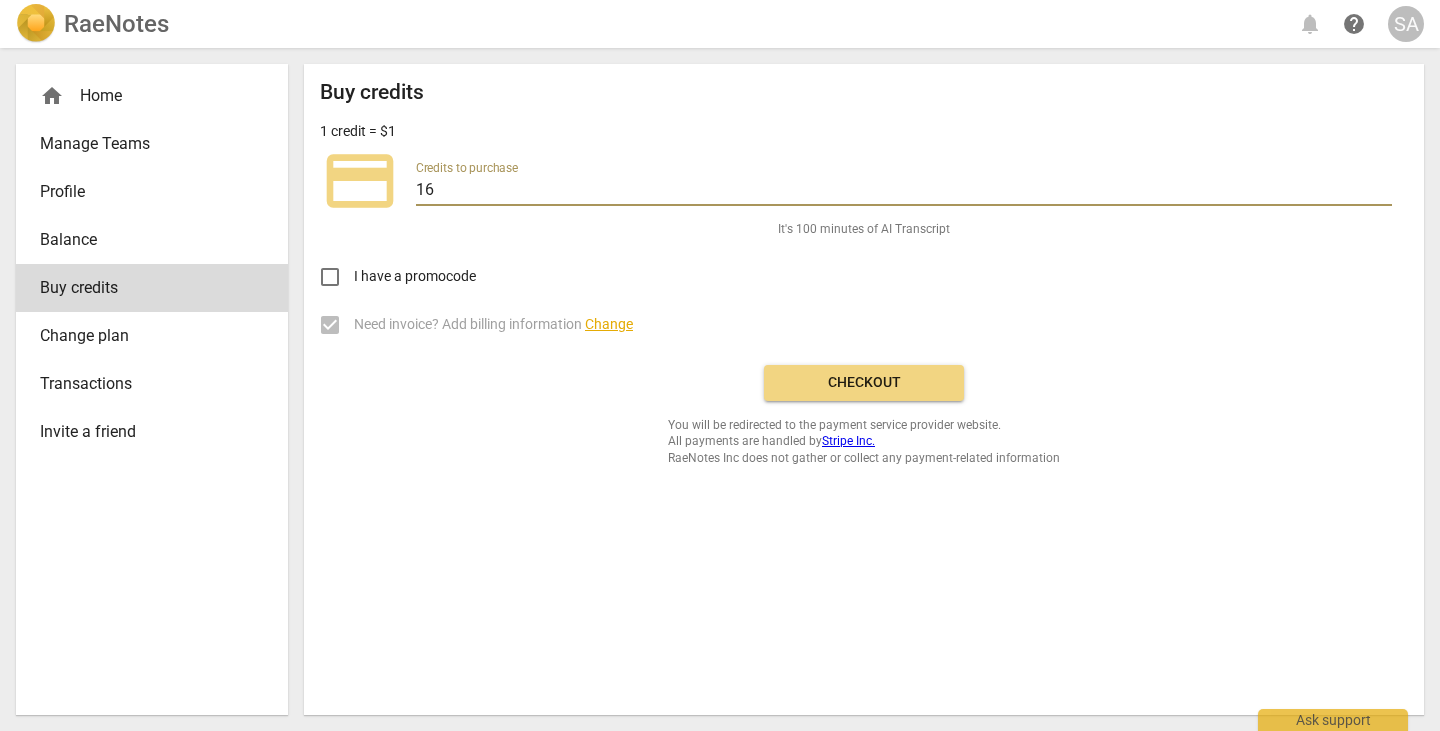 click on "16" at bounding box center [904, 191] 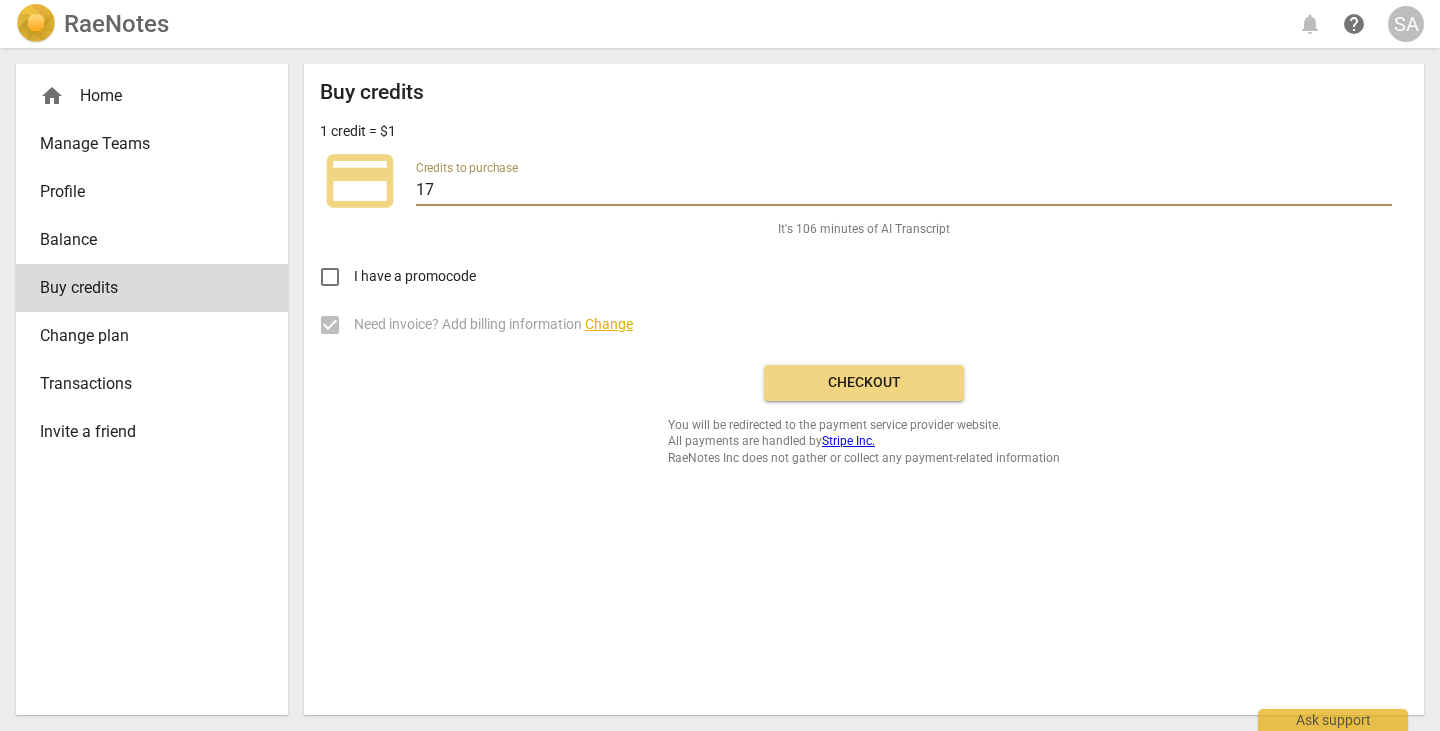 click on "17" at bounding box center [904, 191] 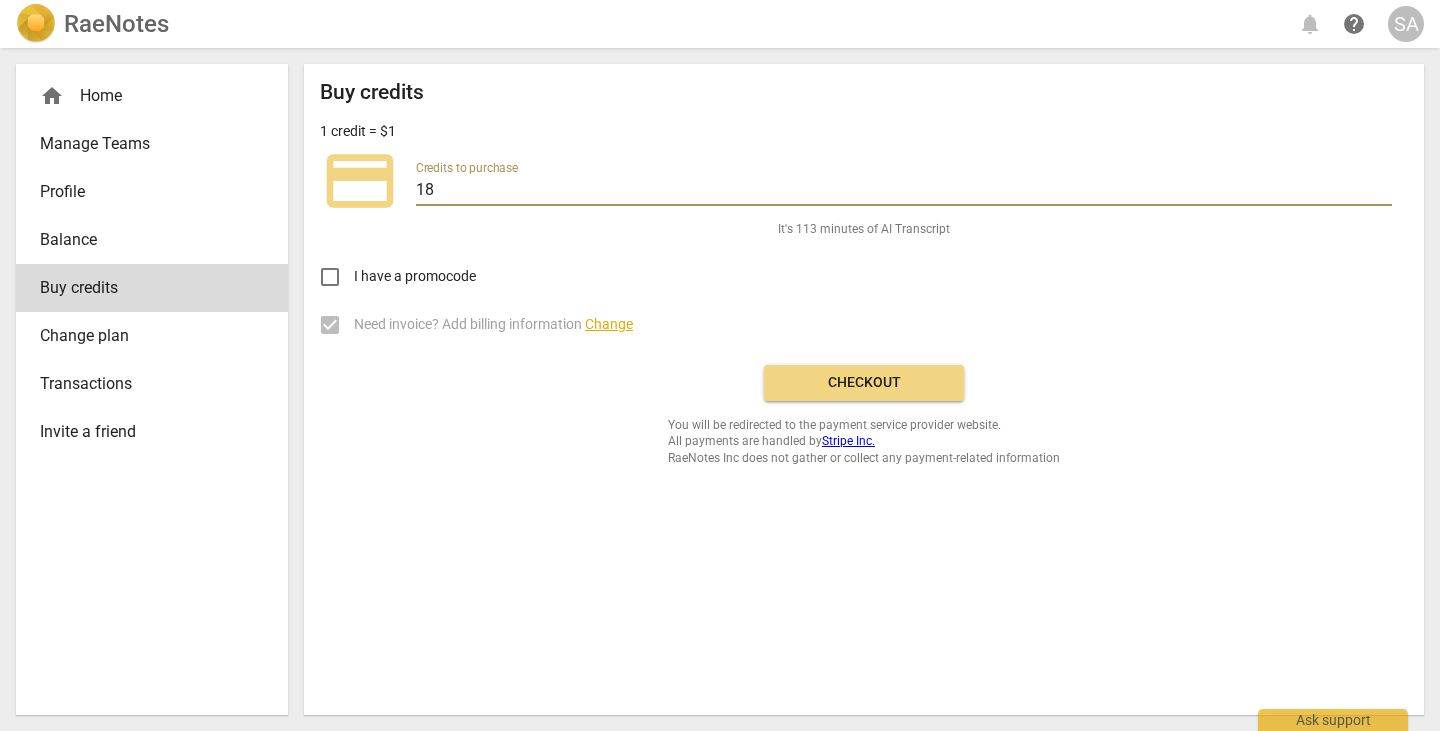 click on "18" at bounding box center (904, 191) 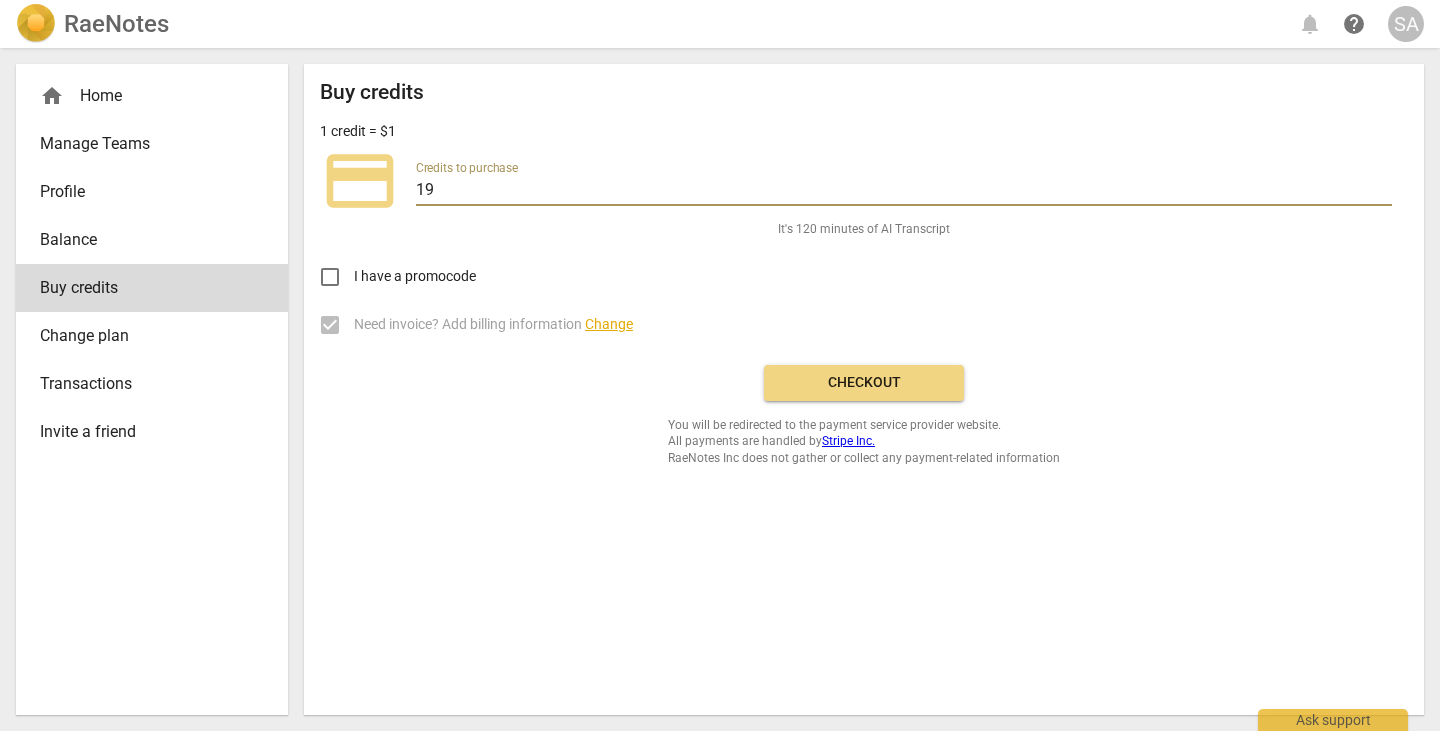 click on "19" at bounding box center [904, 191] 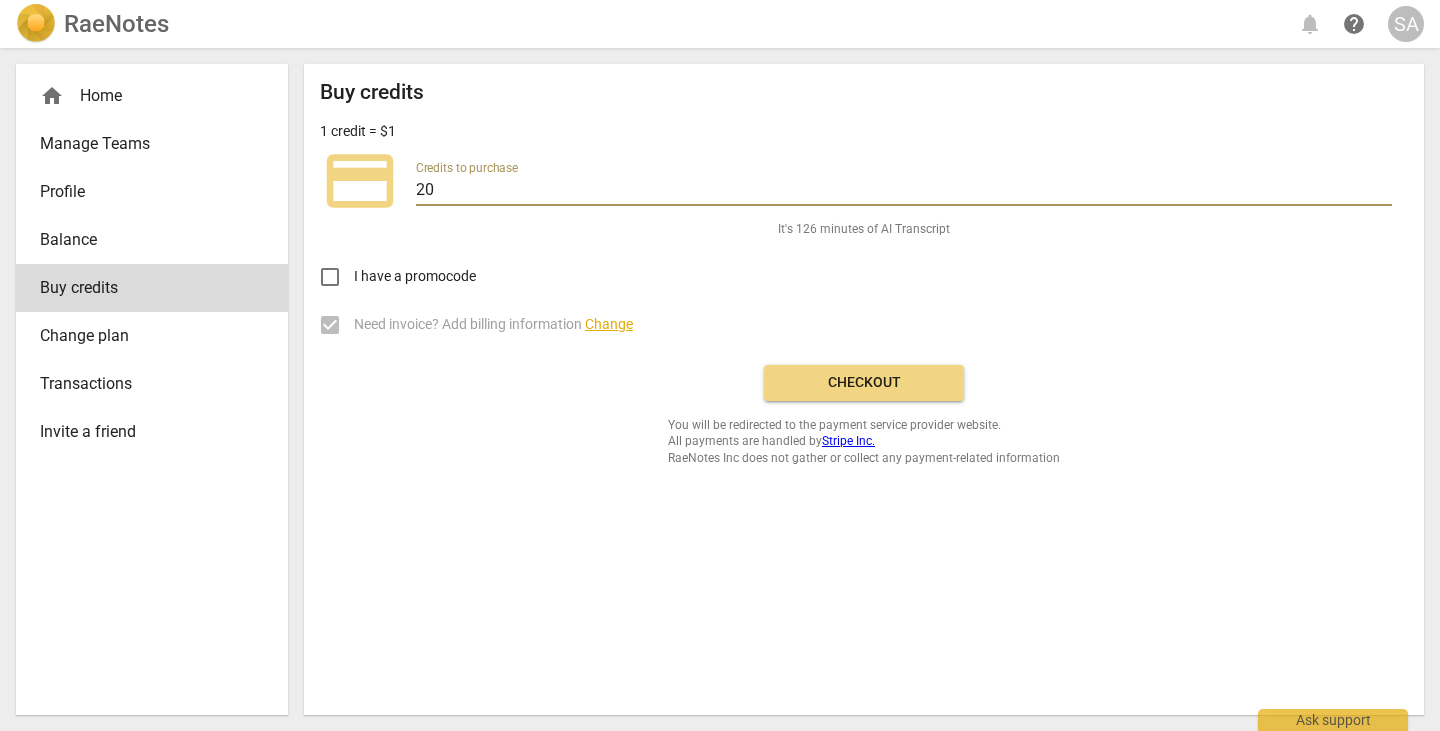 type on "20" 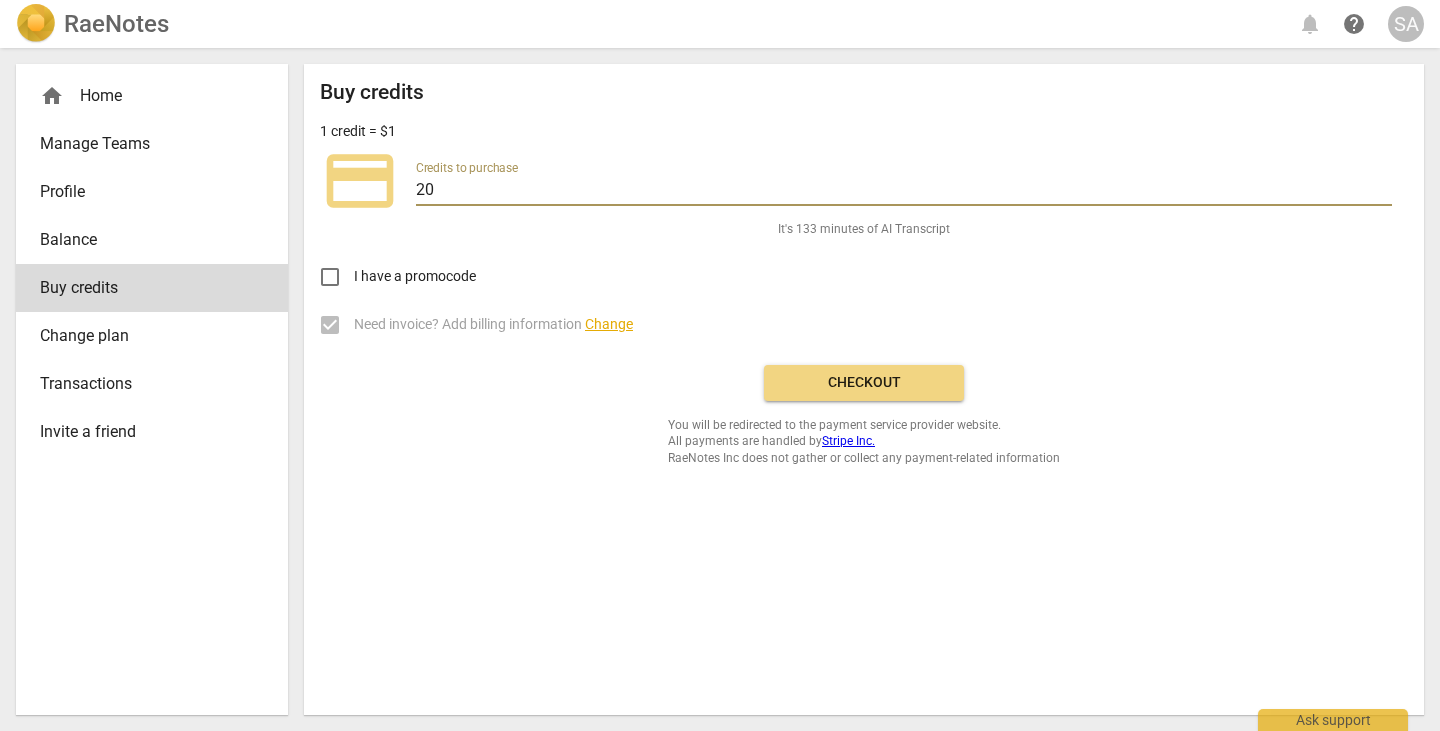 click on "Checkout" at bounding box center [864, 383] 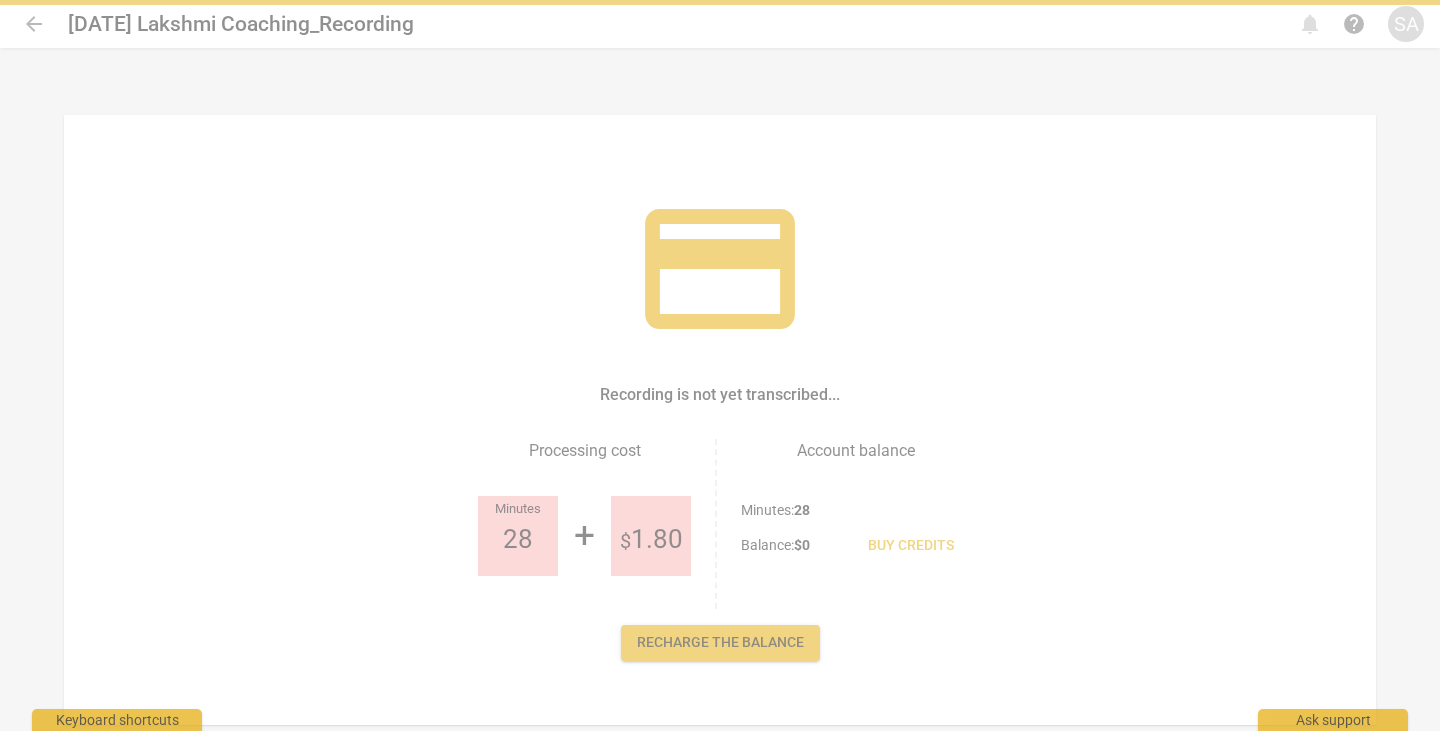 scroll, scrollTop: 0, scrollLeft: 0, axis: both 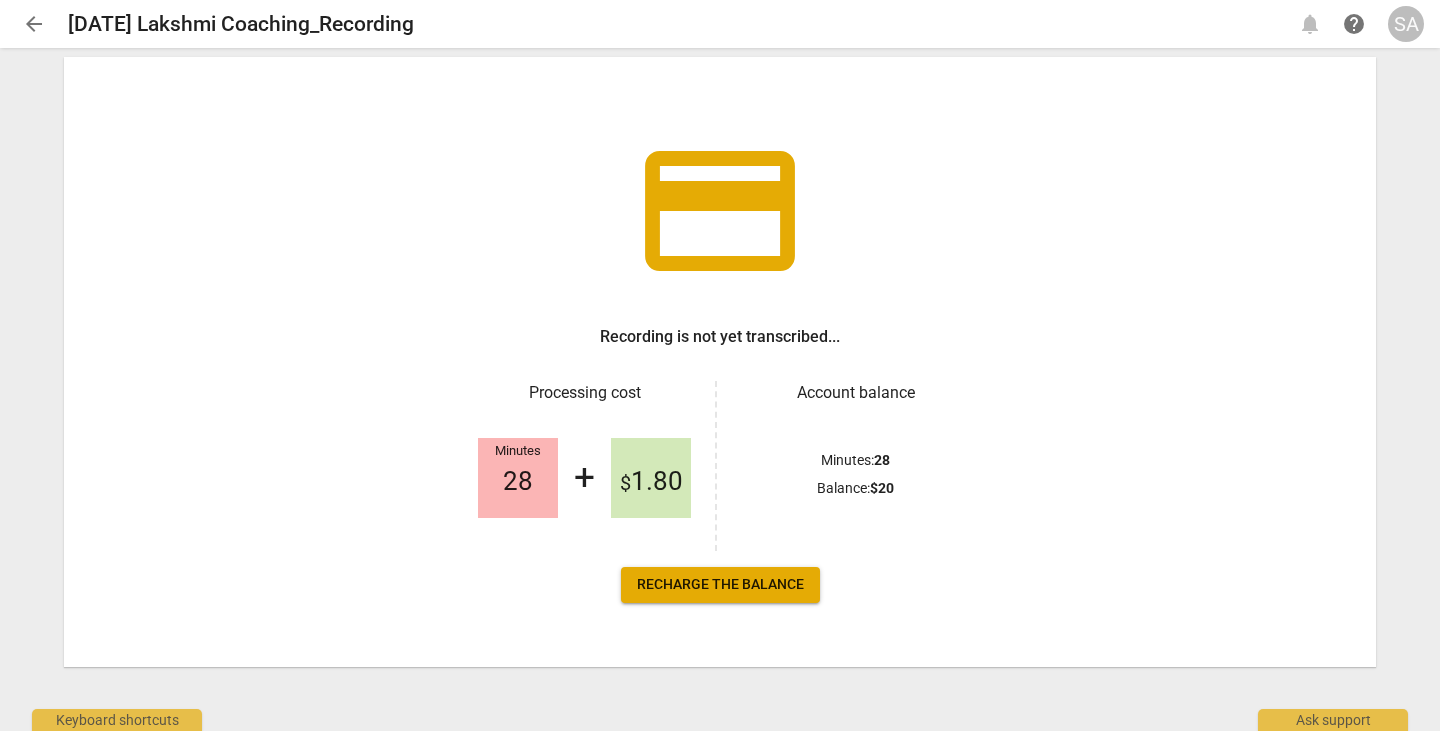 click on "Recording is not yet transcribed..." at bounding box center [720, 337] 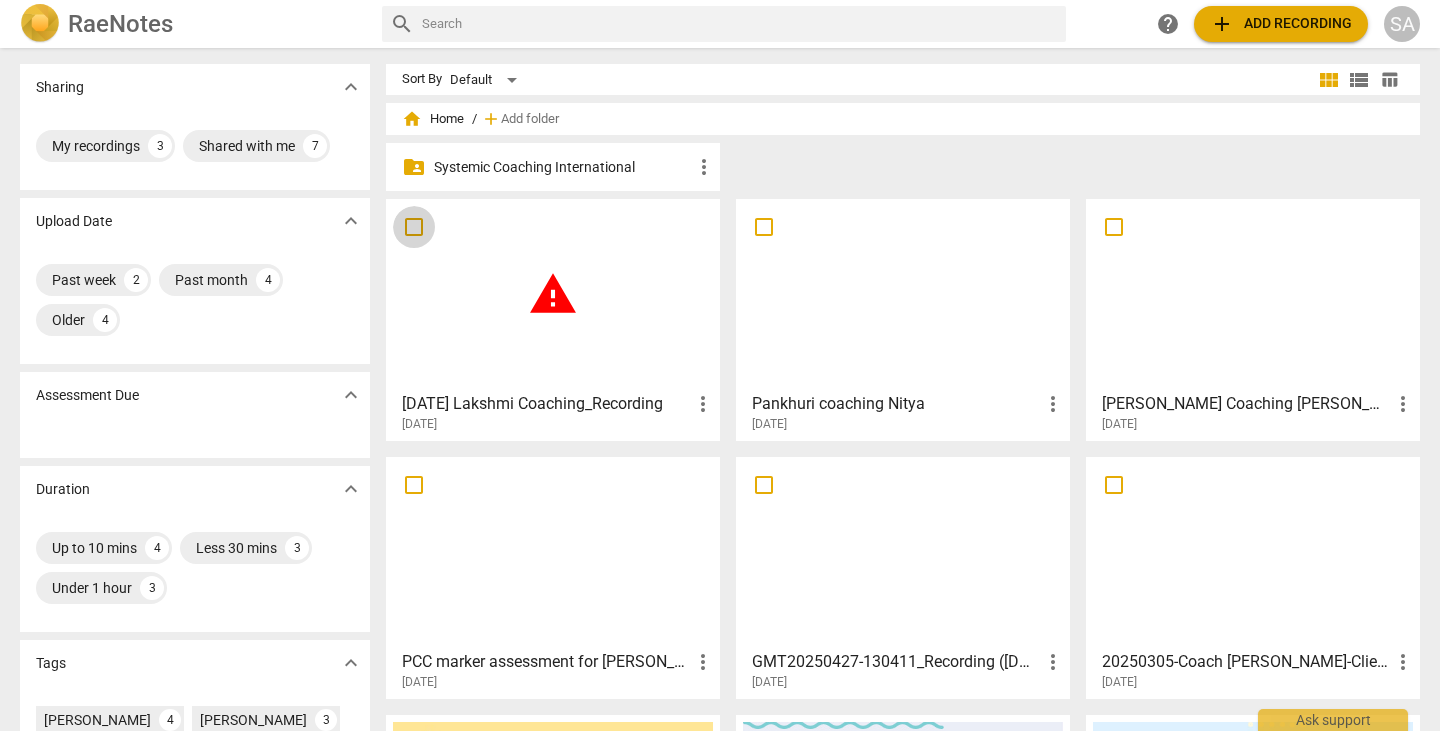 click at bounding box center [414, 227] 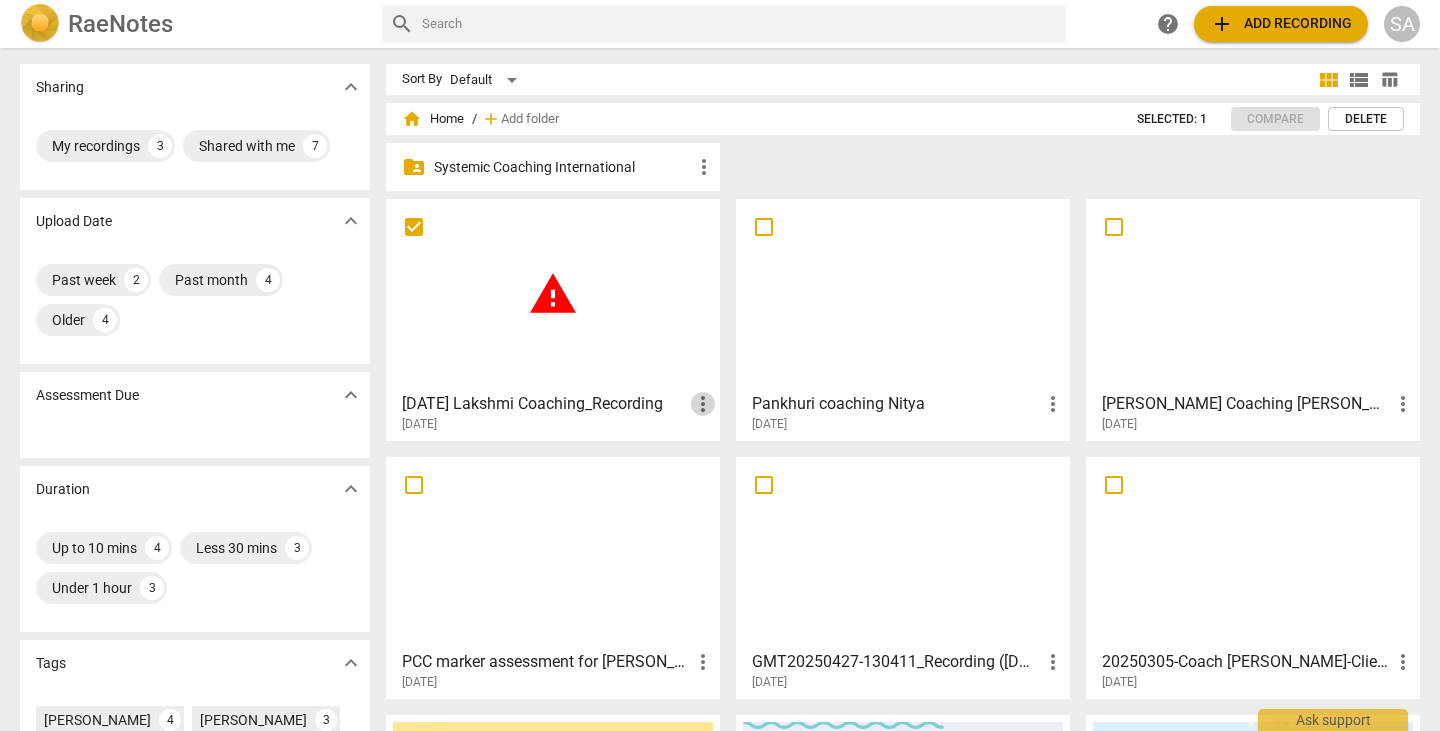 click on "more_vert" at bounding box center (703, 404) 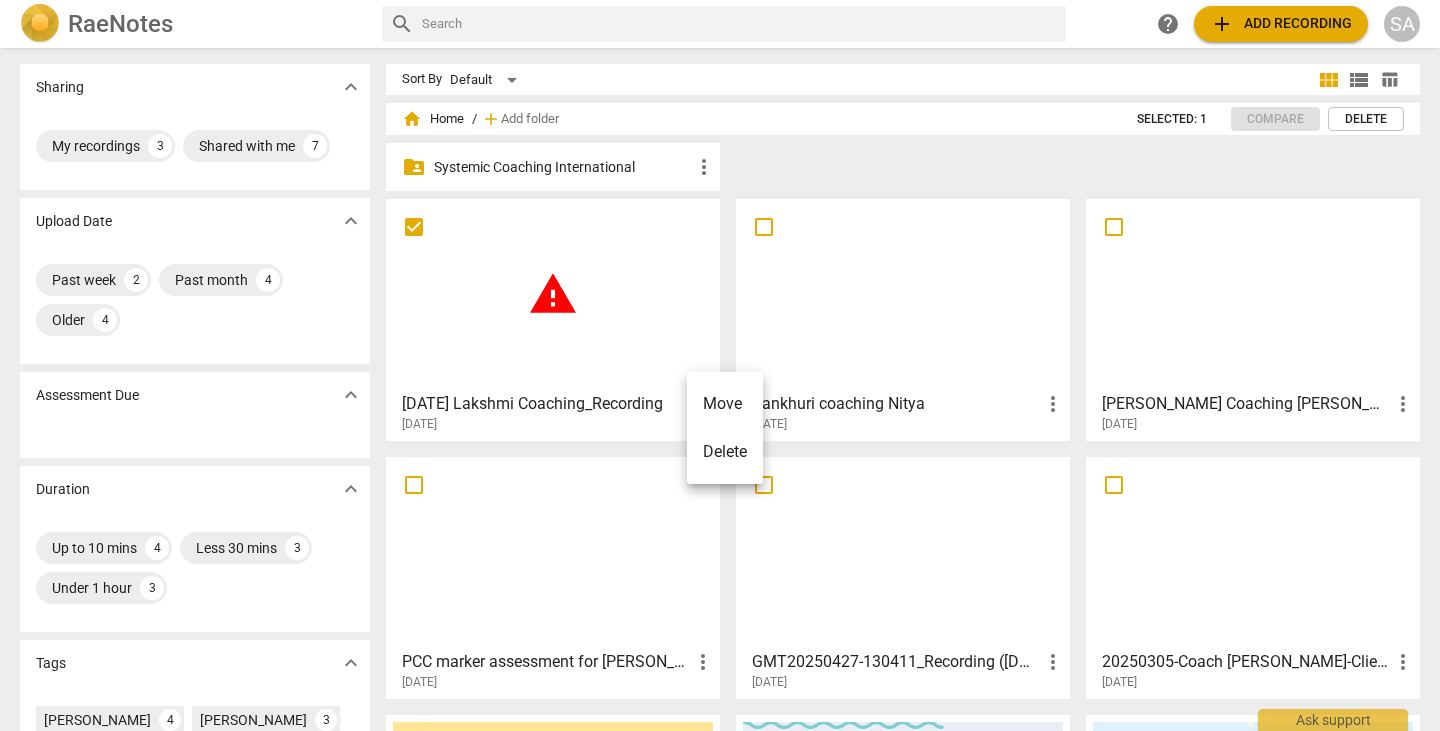 click at bounding box center [720, 365] 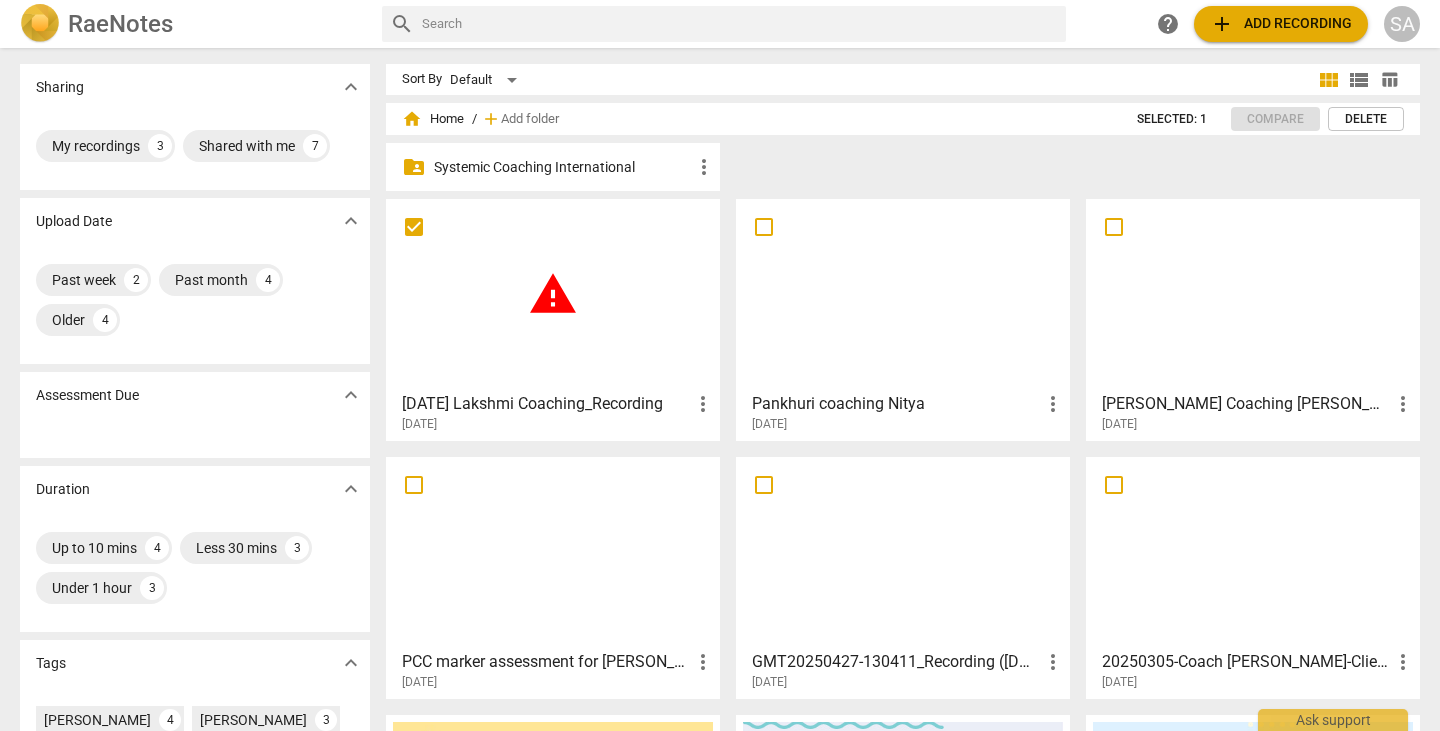 click on "warning" at bounding box center (553, 294) 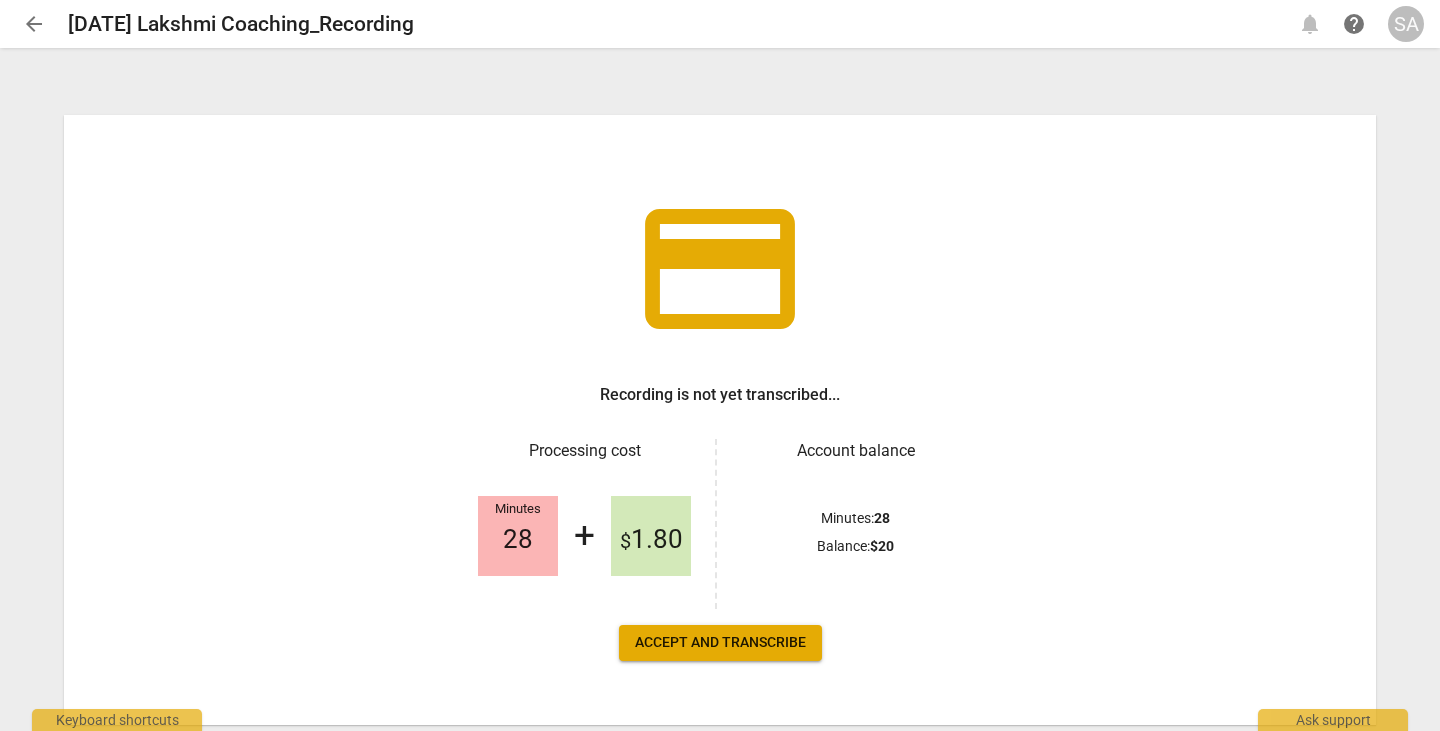scroll, scrollTop: 58, scrollLeft: 0, axis: vertical 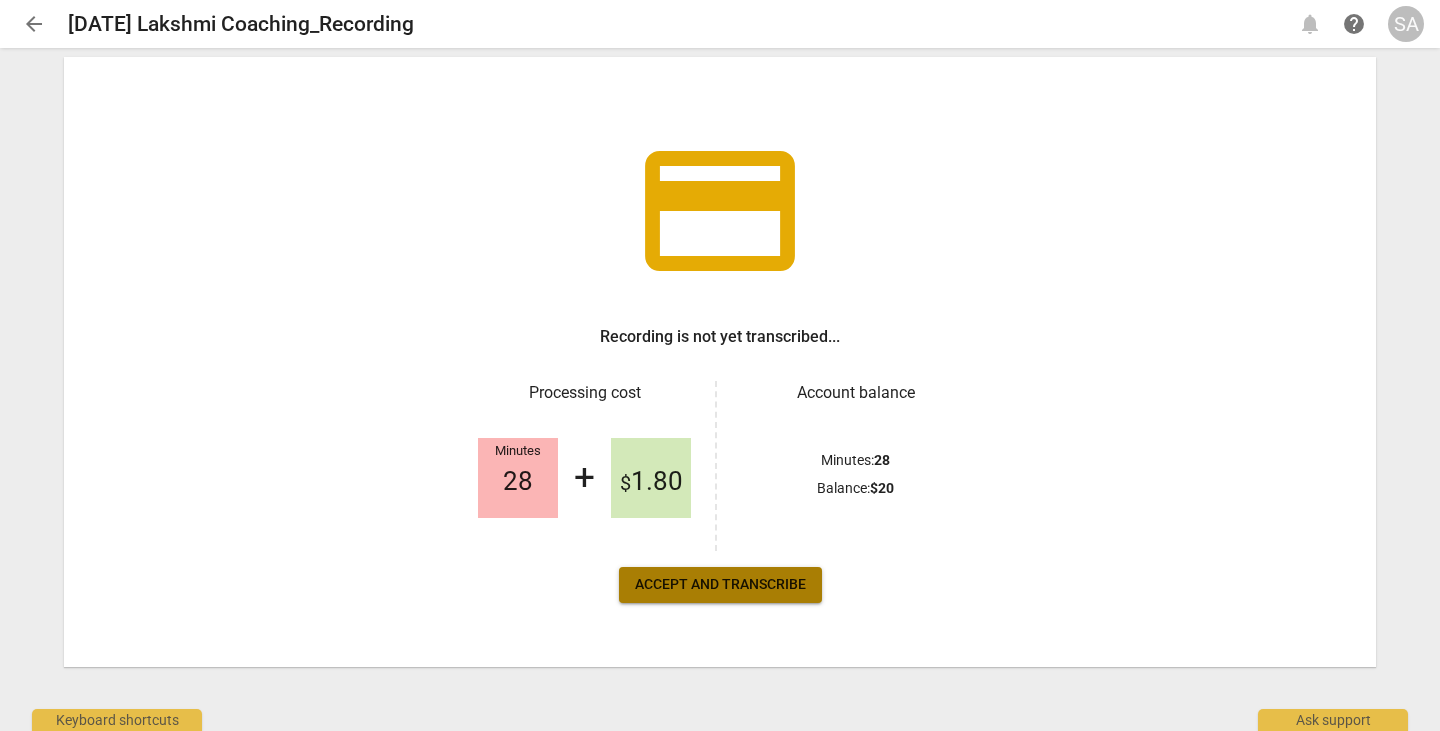 click on "Accept and transcribe" at bounding box center (720, 585) 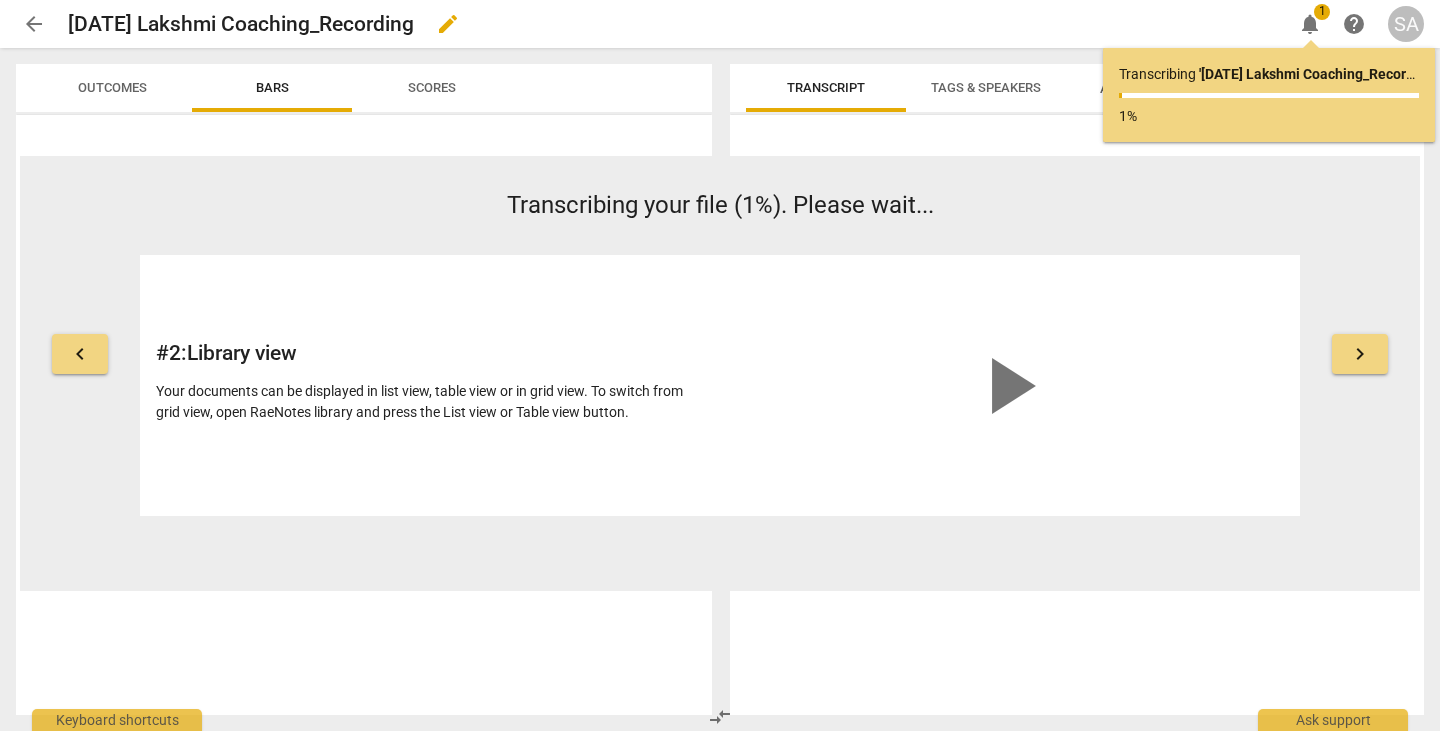 drag, startPoint x: 1311, startPoint y: 18, endPoint x: 843, endPoint y: 18, distance: 468 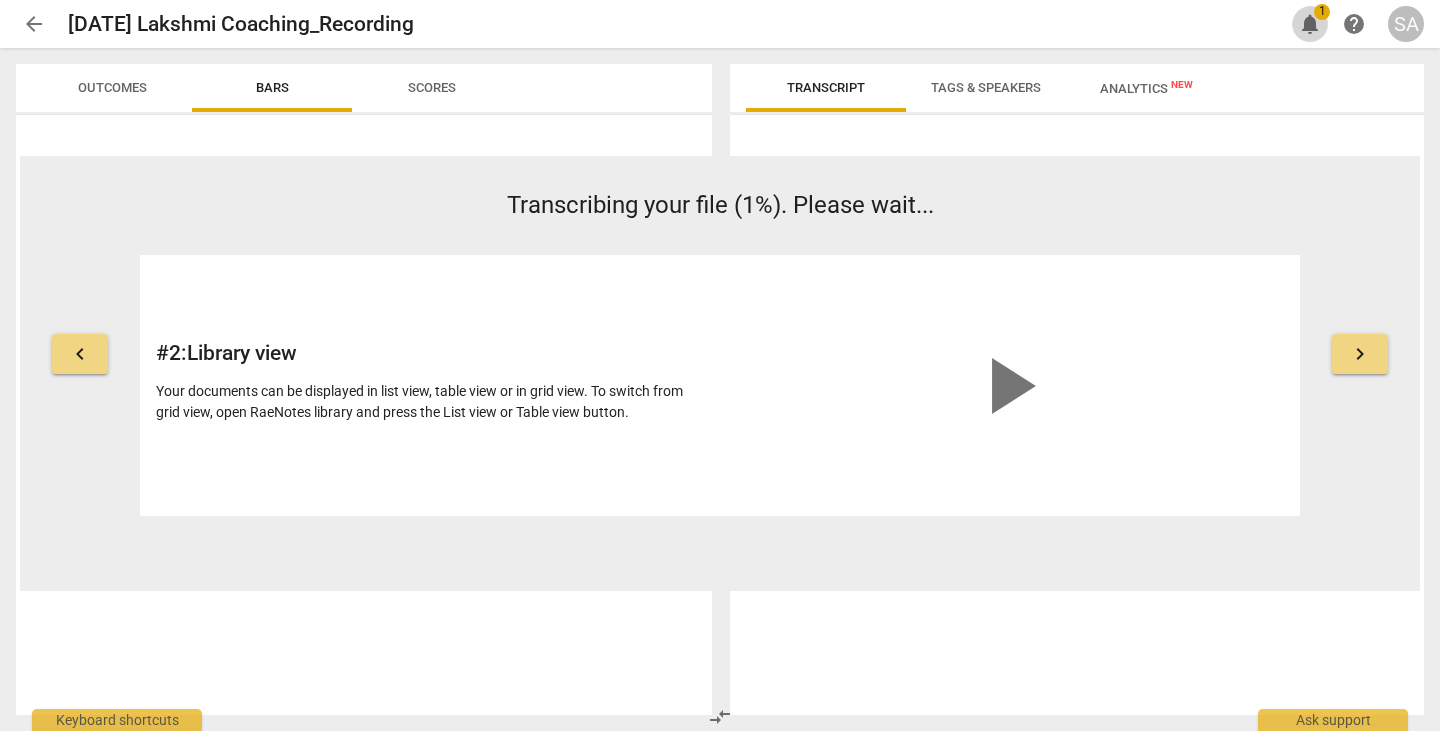 click on "1" at bounding box center (1322, 12) 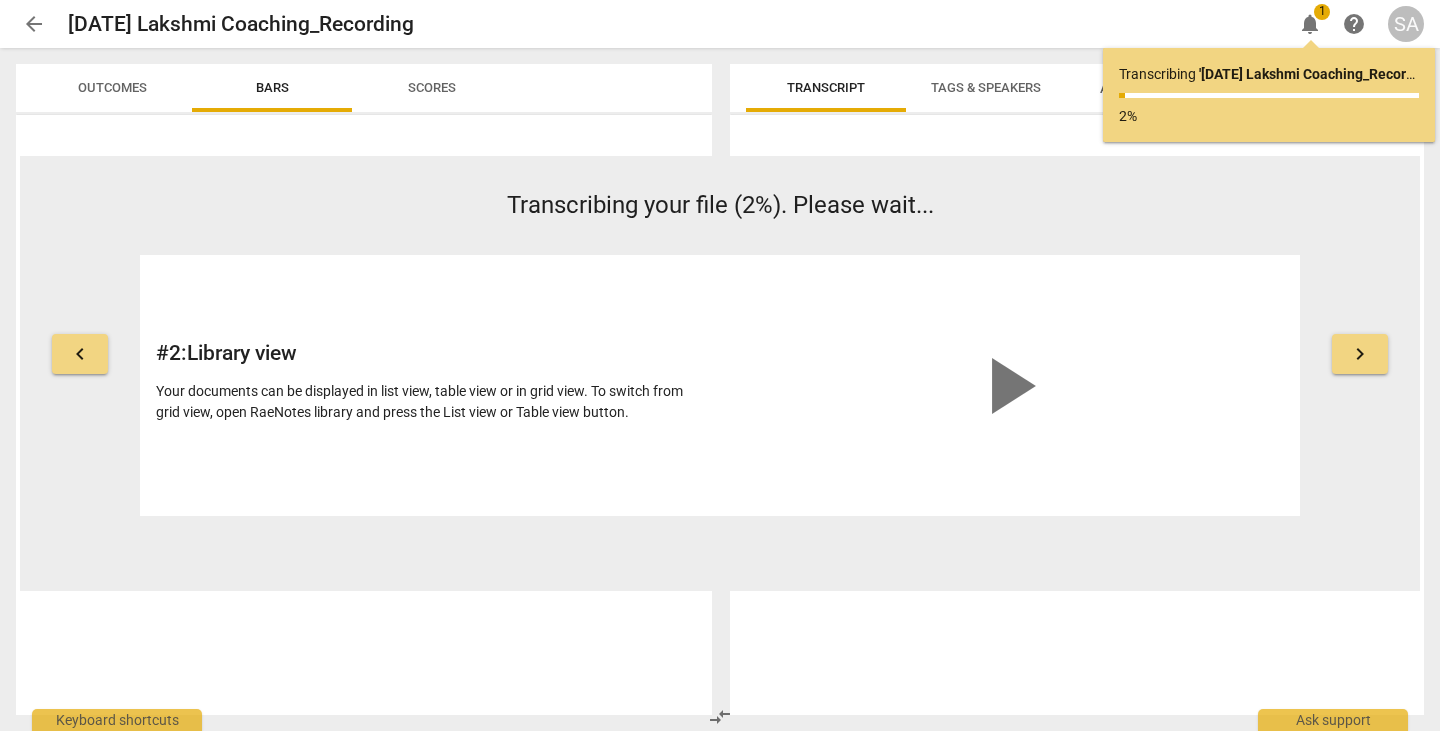 click on "arrow_back" at bounding box center [34, 24] 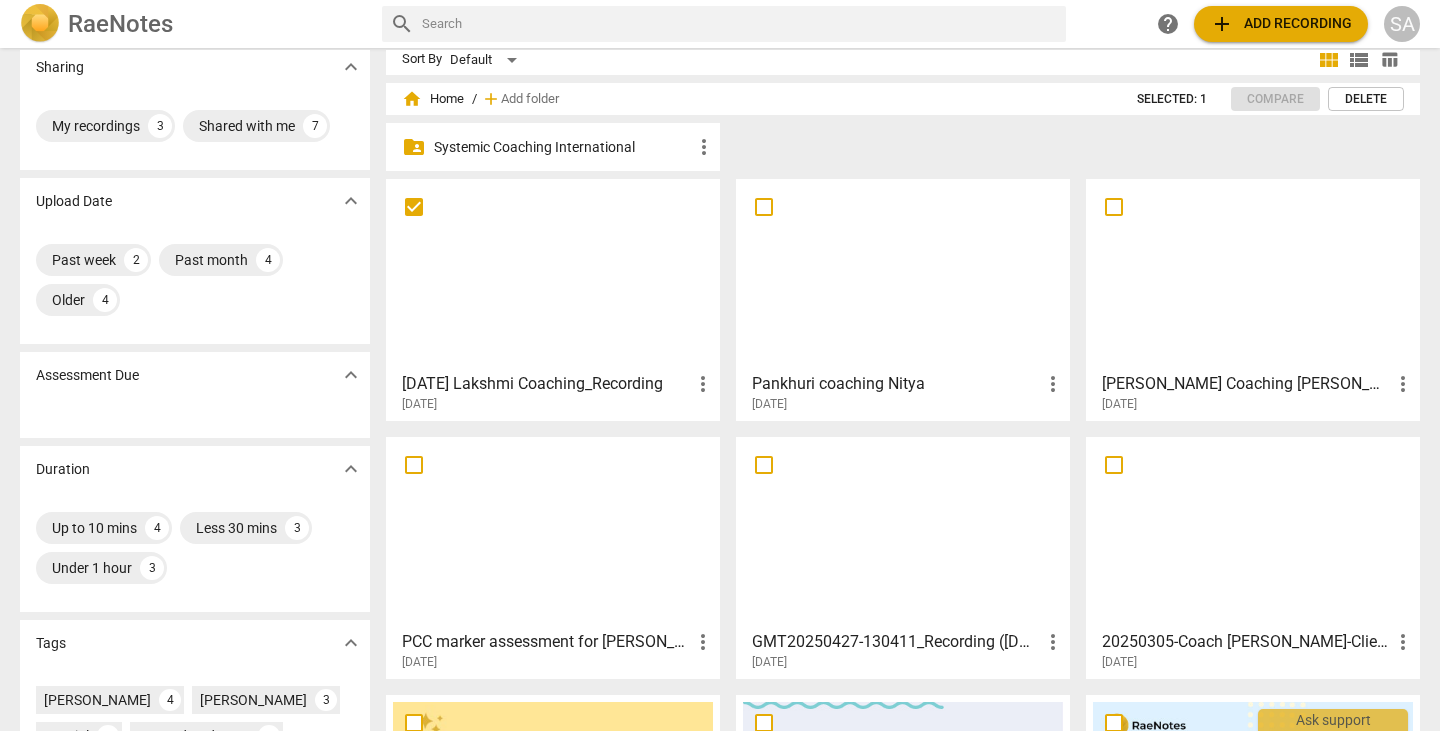 scroll, scrollTop: 320, scrollLeft: 0, axis: vertical 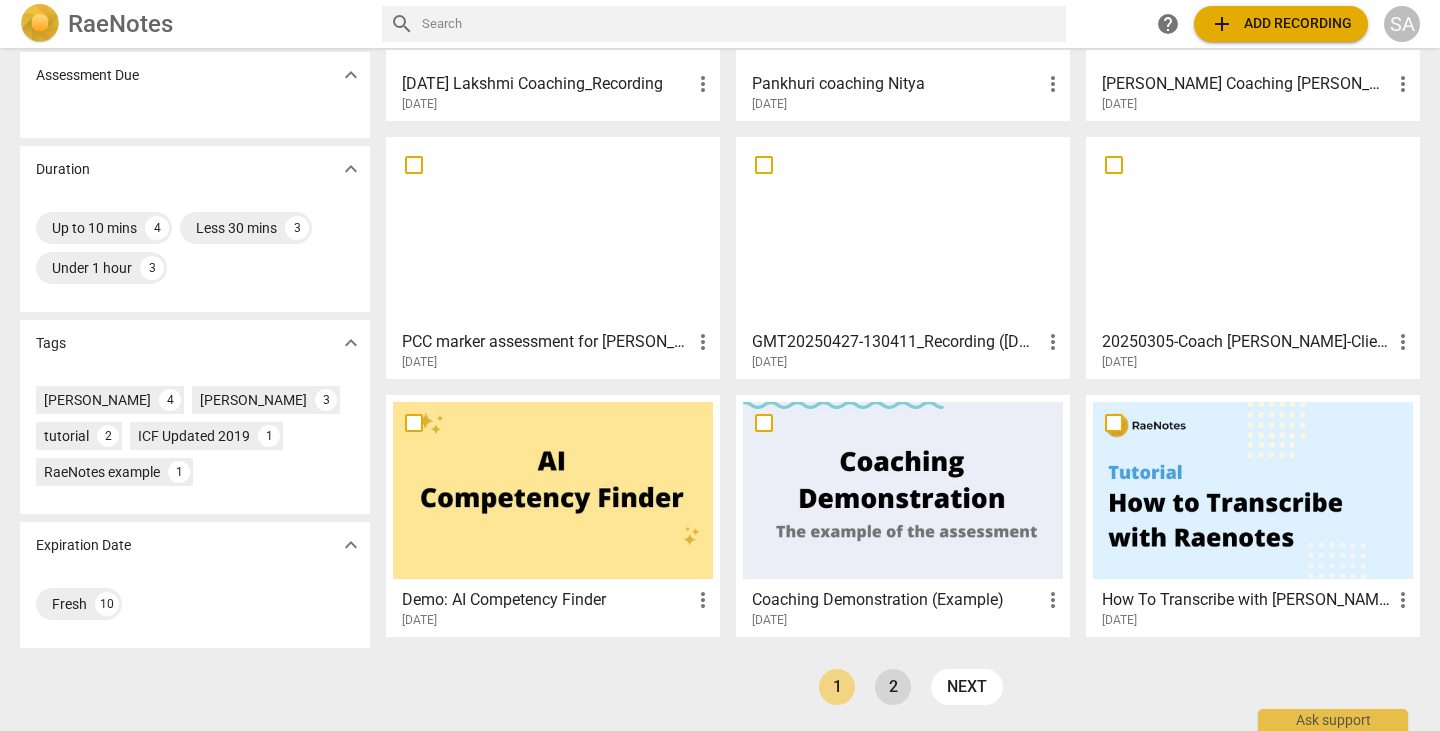 click on "2" at bounding box center (893, 687) 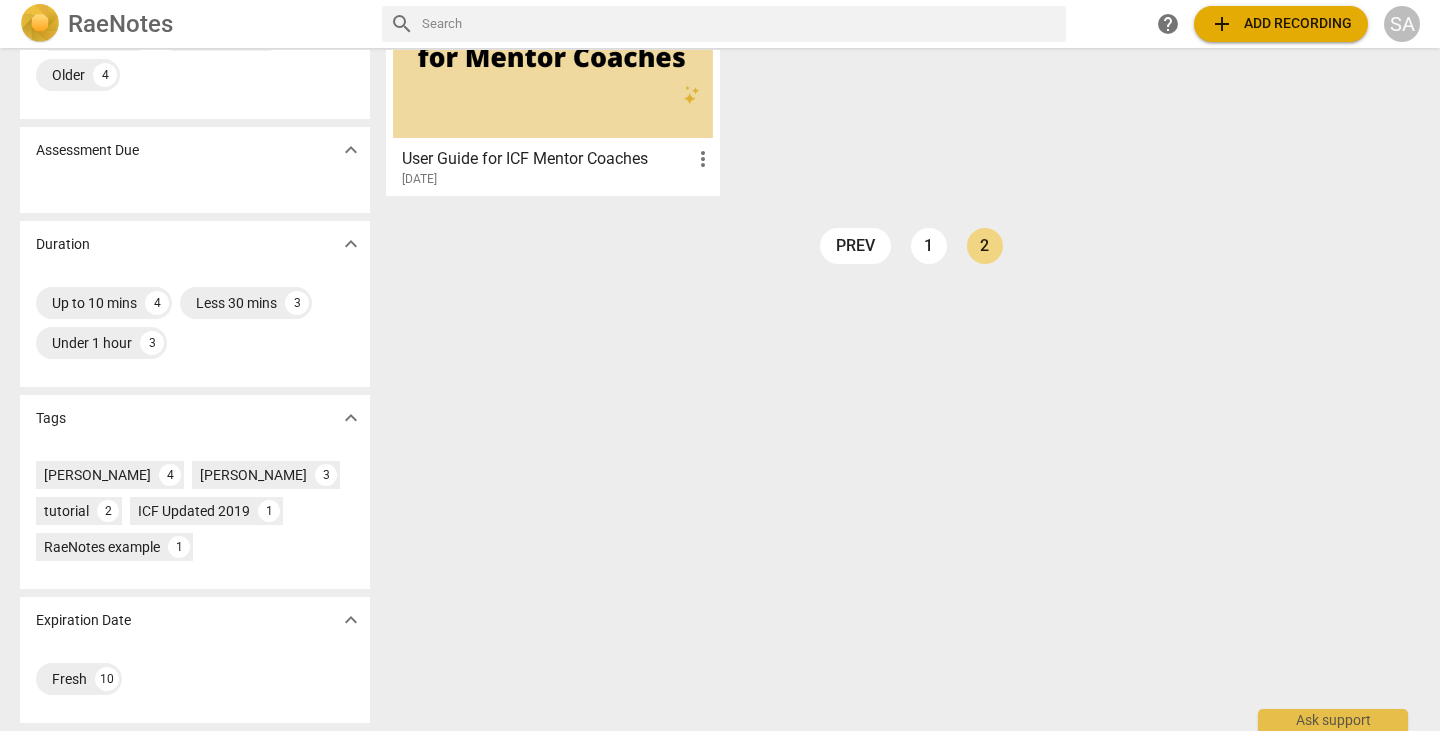 scroll, scrollTop: 45, scrollLeft: 0, axis: vertical 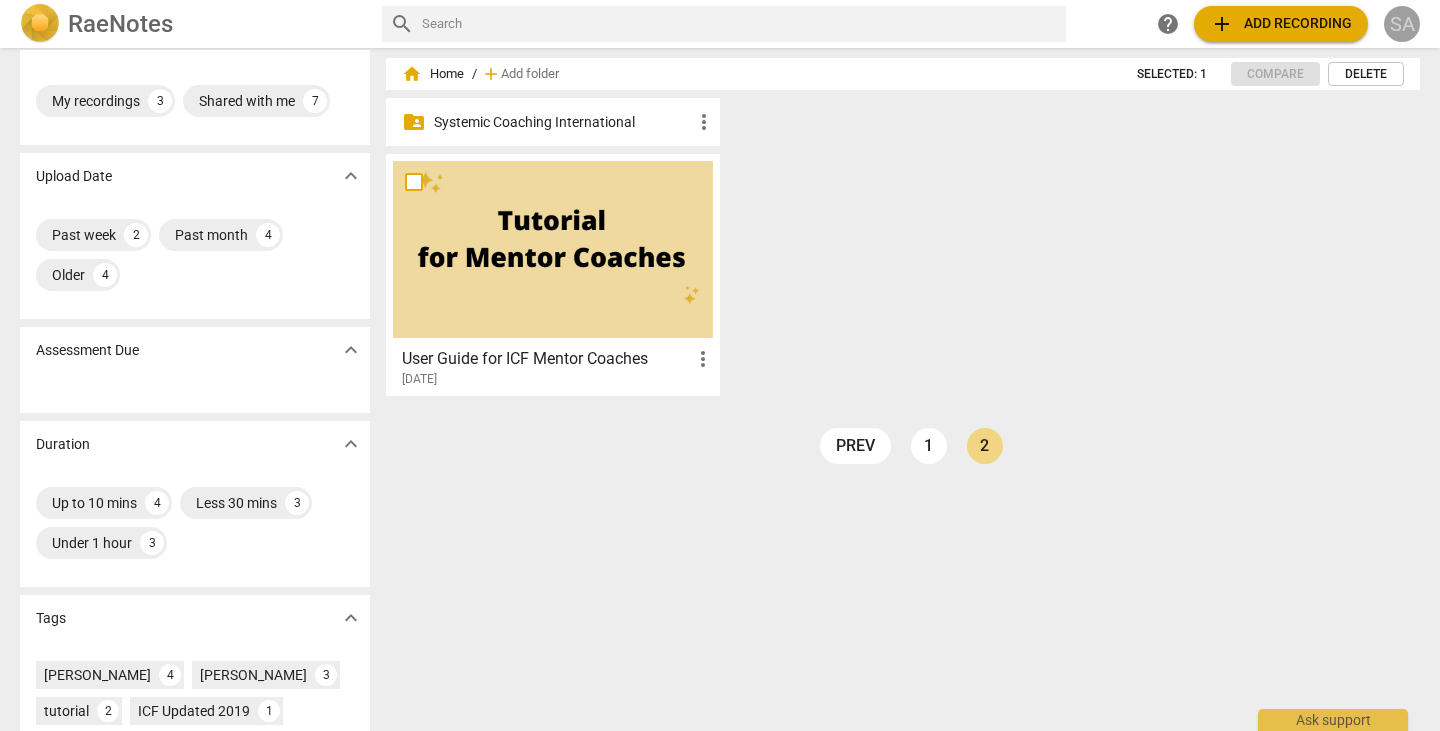 click on "SA" at bounding box center (1402, 24) 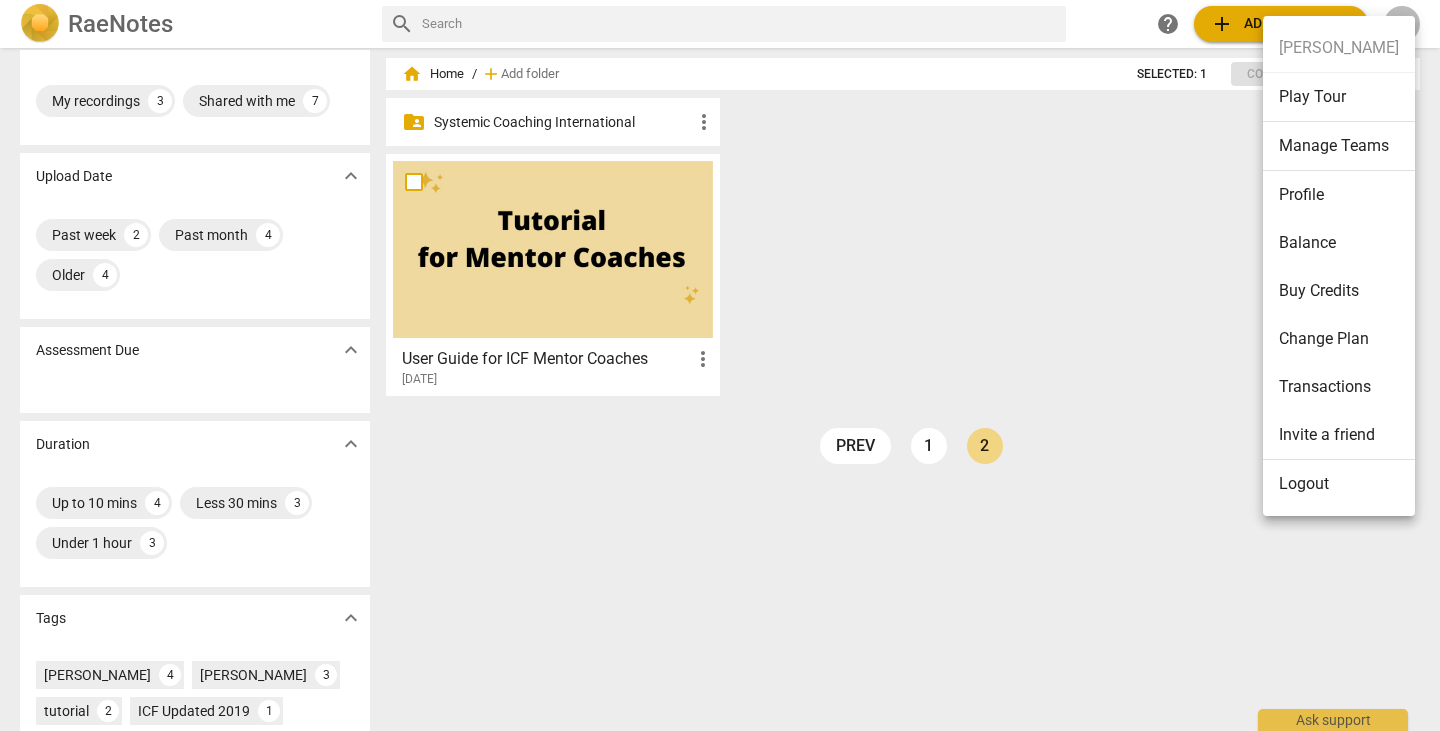 click on "Balance" at bounding box center (1339, 243) 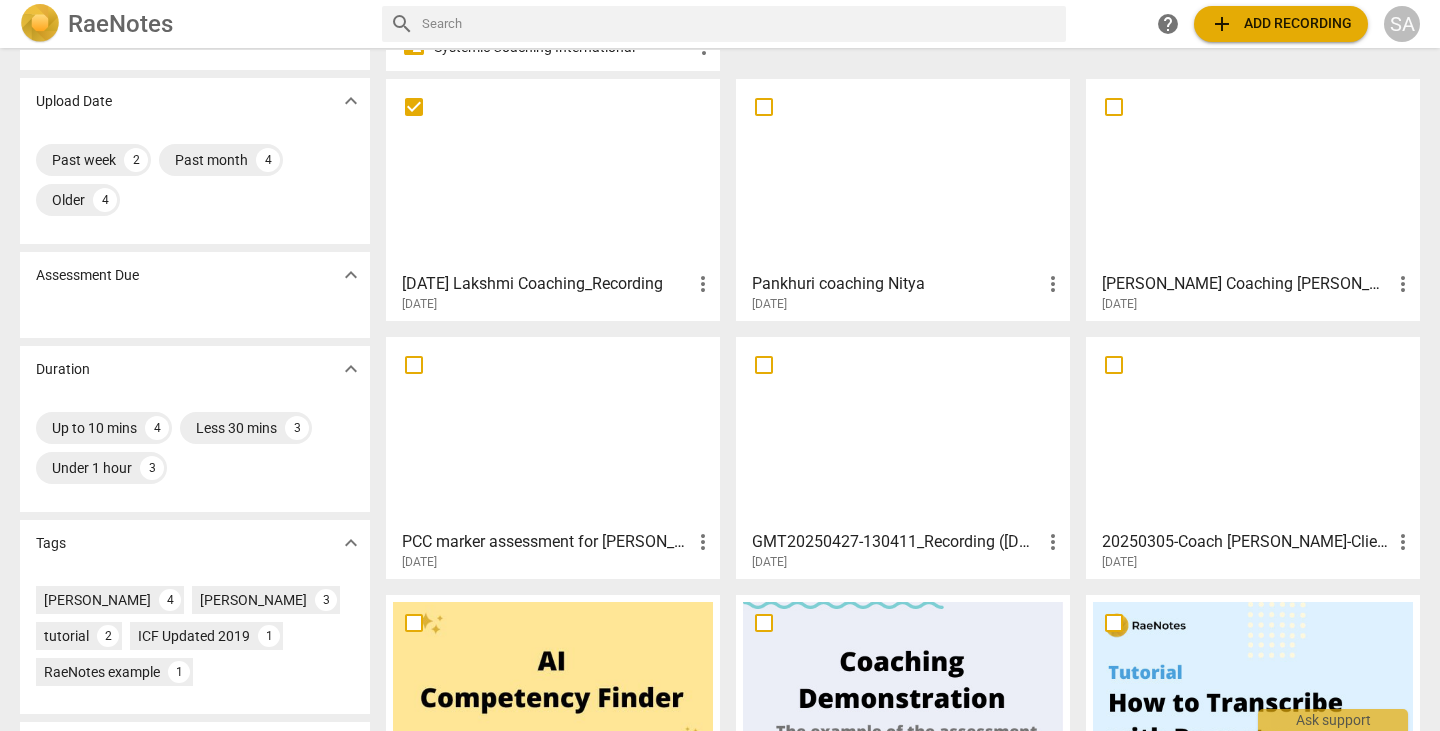scroll, scrollTop: 20, scrollLeft: 0, axis: vertical 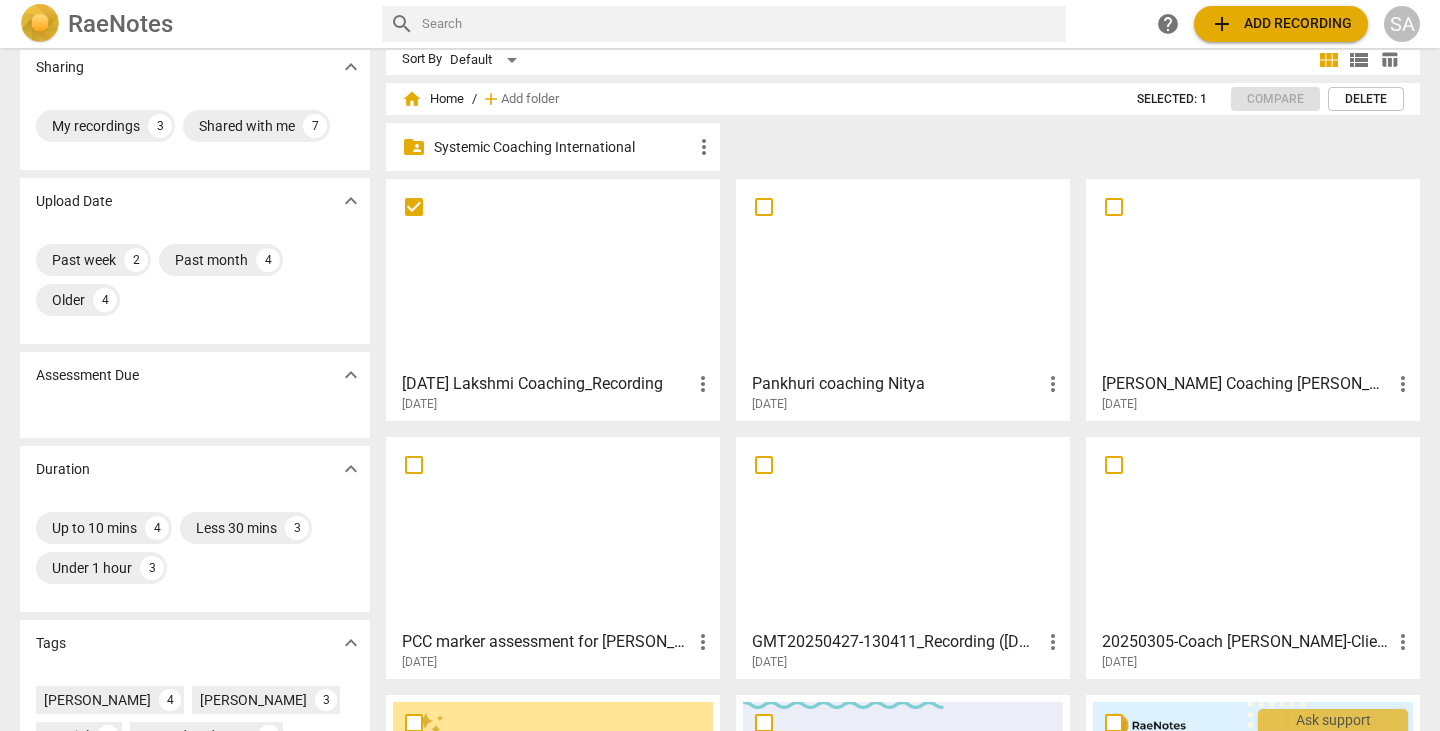 click at bounding box center (553, 274) 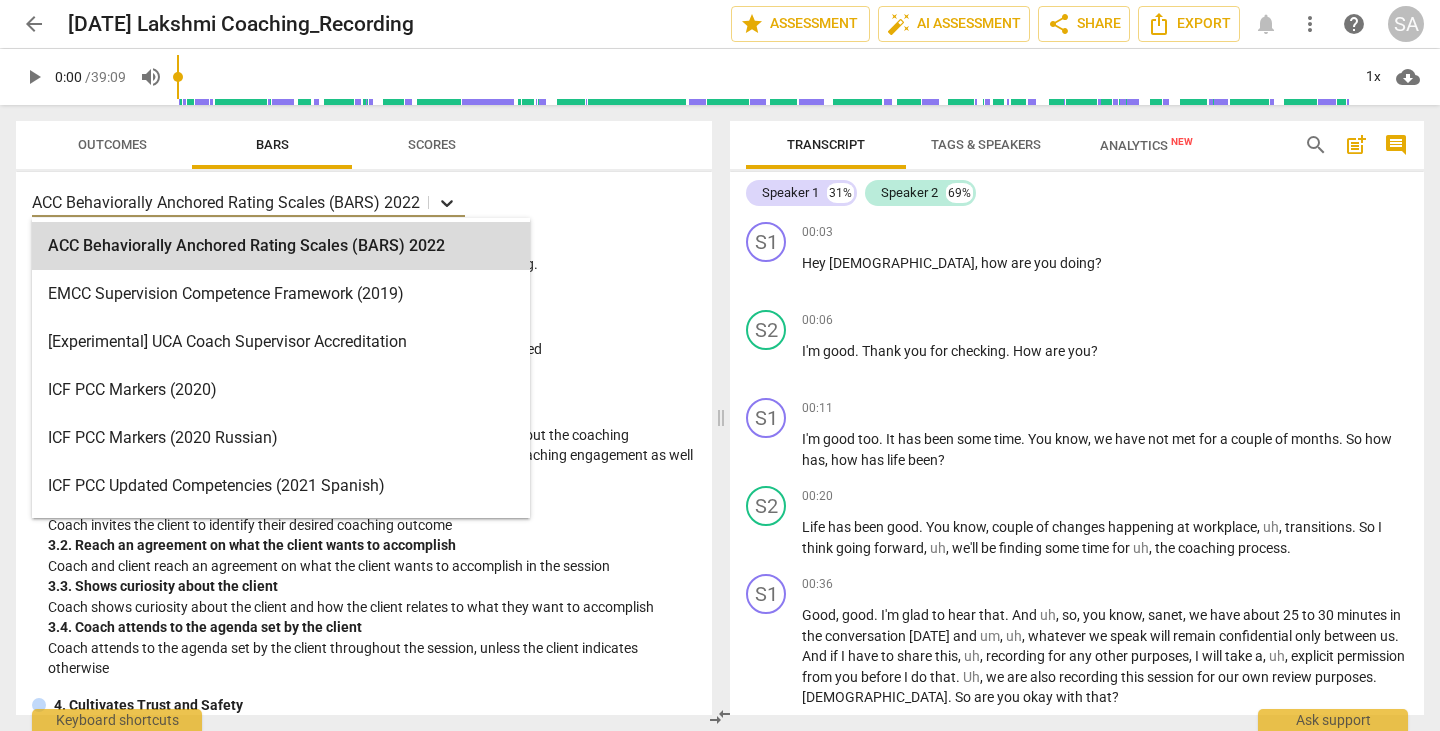 click 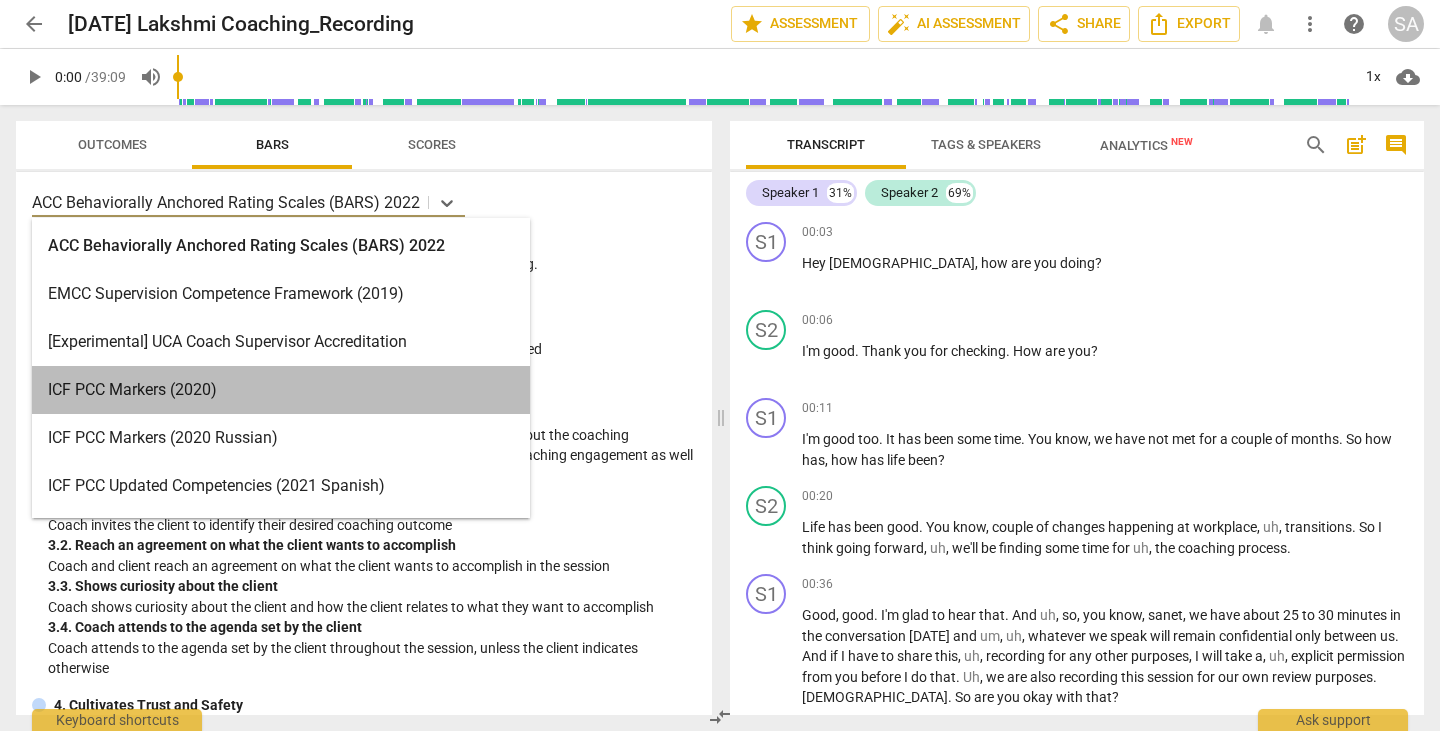 click on "ICF PCC Markers (2020)" at bounding box center [281, 390] 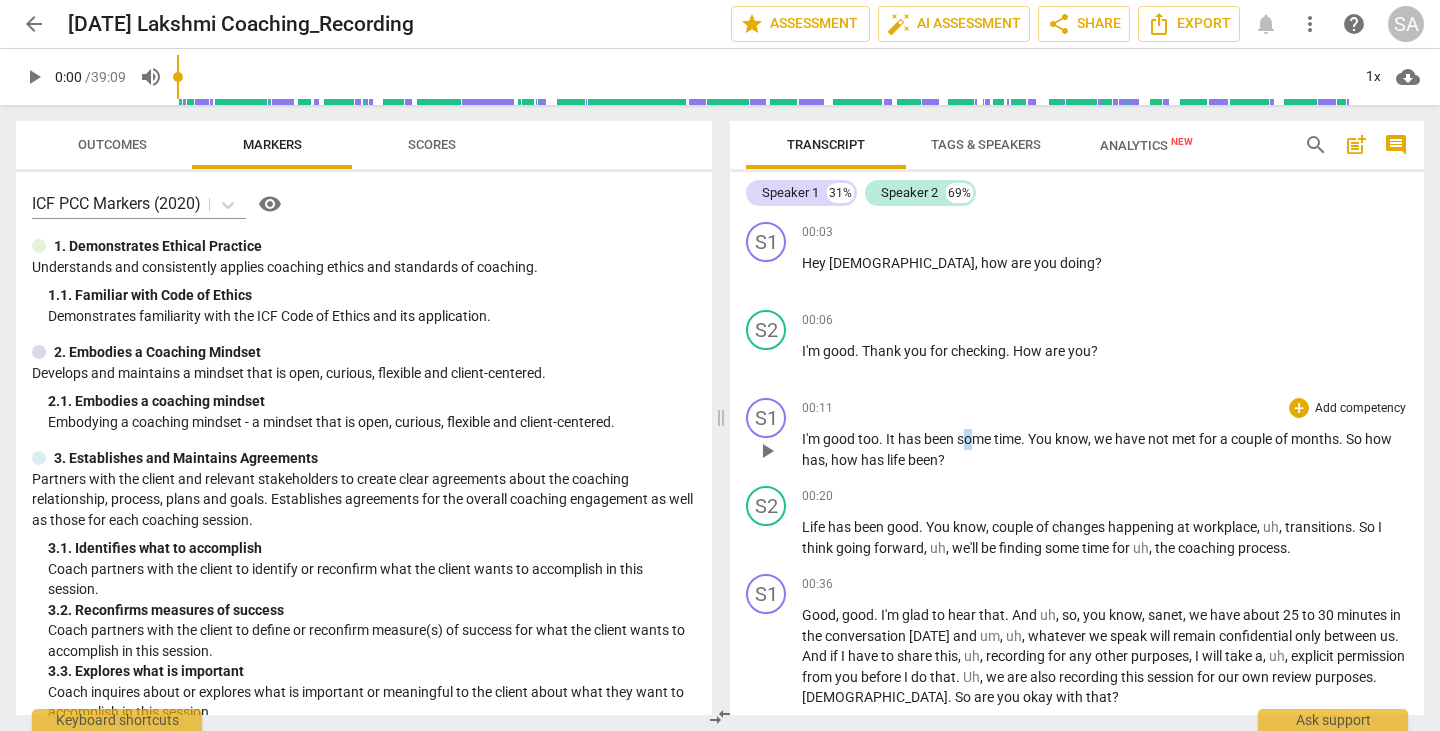 click on "I'm   good   too .   It   has   been   some   time .   You   know ,   we   have   not   met   for   a   couple   of   months .   So   how   has ,   how   has   life   been ?" at bounding box center (1105, 449) 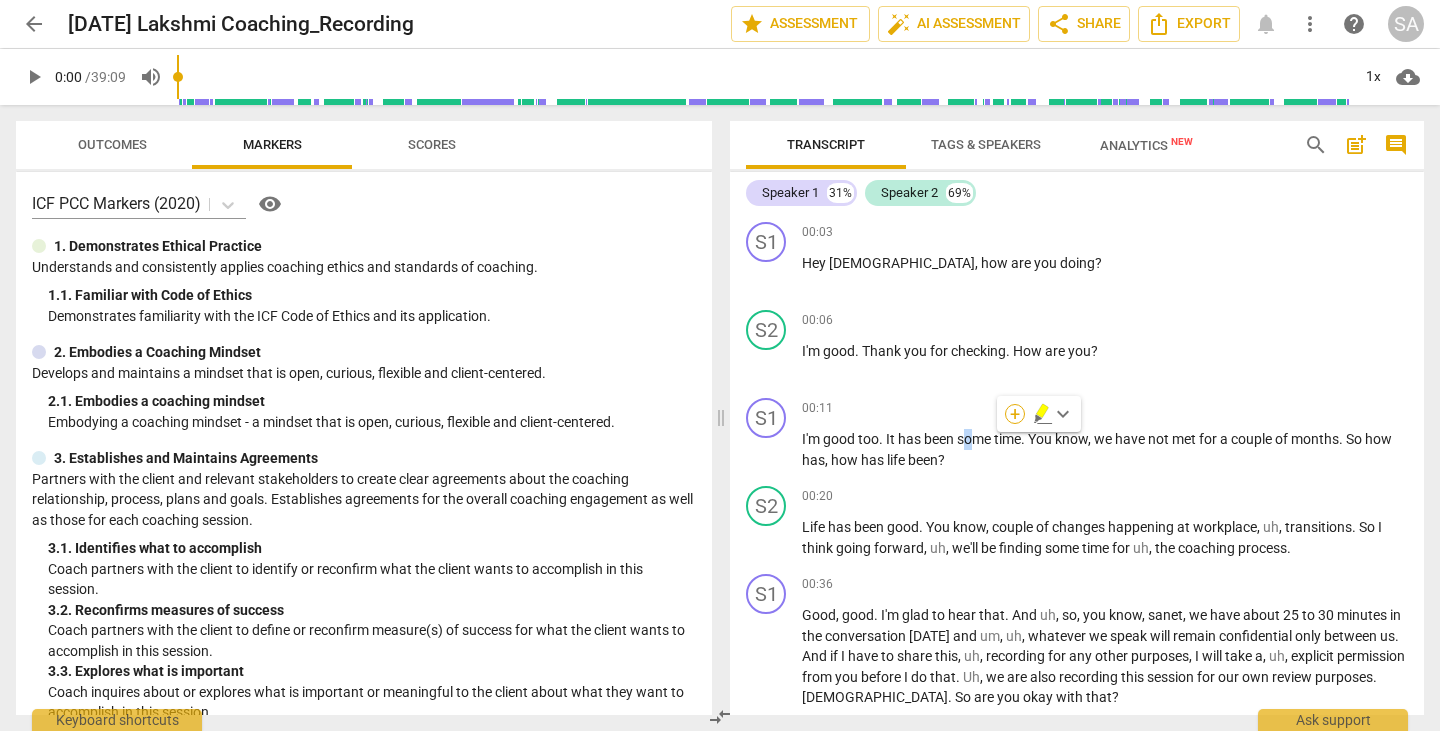 click on "+" at bounding box center (1015, 414) 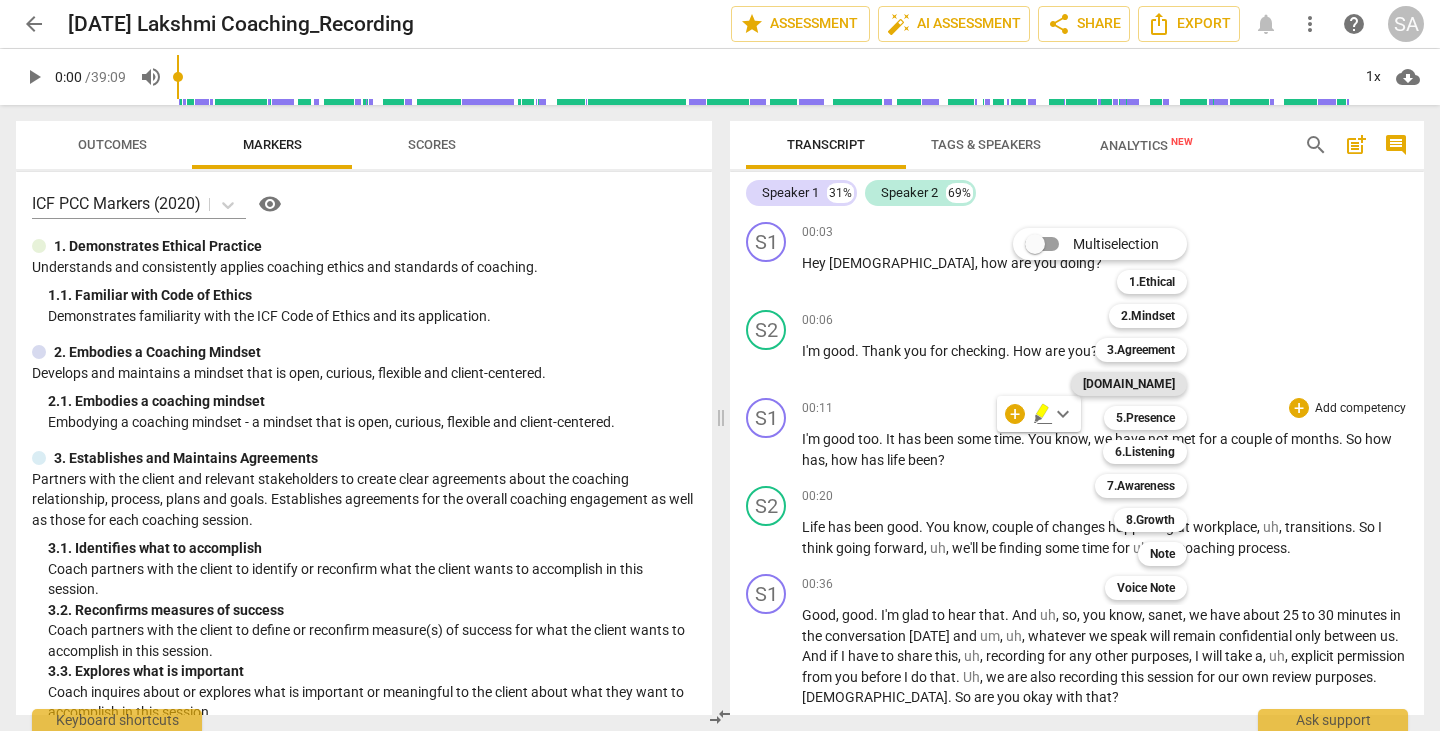 click on "4.Trust" at bounding box center [1129, 384] 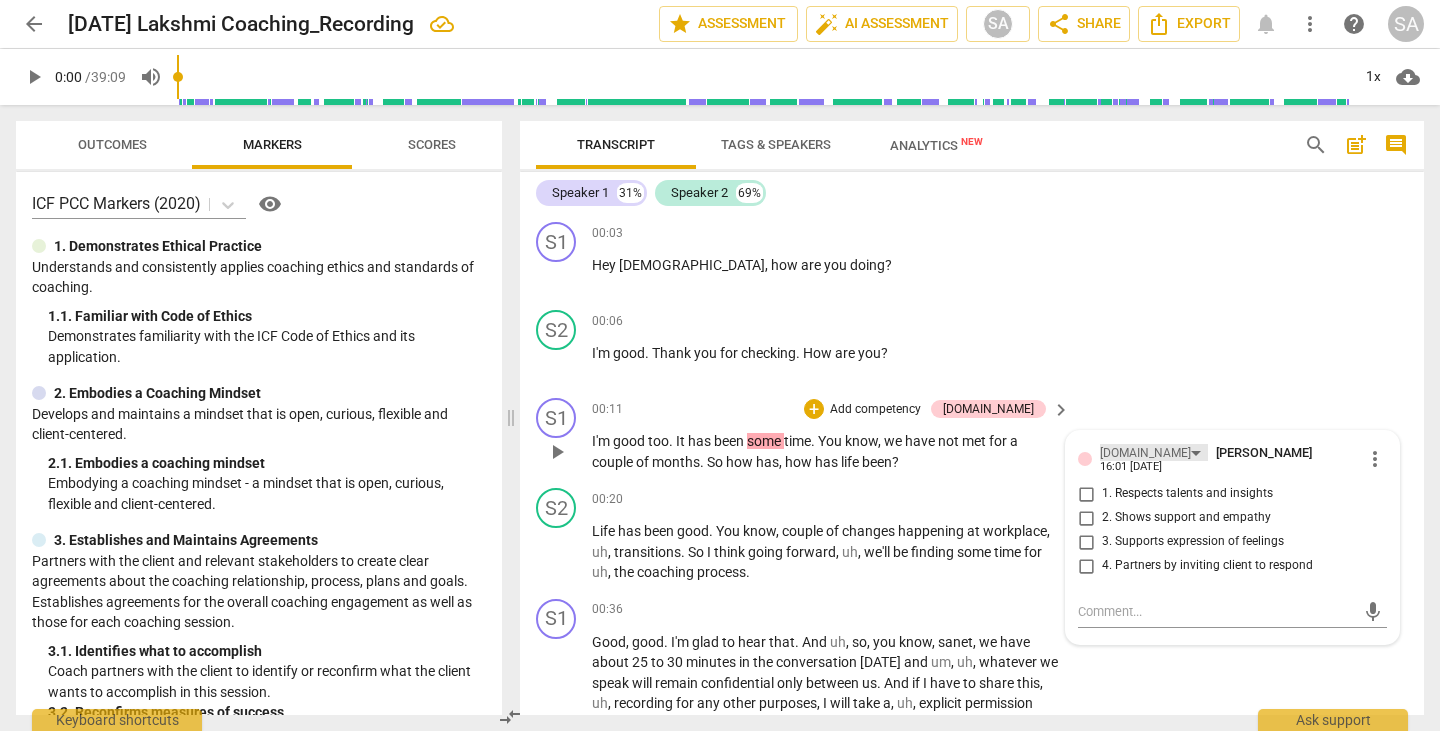 click on "4.Trust" at bounding box center (1154, 452) 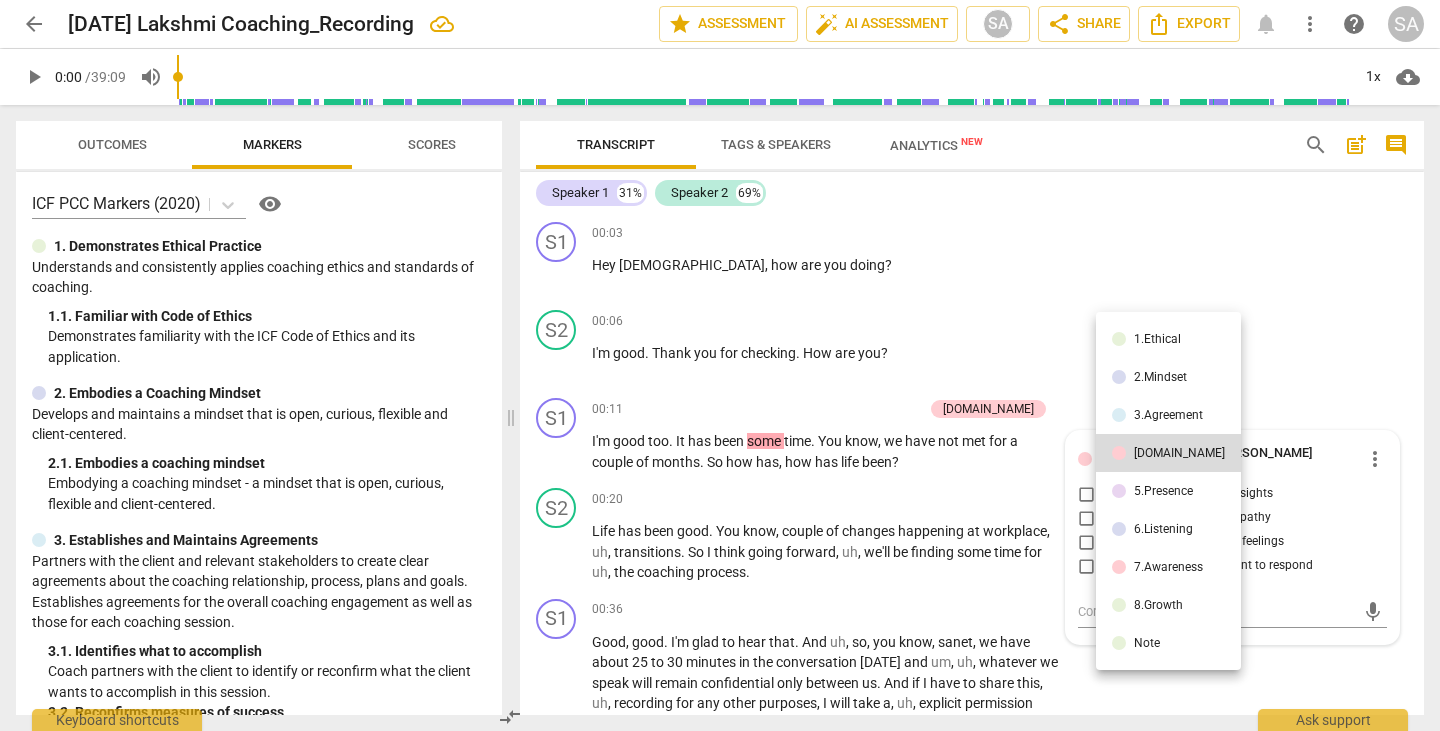 click at bounding box center (720, 365) 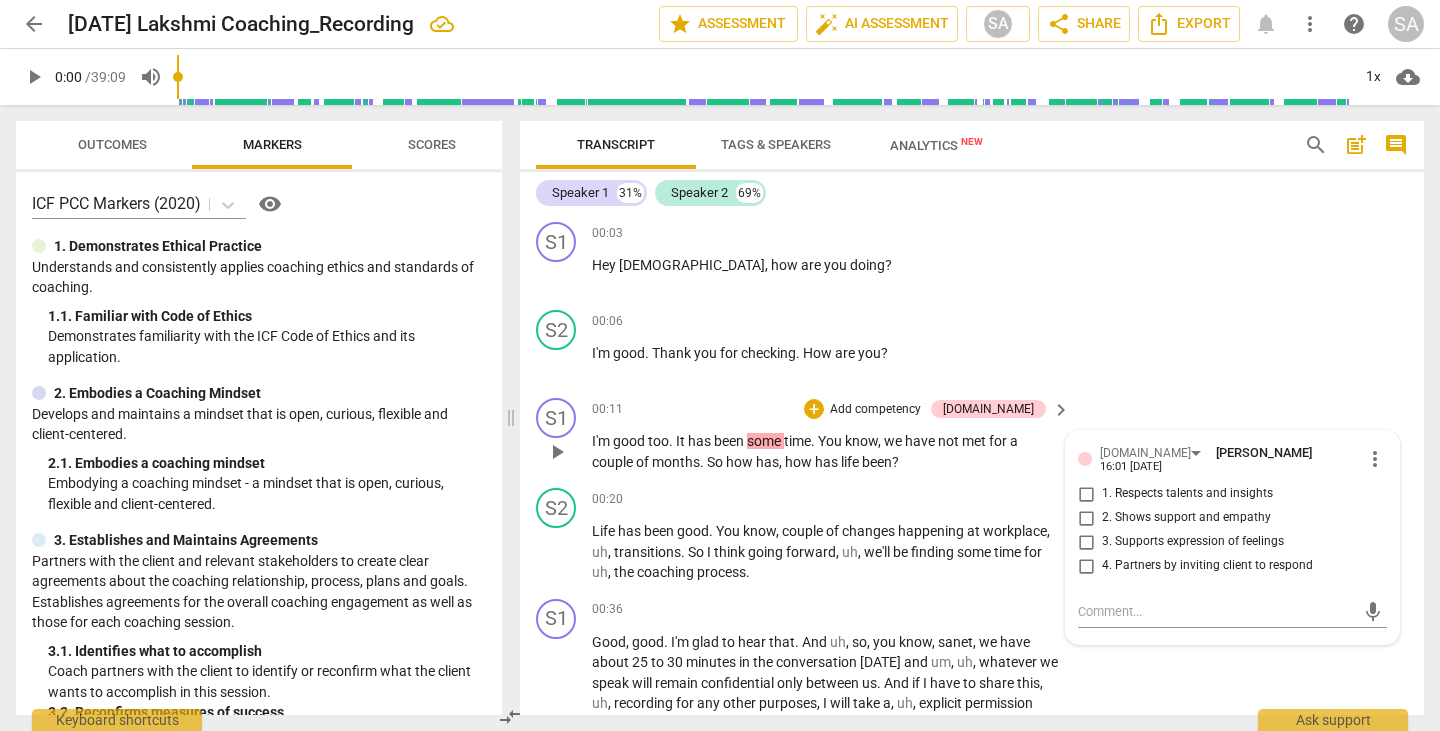 click on "2. Shows support and empathy" at bounding box center (1086, 518) 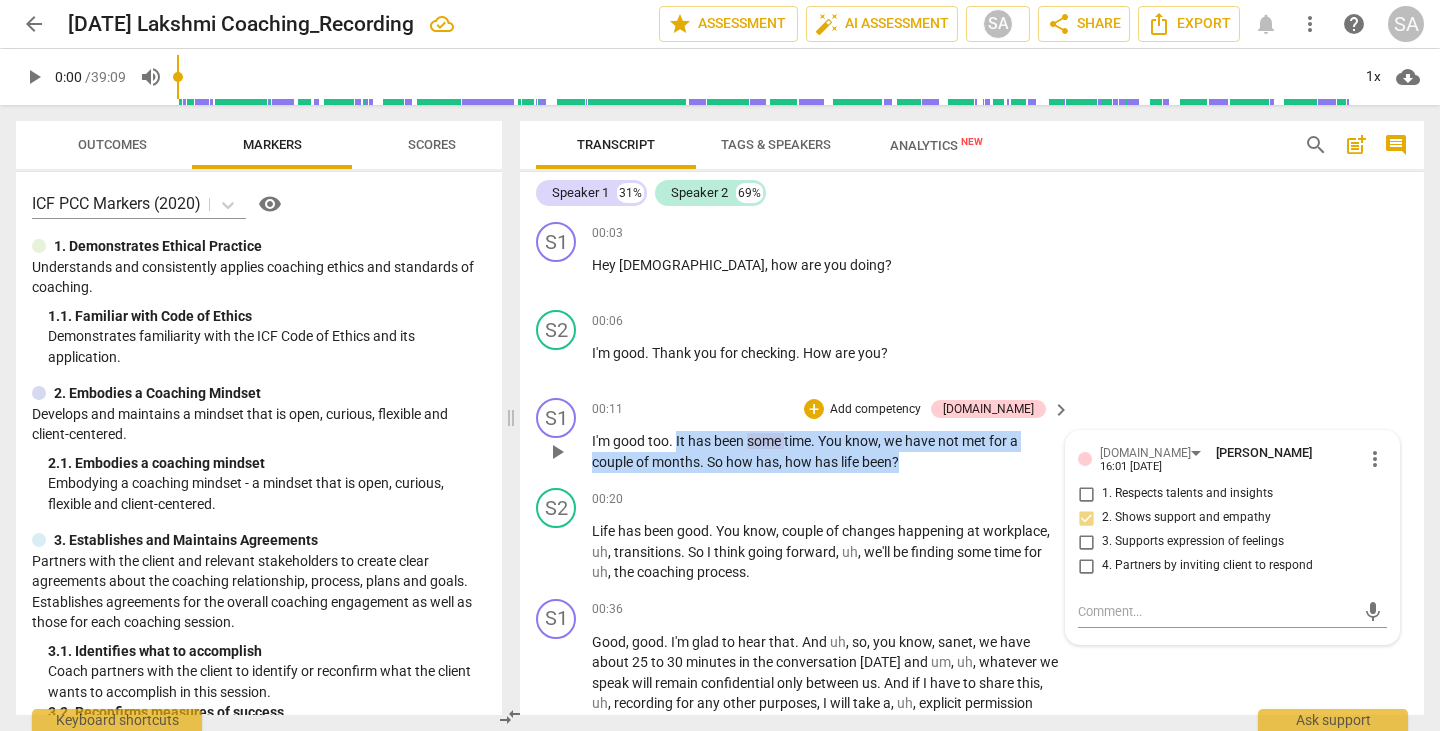 drag, startPoint x: 676, startPoint y: 440, endPoint x: 907, endPoint y: 468, distance: 232.69078 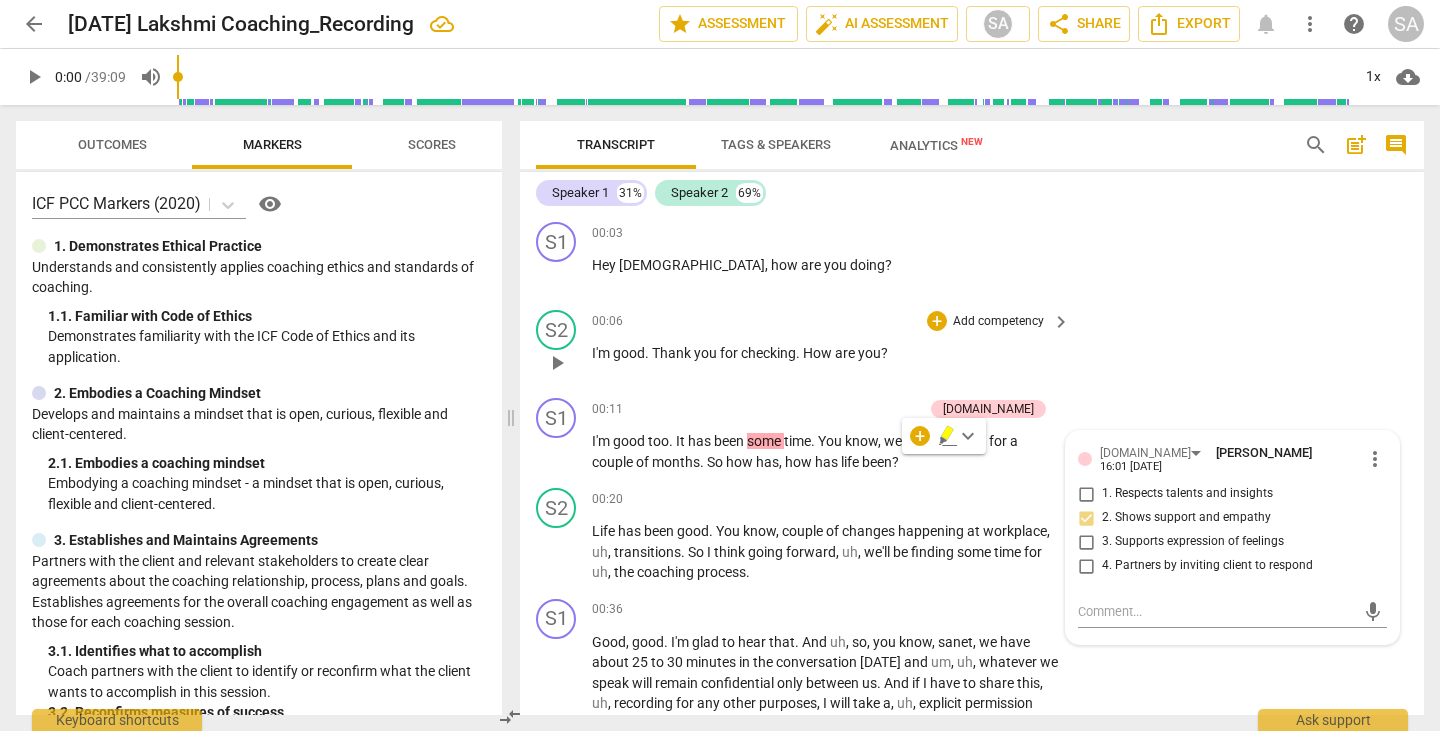 click on "S2 play_arrow pause 00:06 + Add competency keyboard_arrow_right I'm   good .   Thank   you   for   checking .   How   are   you ?" at bounding box center (972, 346) 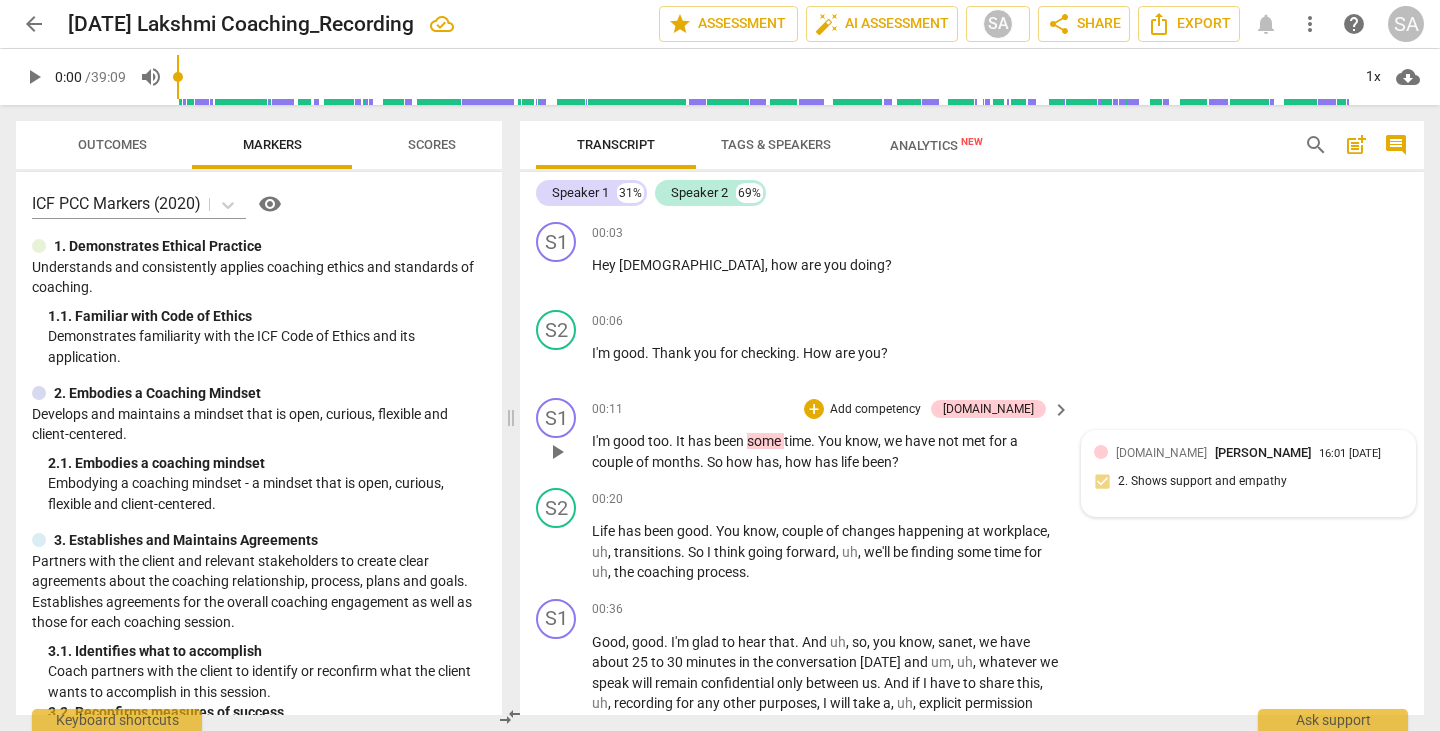 click on "4.Trust Saraswathi Anand" at bounding box center [1217, 452] 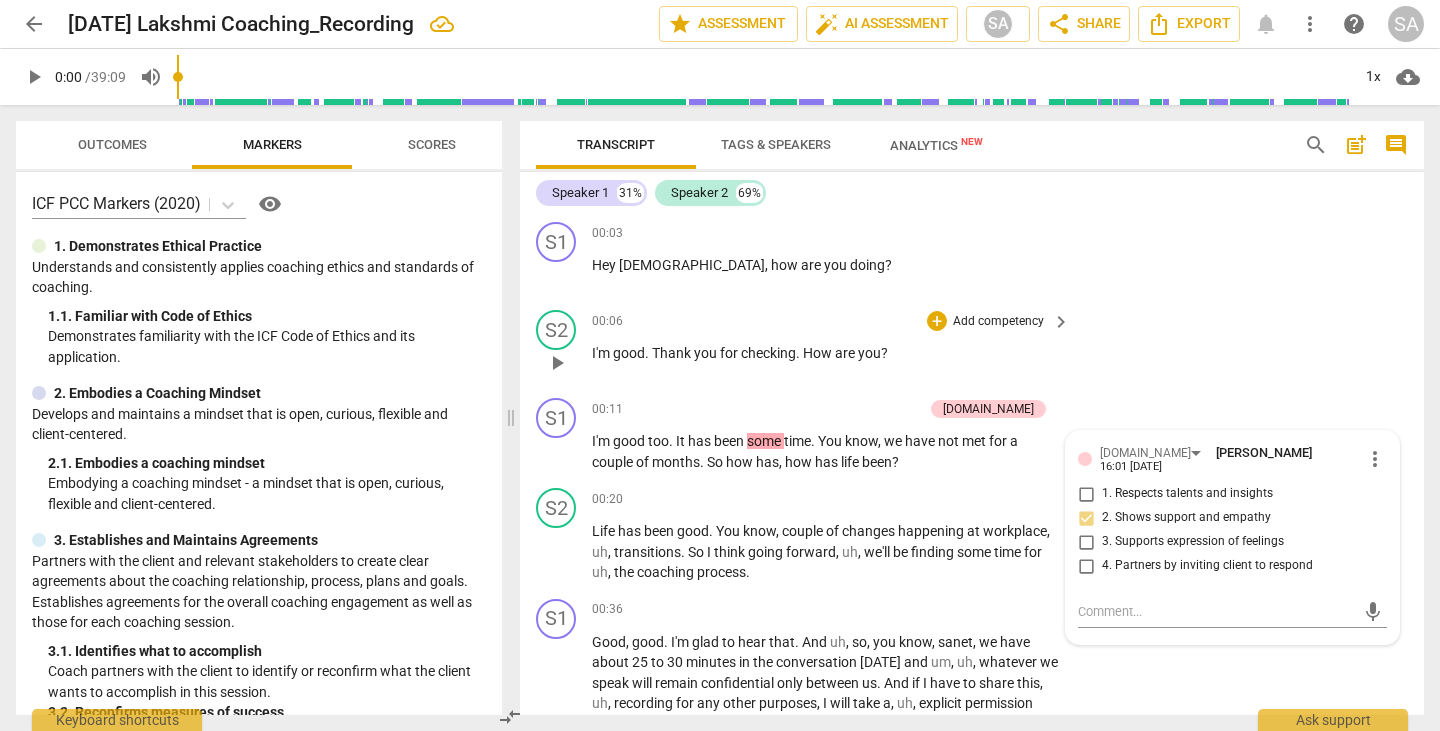 click on "S2 play_arrow pause 00:06 + Add competency keyboard_arrow_right I'm   good .   Thank   you   for   checking .   How   are   you ?" at bounding box center (972, 346) 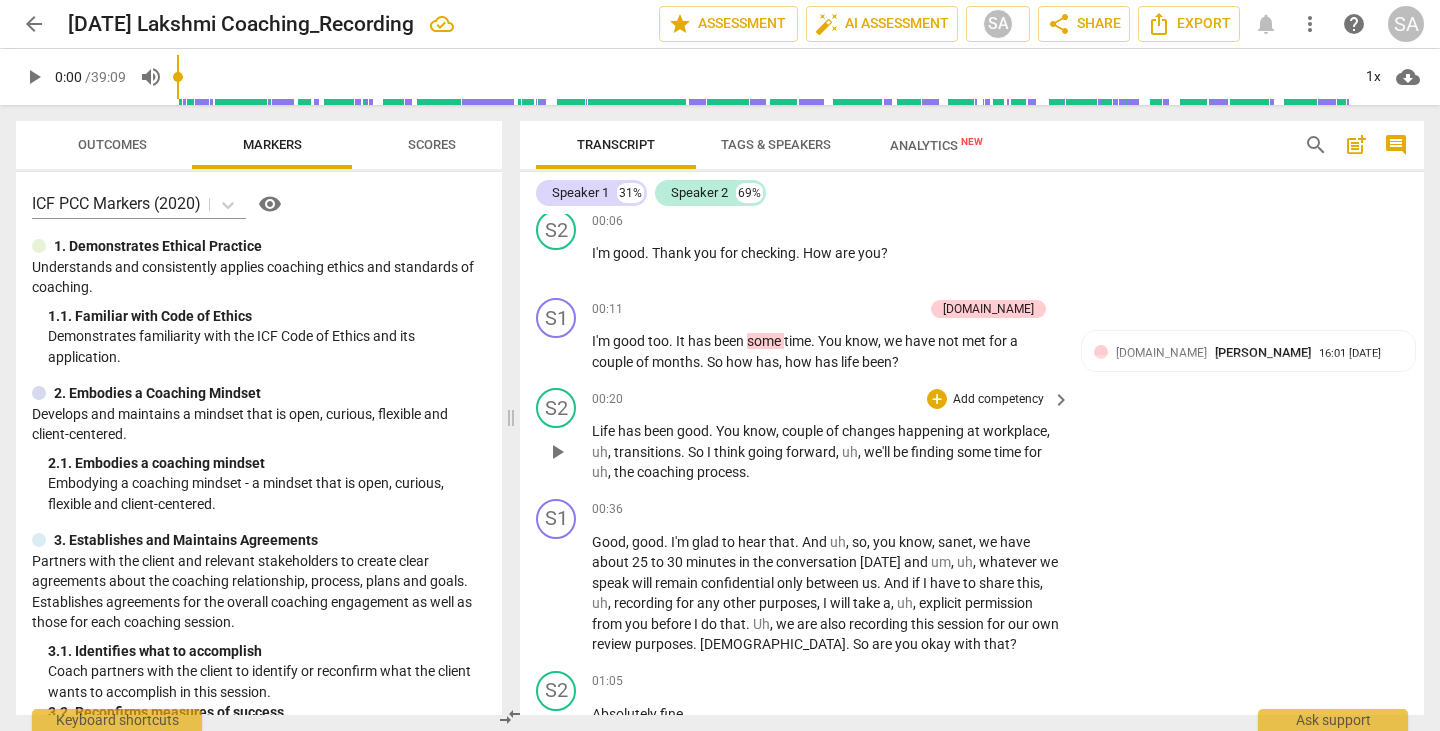 scroll, scrollTop: 200, scrollLeft: 0, axis: vertical 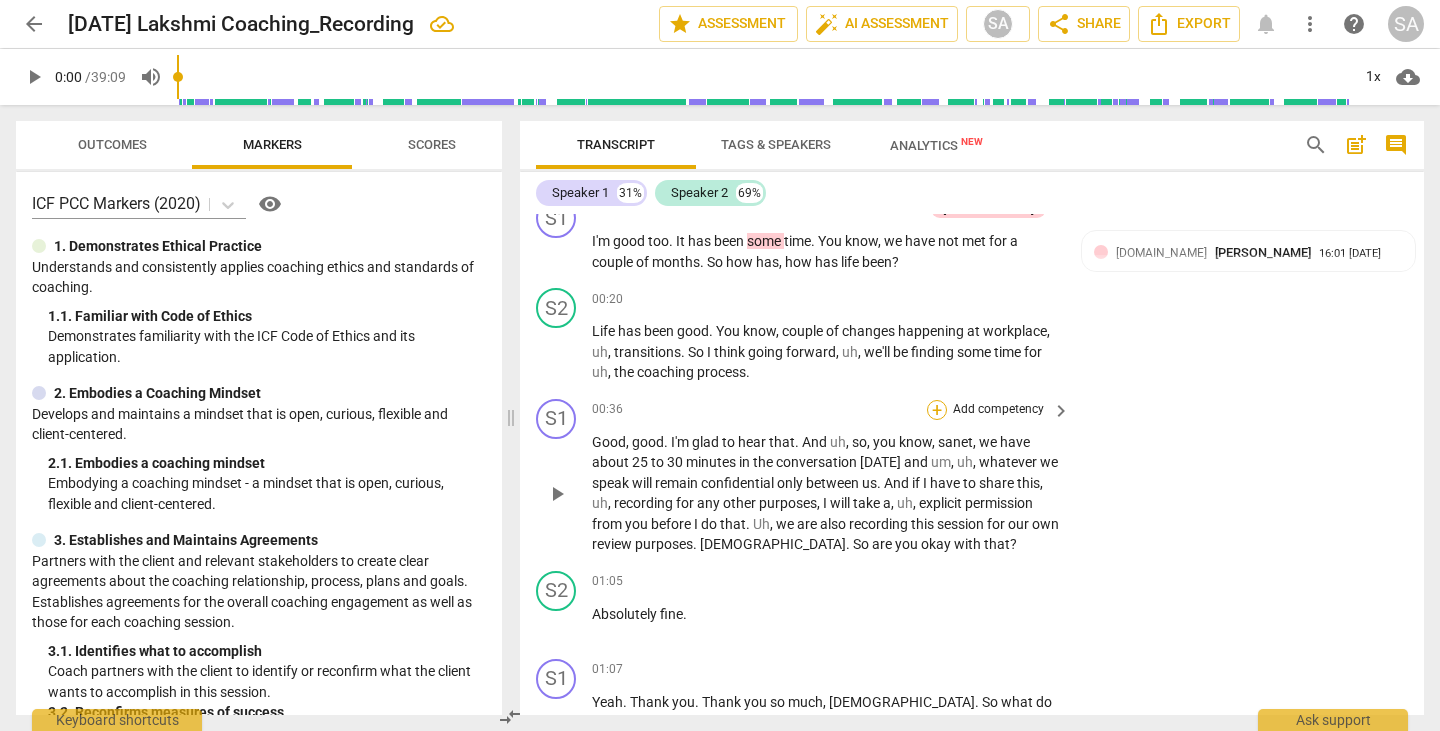 click on "+" at bounding box center (937, 410) 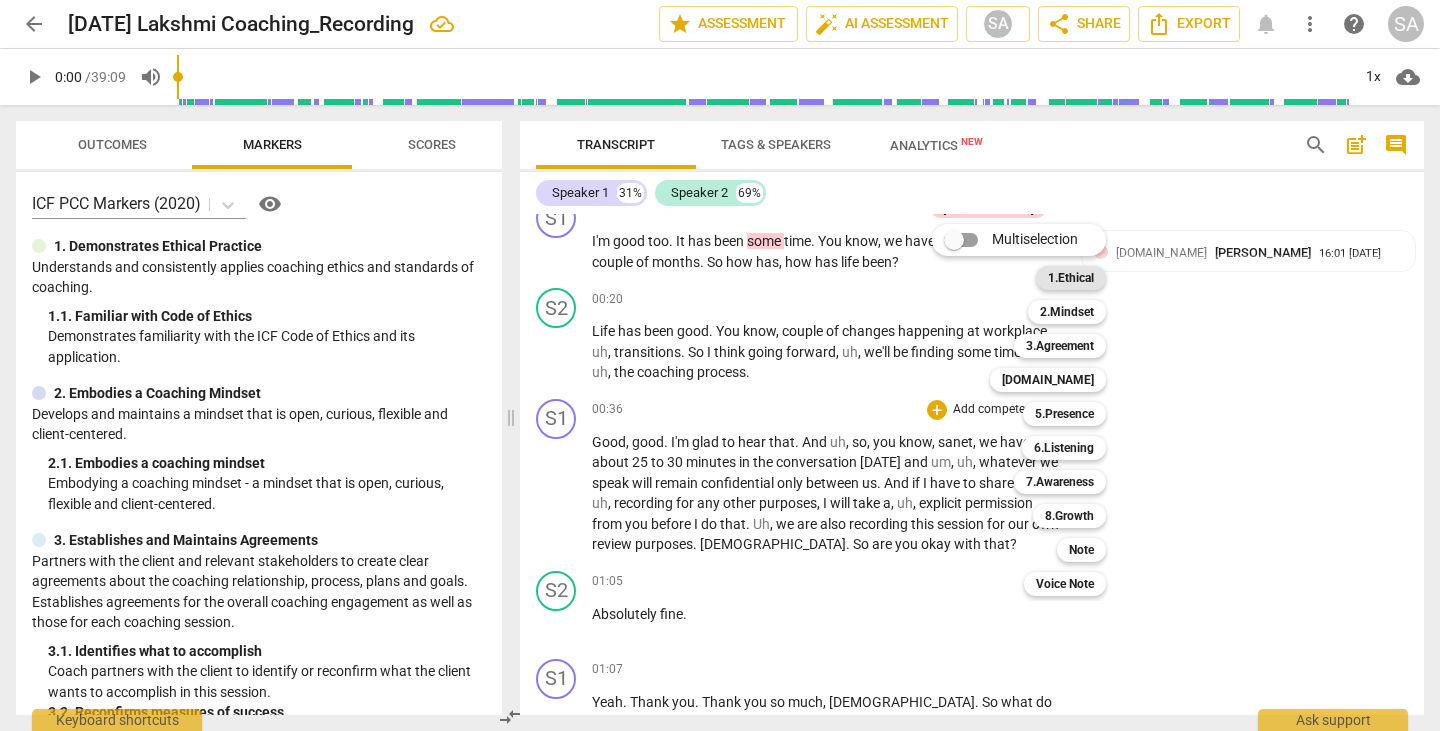 click on "1.Ethical" at bounding box center (1071, 278) 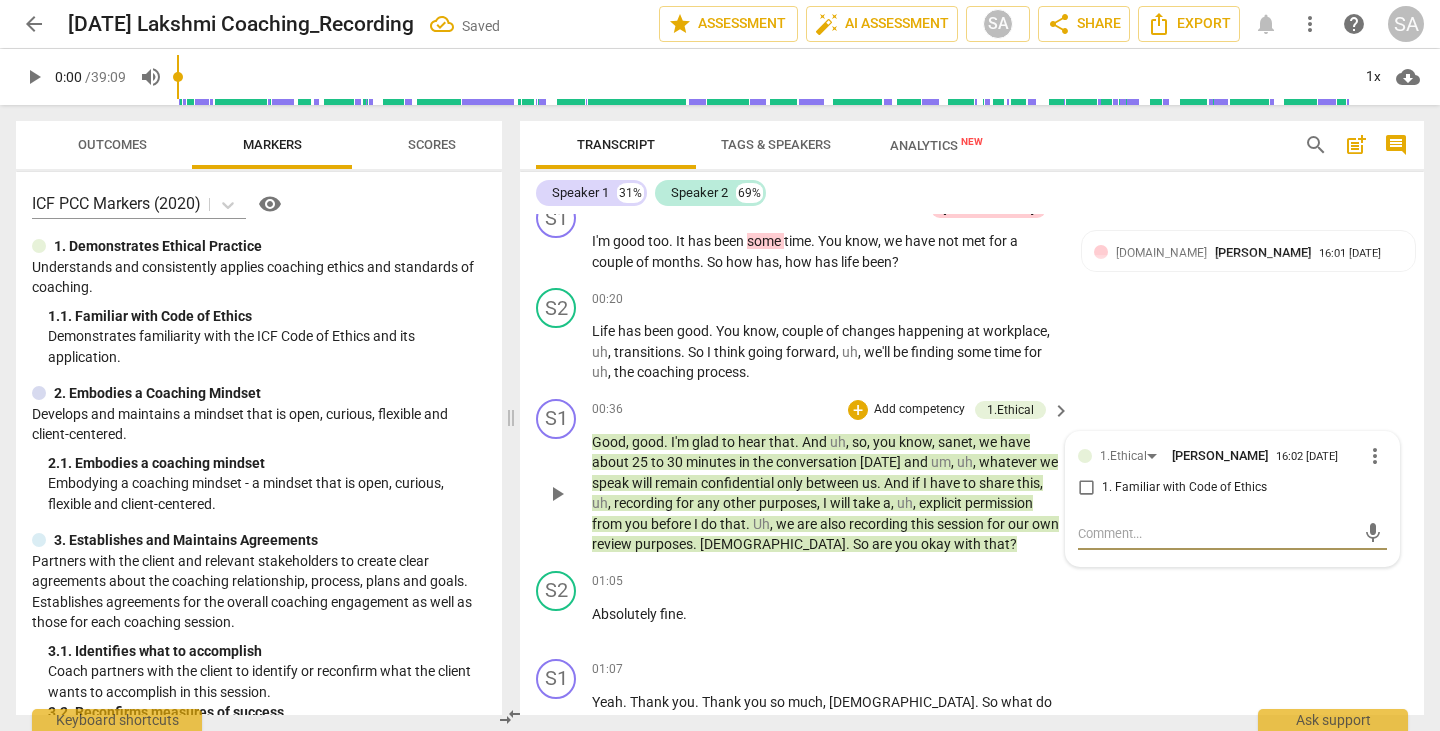 click on "1. Familiar with Code of Ethics" at bounding box center (1086, 488) 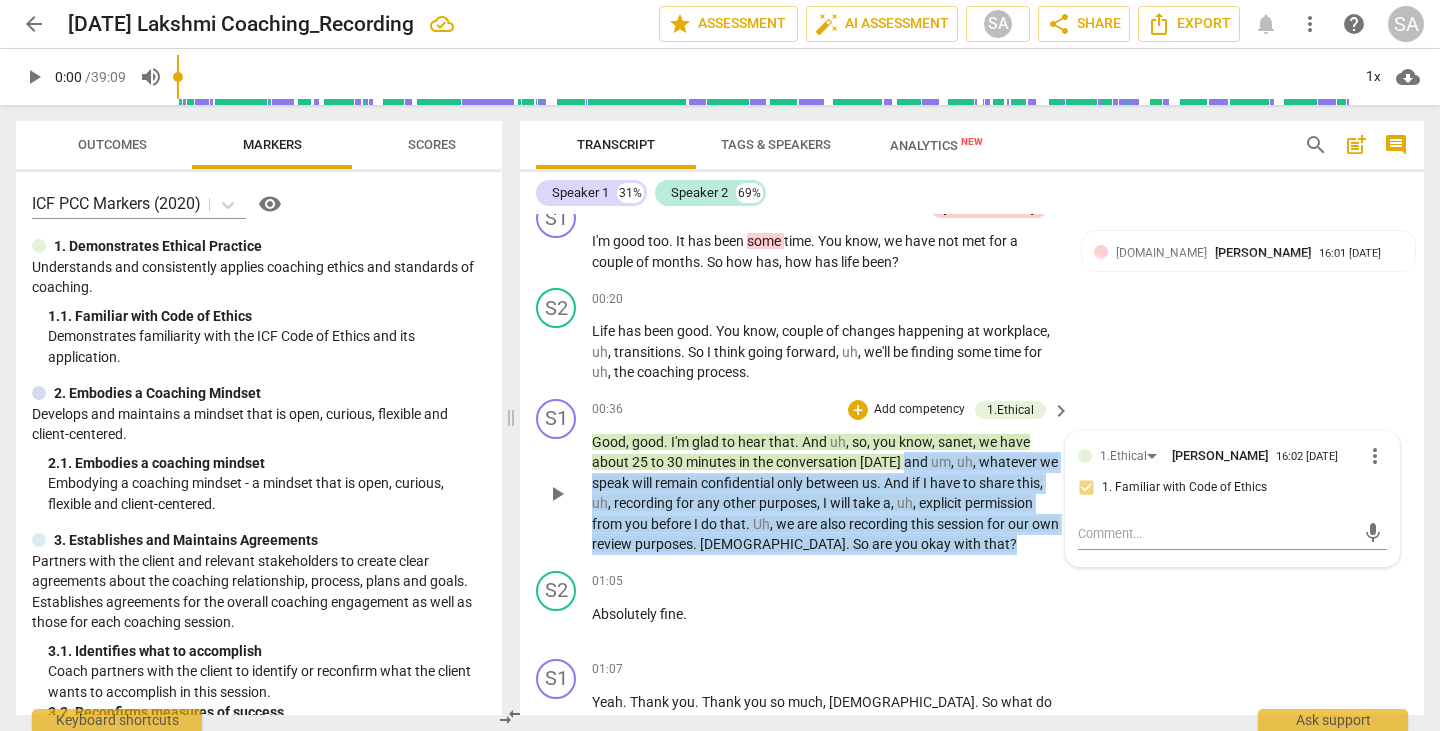 drag, startPoint x: 901, startPoint y: 457, endPoint x: 939, endPoint y: 548, distance: 98.61542 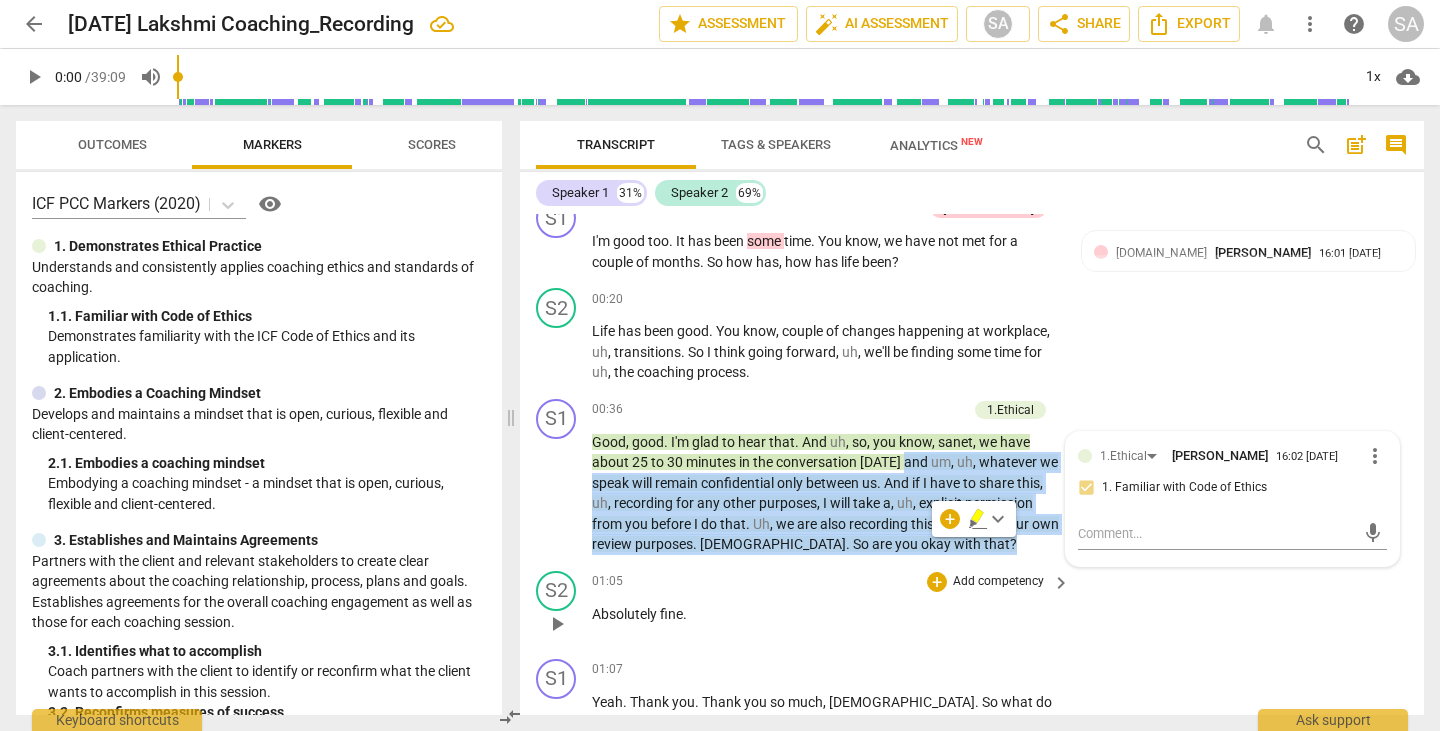 copy on "and   um ,   uh ,   whatever   we   speak   will   remain   confidential   only   between   us .   And   if   I   have   to   share   this ,   uh ,   recording   for   any   other   purposes ,   I   will   take   a ,   uh ,   explicit   permission   from   you   before   I   do   that .   Uh ,   we   are   also   recording   this   session   for   our   own   review   purposes .   Sunit .   So   are   you   okay   with   that ?" 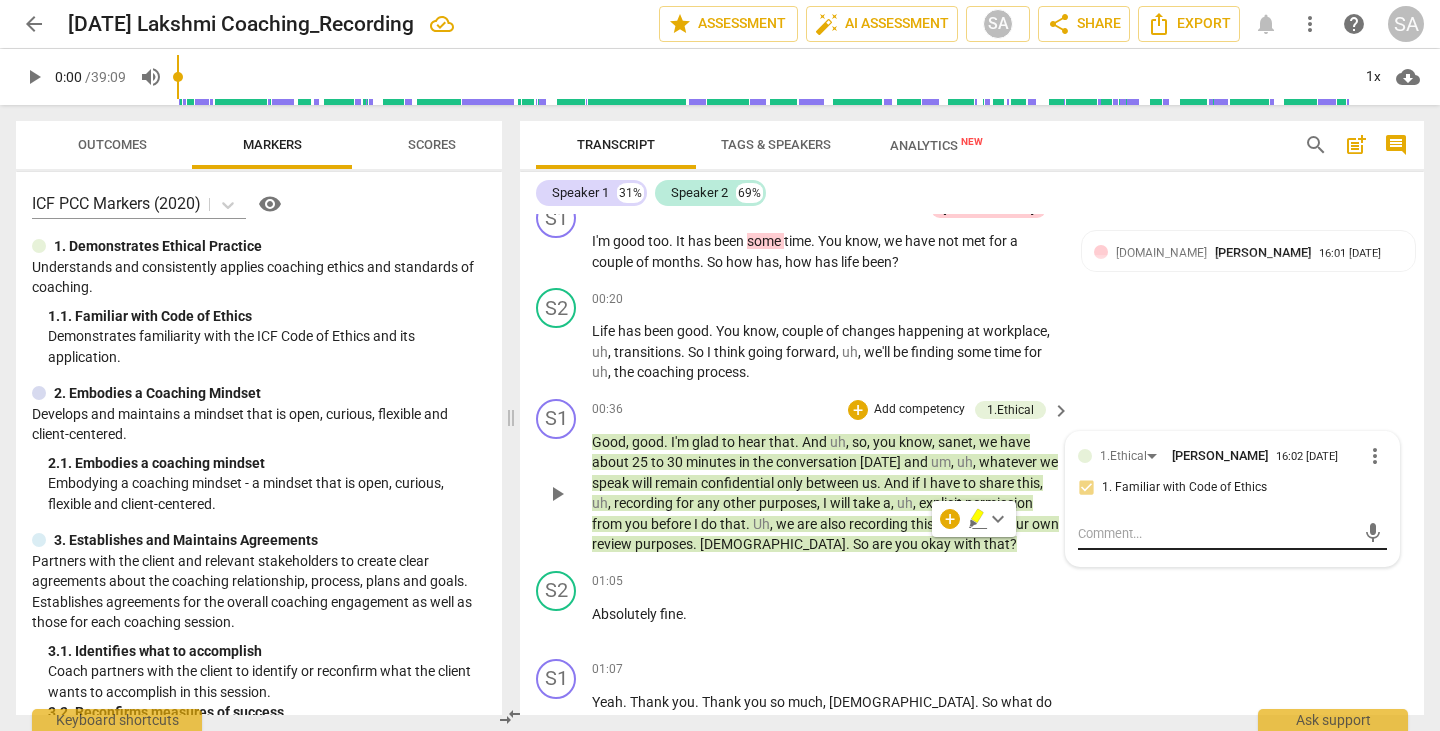 click at bounding box center (1216, 533) 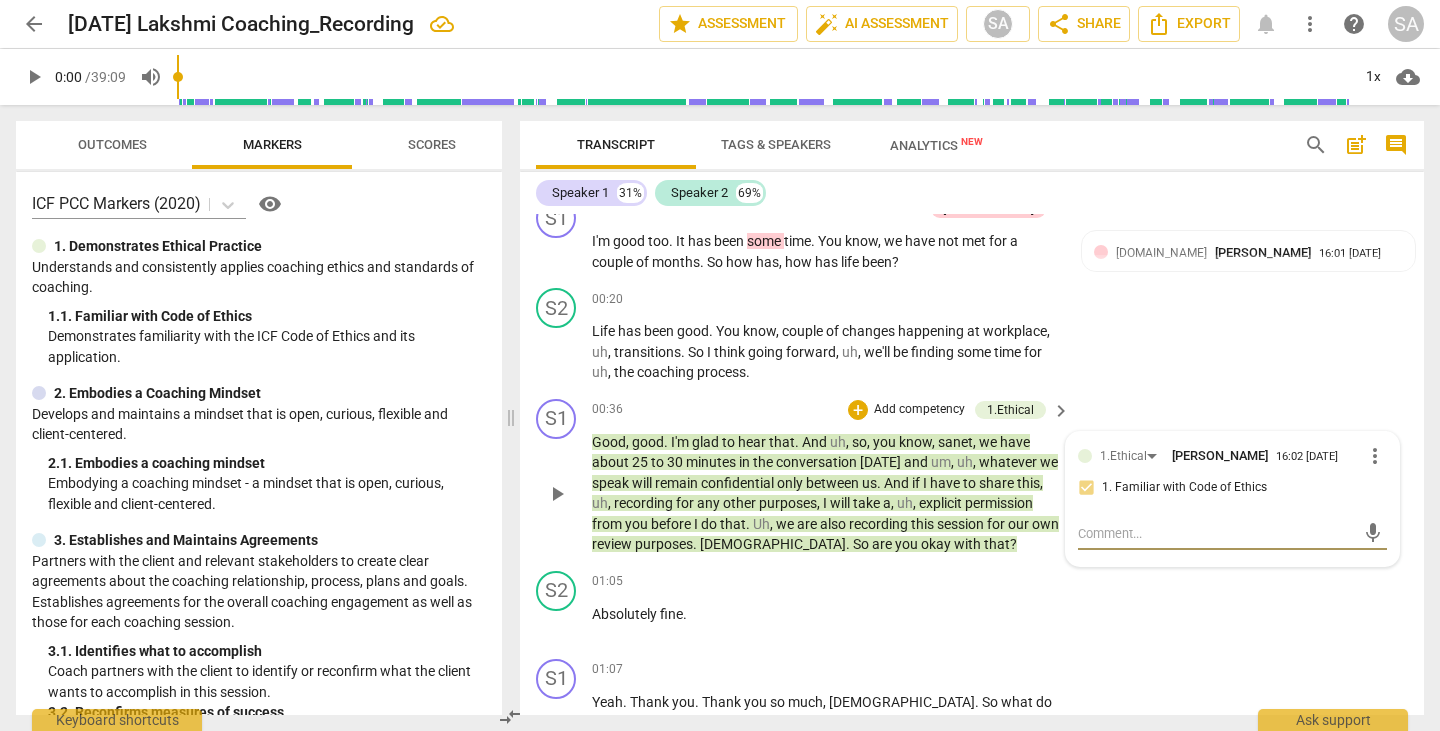 paste on "and um, uh, whatever we speak will remain confidential only between us. And if I have to share this, uh, recording for any other purposes, I will take a, uh, explicit permission from you before I do that. Uh, we are also recording this session for our own review purposes. Sunit. So are you okay with that?" 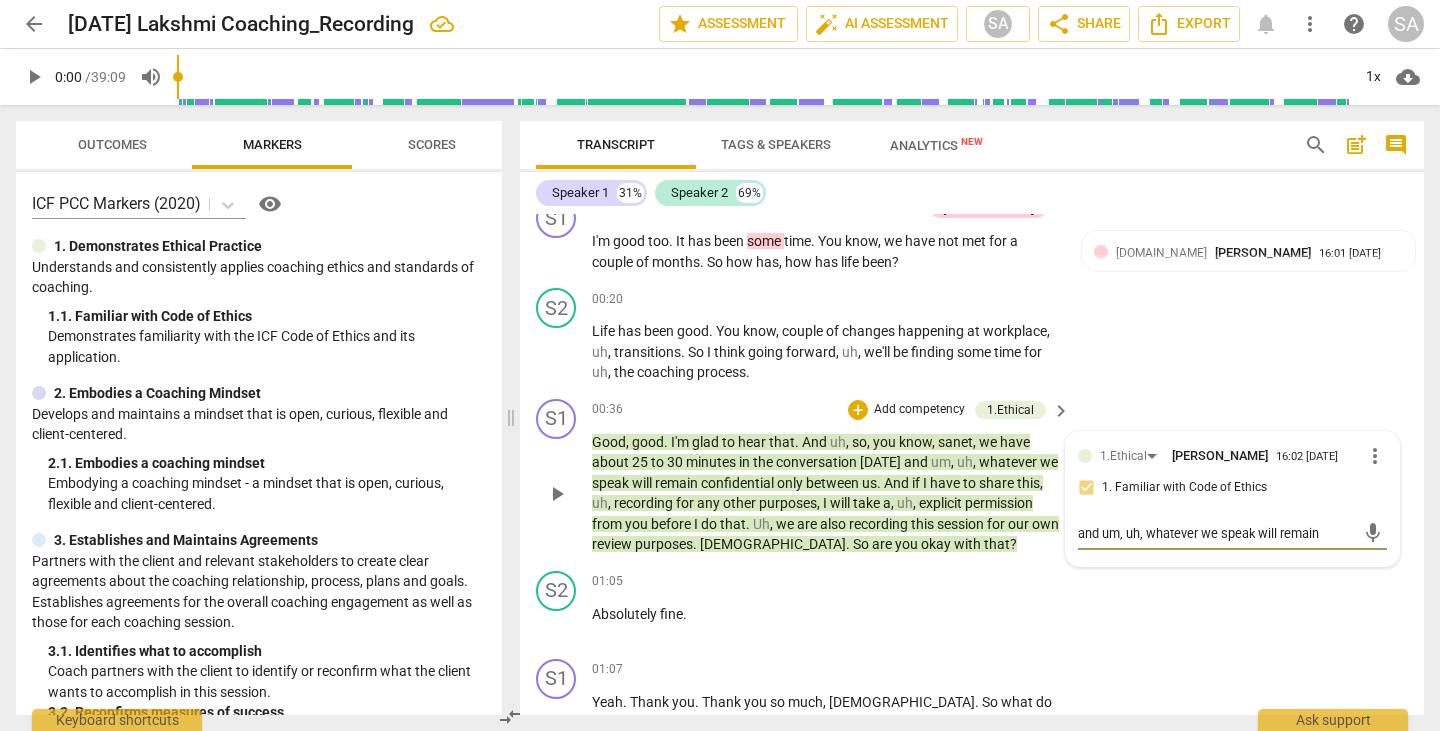 scroll, scrollTop: 17, scrollLeft: 0, axis: vertical 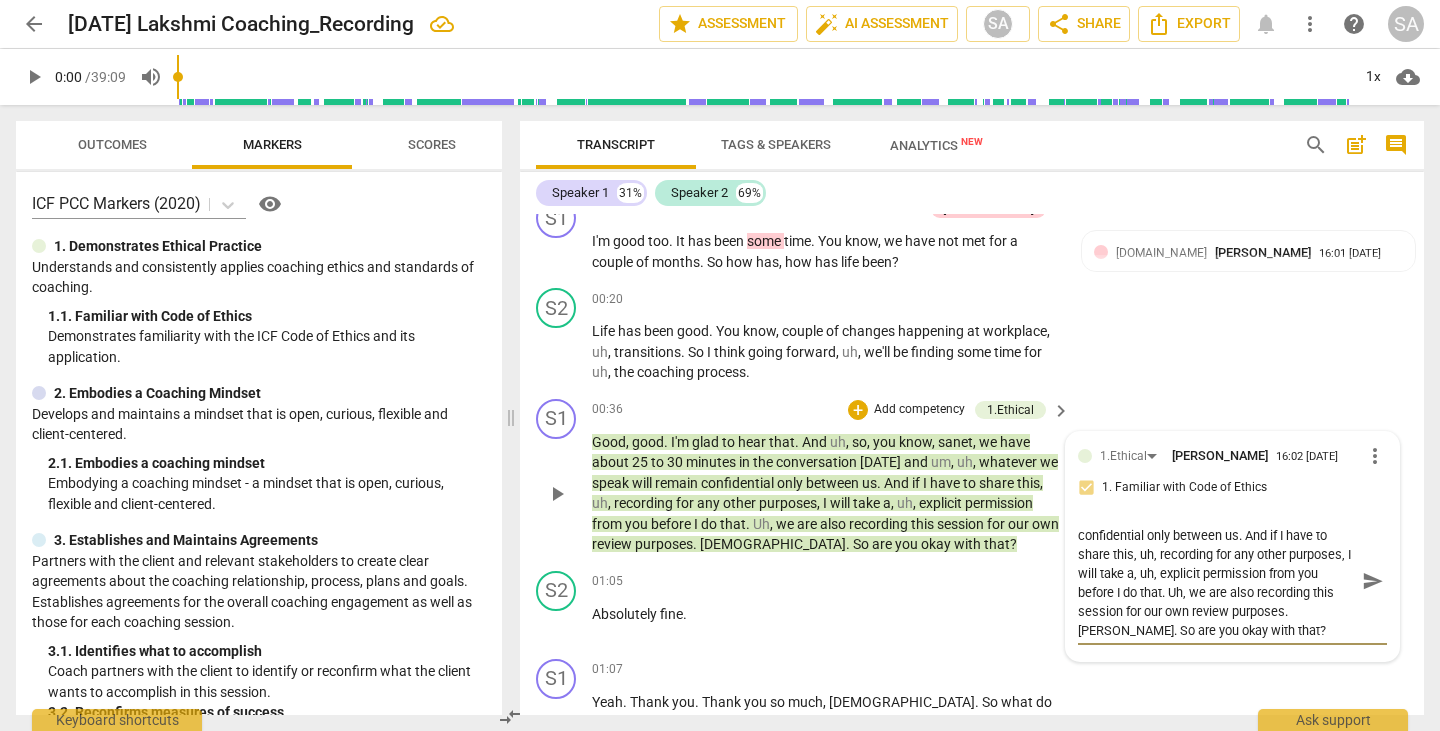 type on "and um, uh, whatever we speak will remain confidential only between us. And if I have to share this, uh, recording for any other purposes, I will take a, uh, explicit permission from you before I do that. Uh, we are also recording this session for our own review purposes. Sunit. So are you okay with that?" 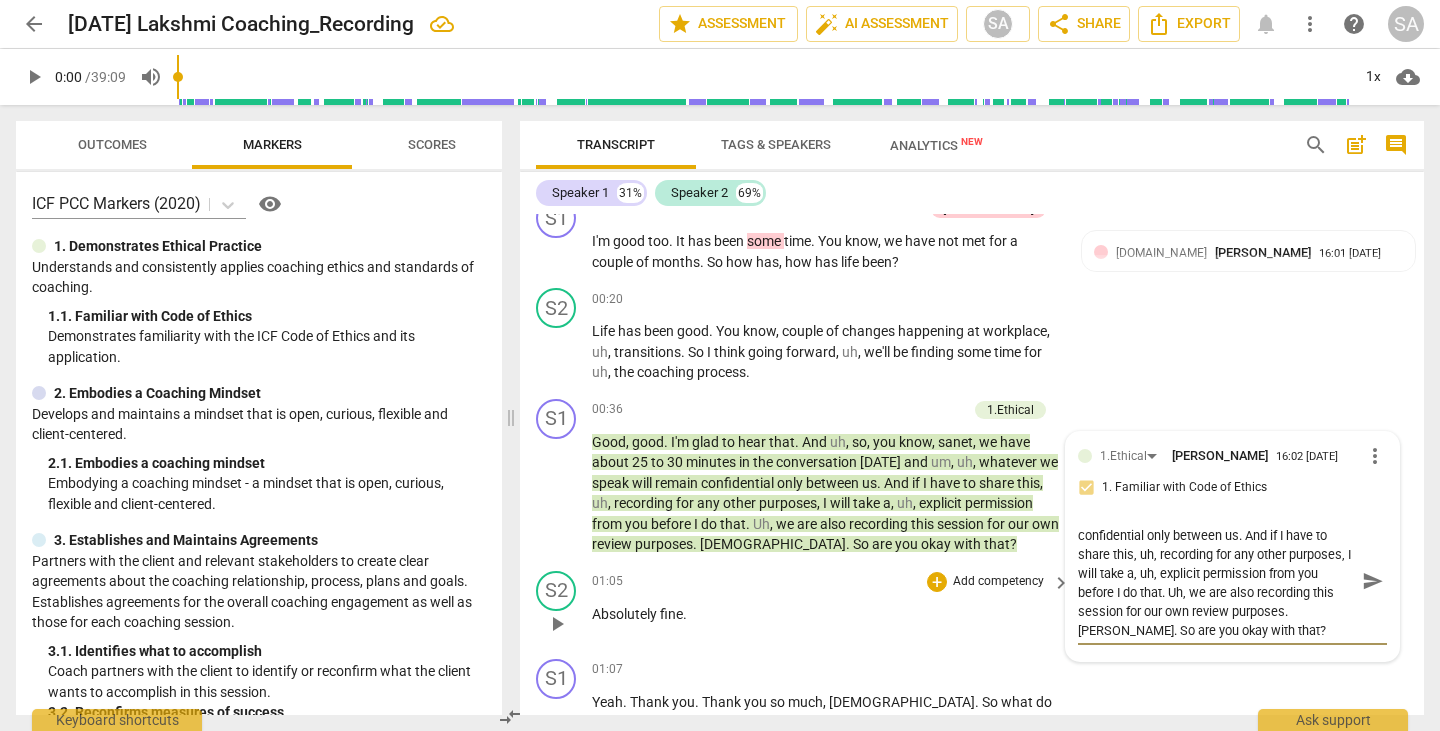 click on "send" at bounding box center [1373, 581] 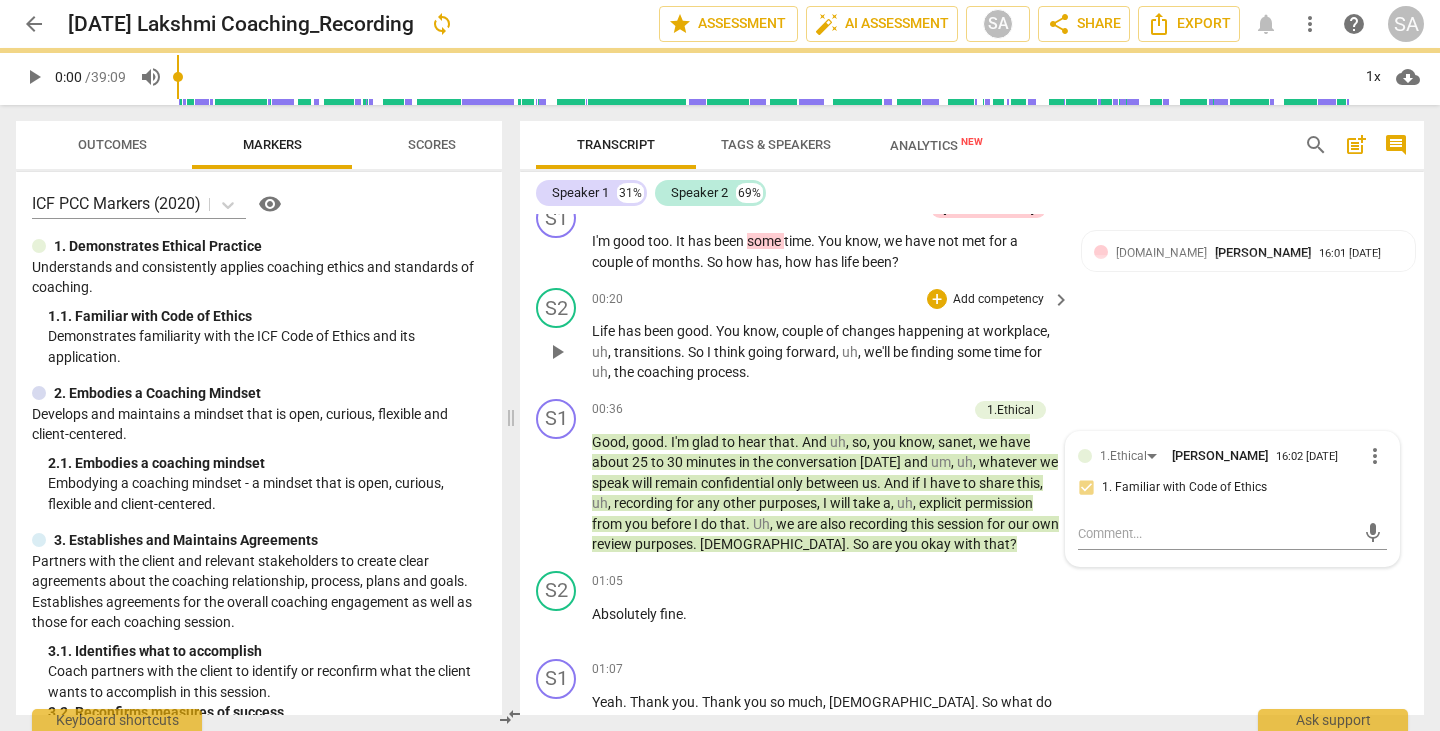 scroll, scrollTop: 0, scrollLeft: 0, axis: both 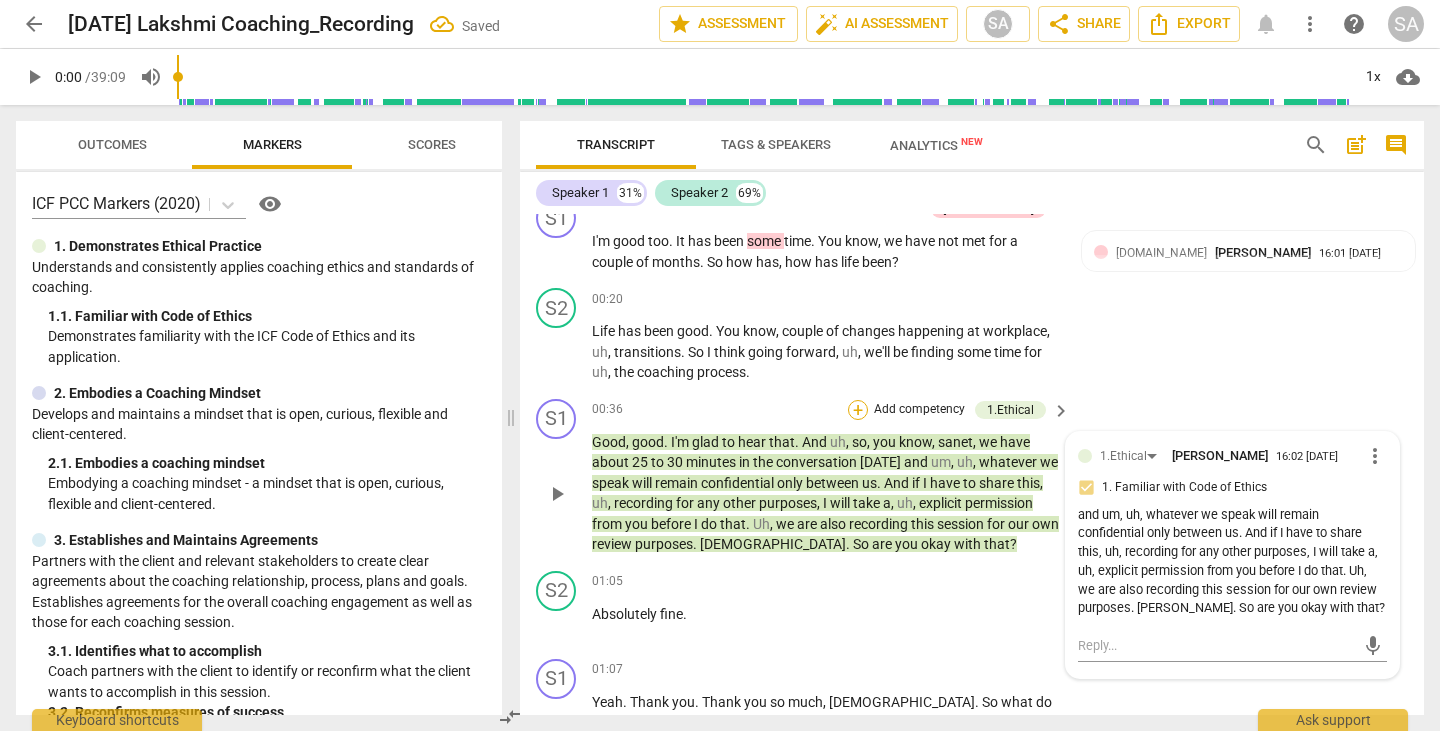 click on "+" at bounding box center [858, 410] 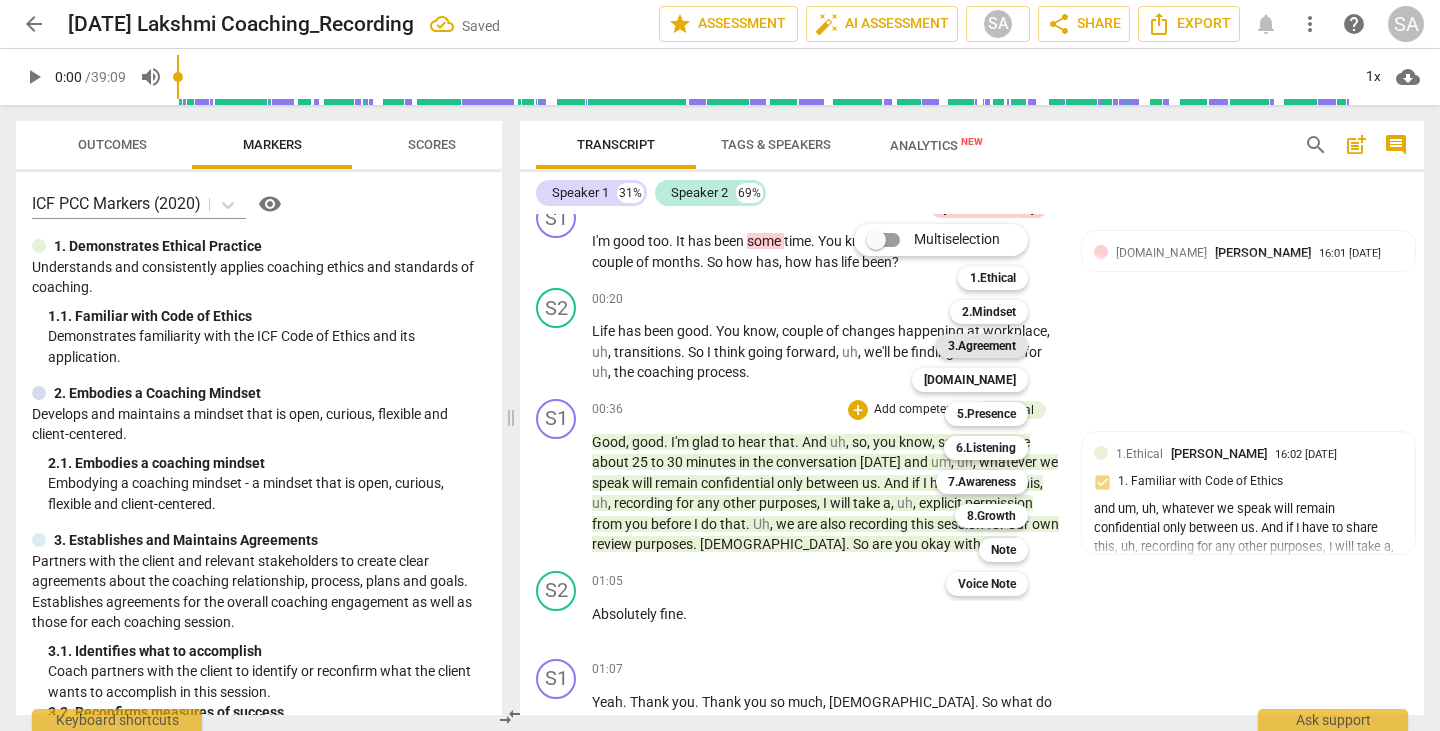click on "3.Agreement" at bounding box center (982, 346) 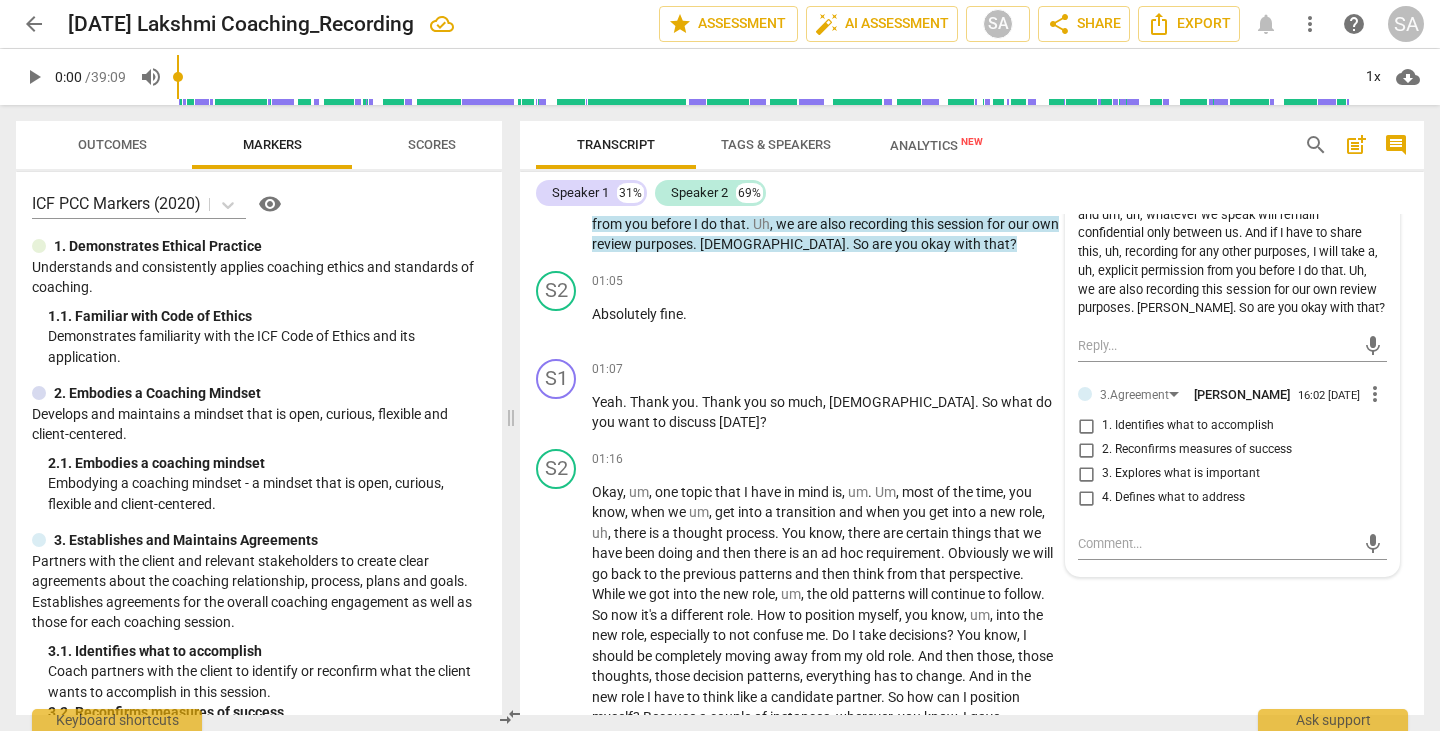 scroll, scrollTop: 400, scrollLeft: 0, axis: vertical 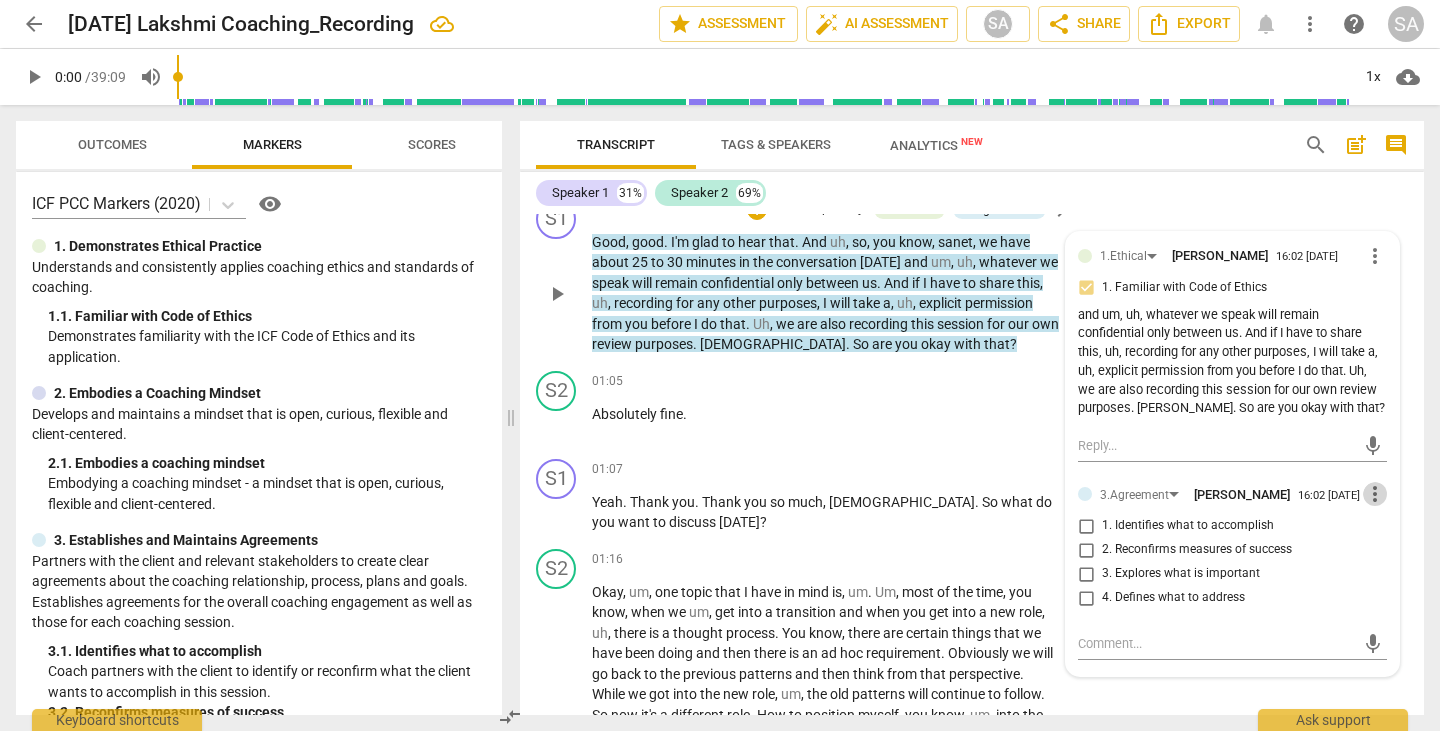 click on "more_vert" at bounding box center [1375, 494] 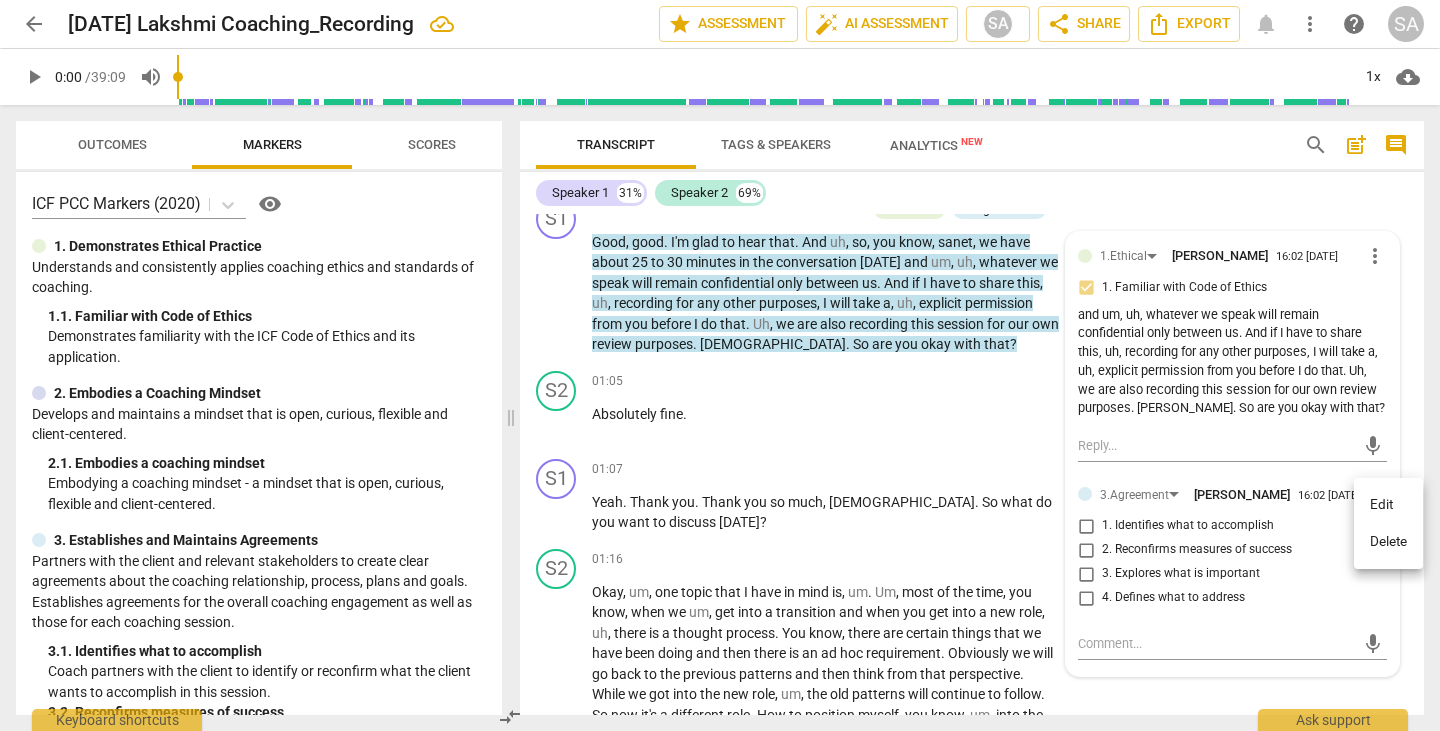 click on "Delete" at bounding box center (1388, 542) 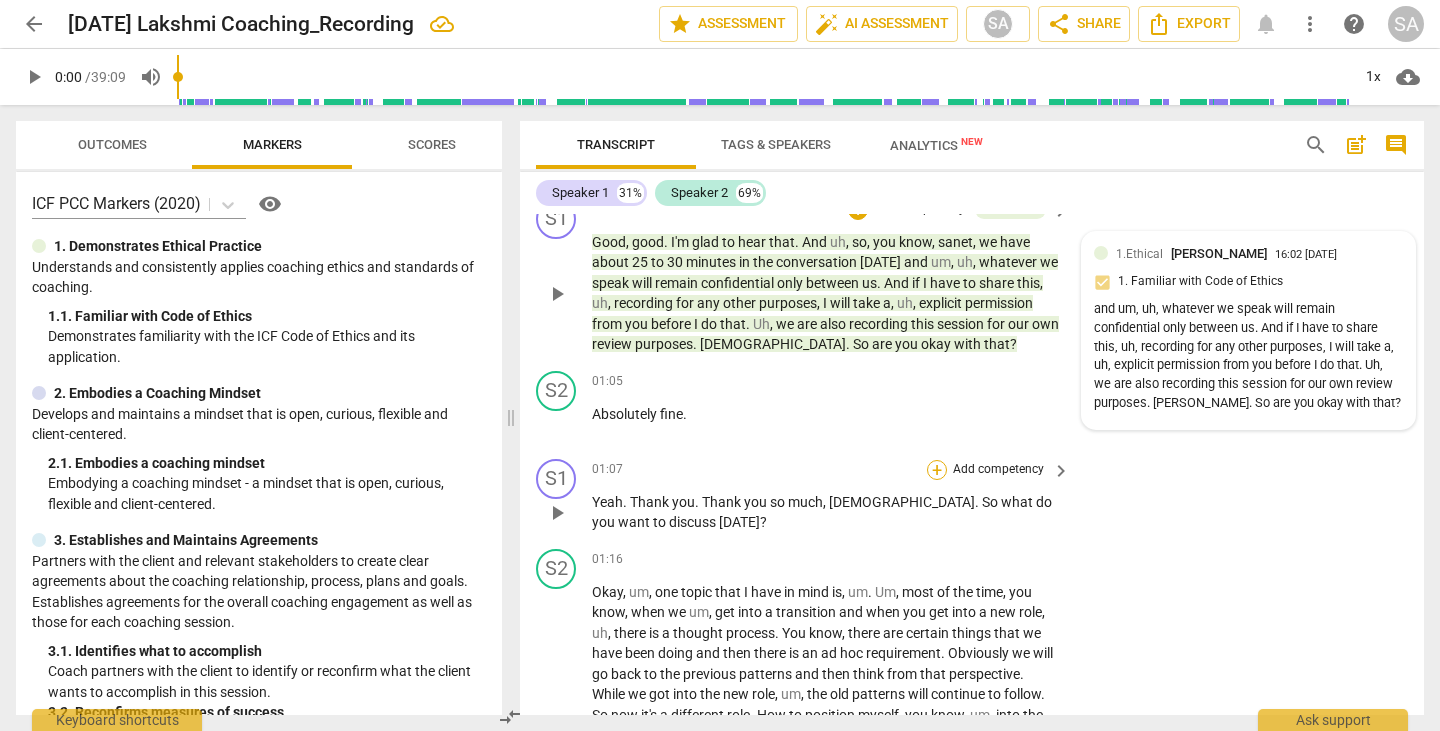 click on "+" at bounding box center [937, 470] 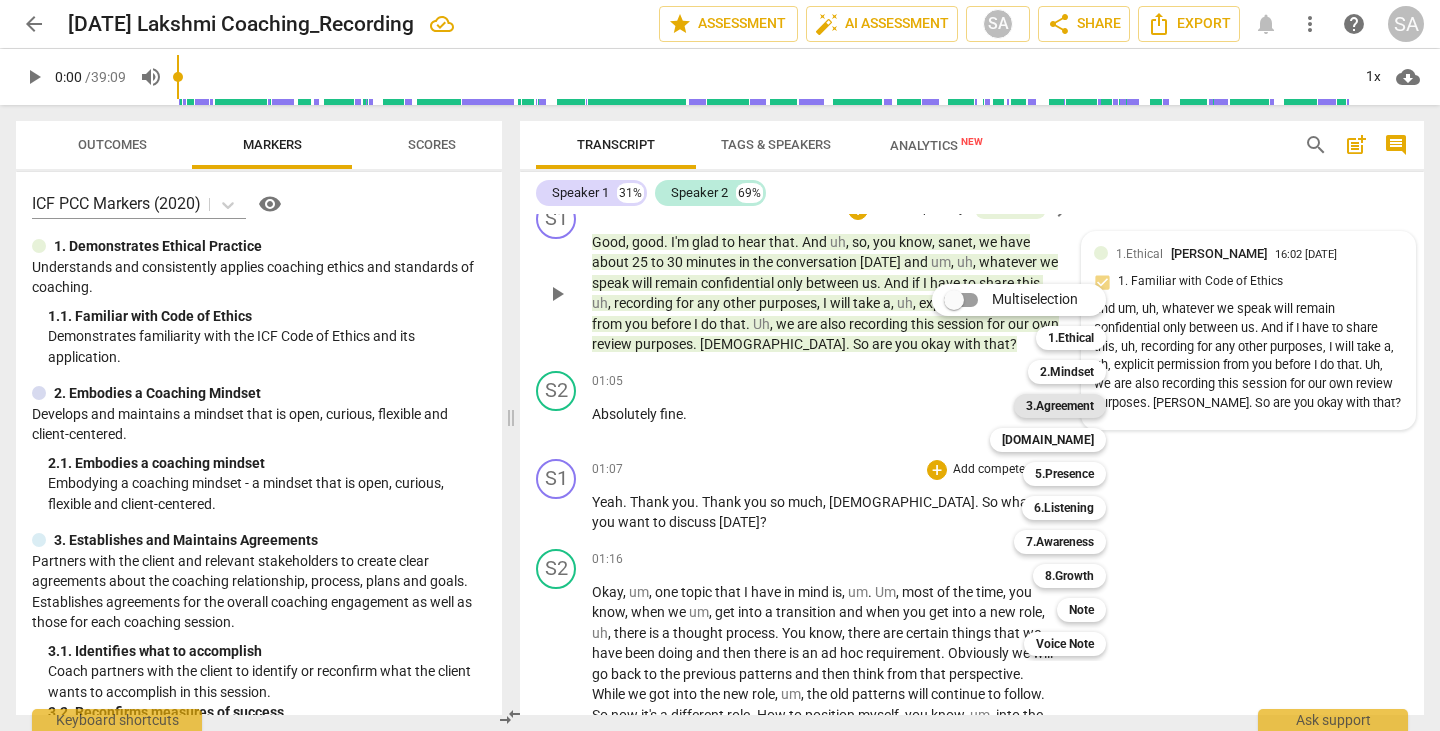 click on "3.Agreement" at bounding box center (1060, 406) 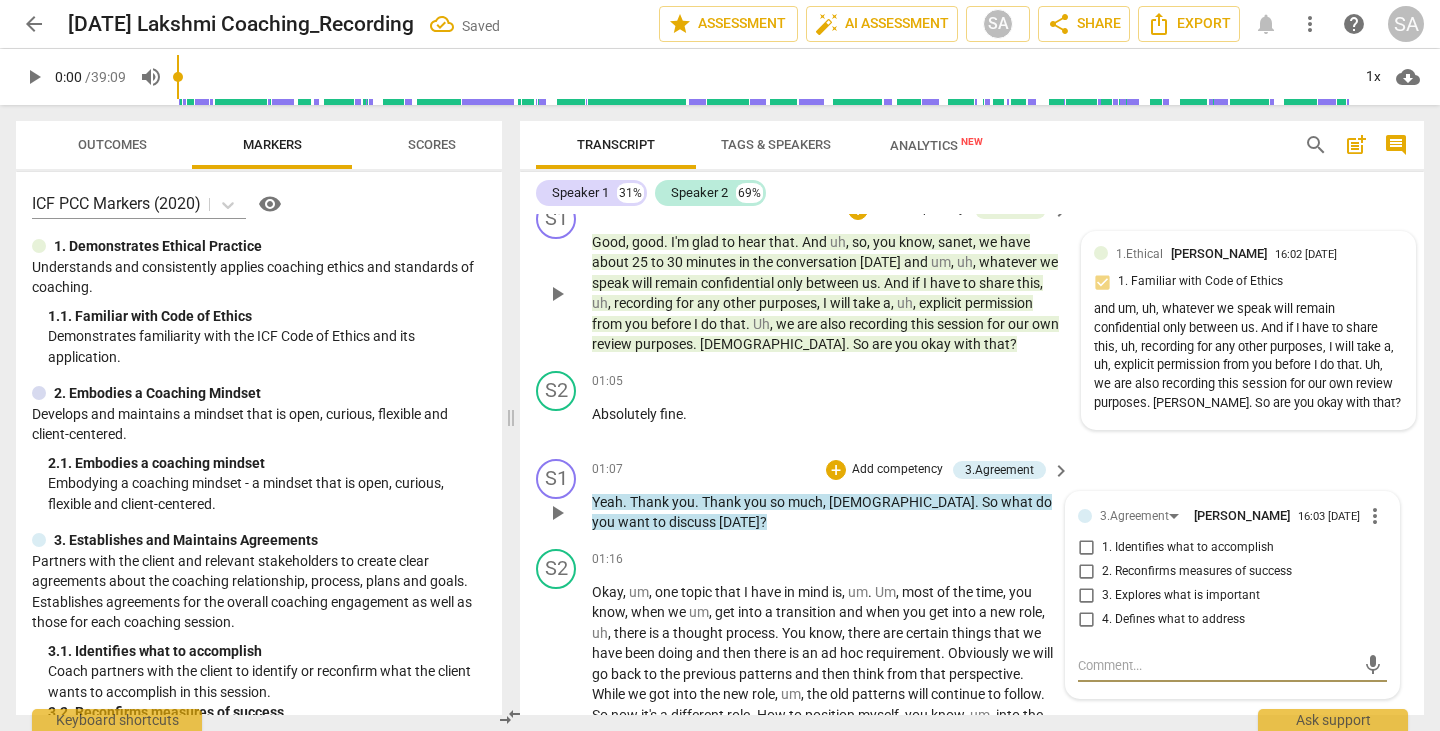 click on "1. Identifies what to accomplish" at bounding box center [1086, 548] 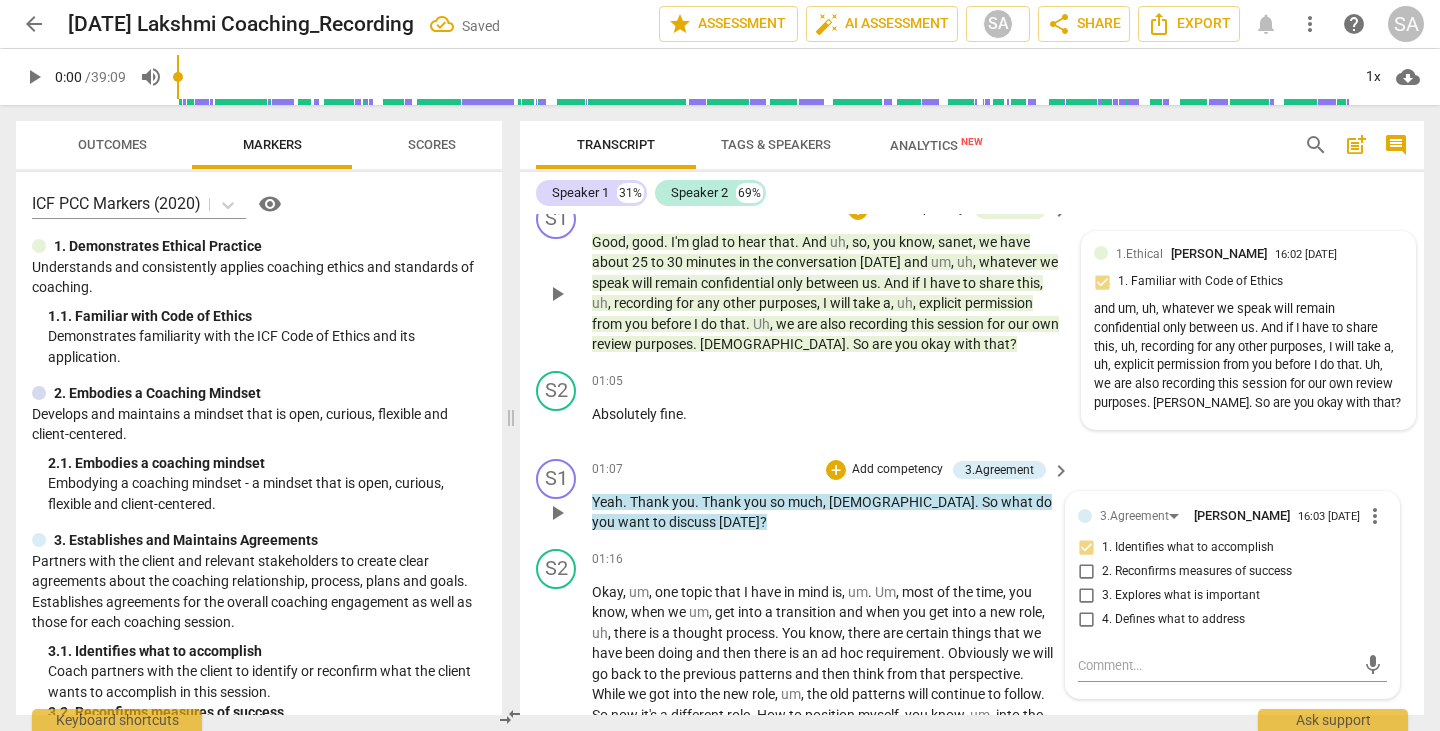 click on "you" at bounding box center [757, 502] 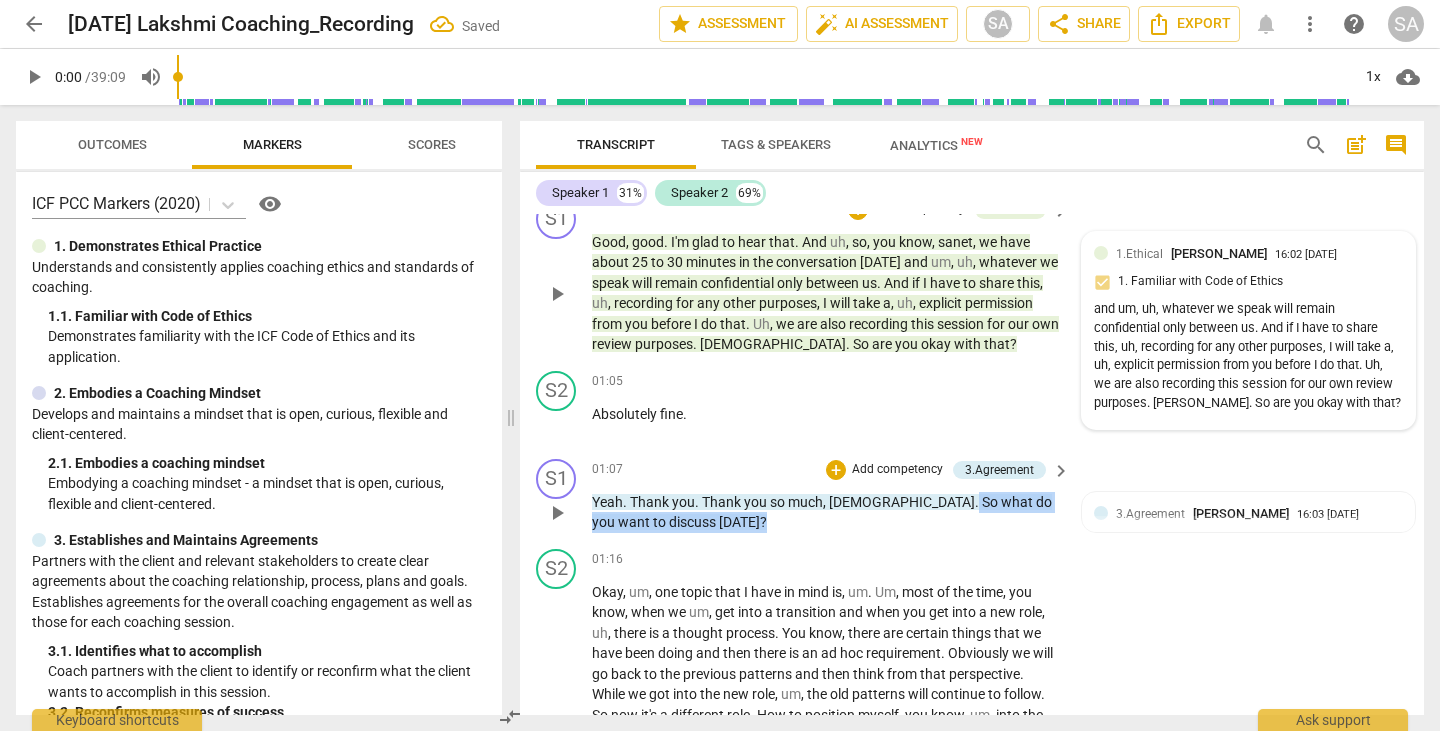 drag, startPoint x: 865, startPoint y: 496, endPoint x: 871, endPoint y: 525, distance: 29.614185 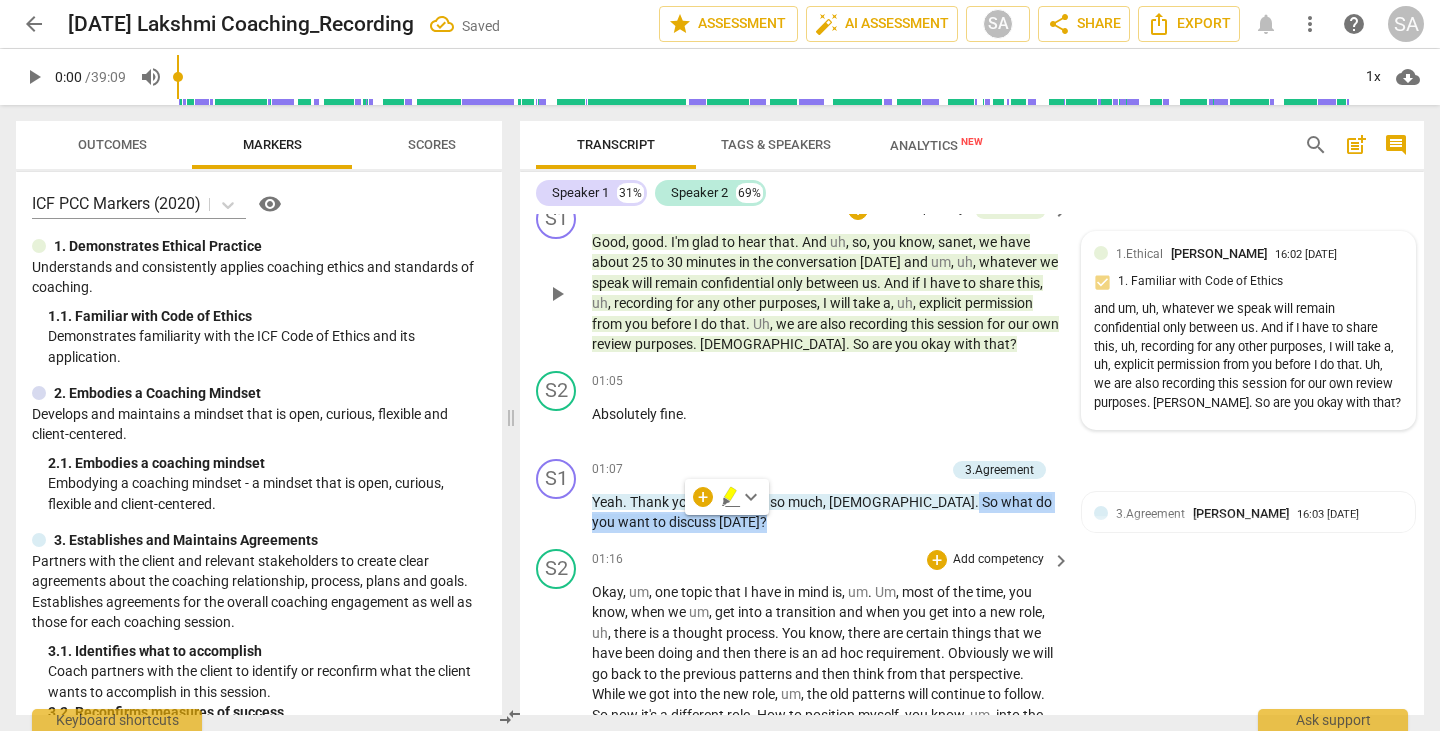 copy on "So   what   do   you   want   to   discuss   today ?" 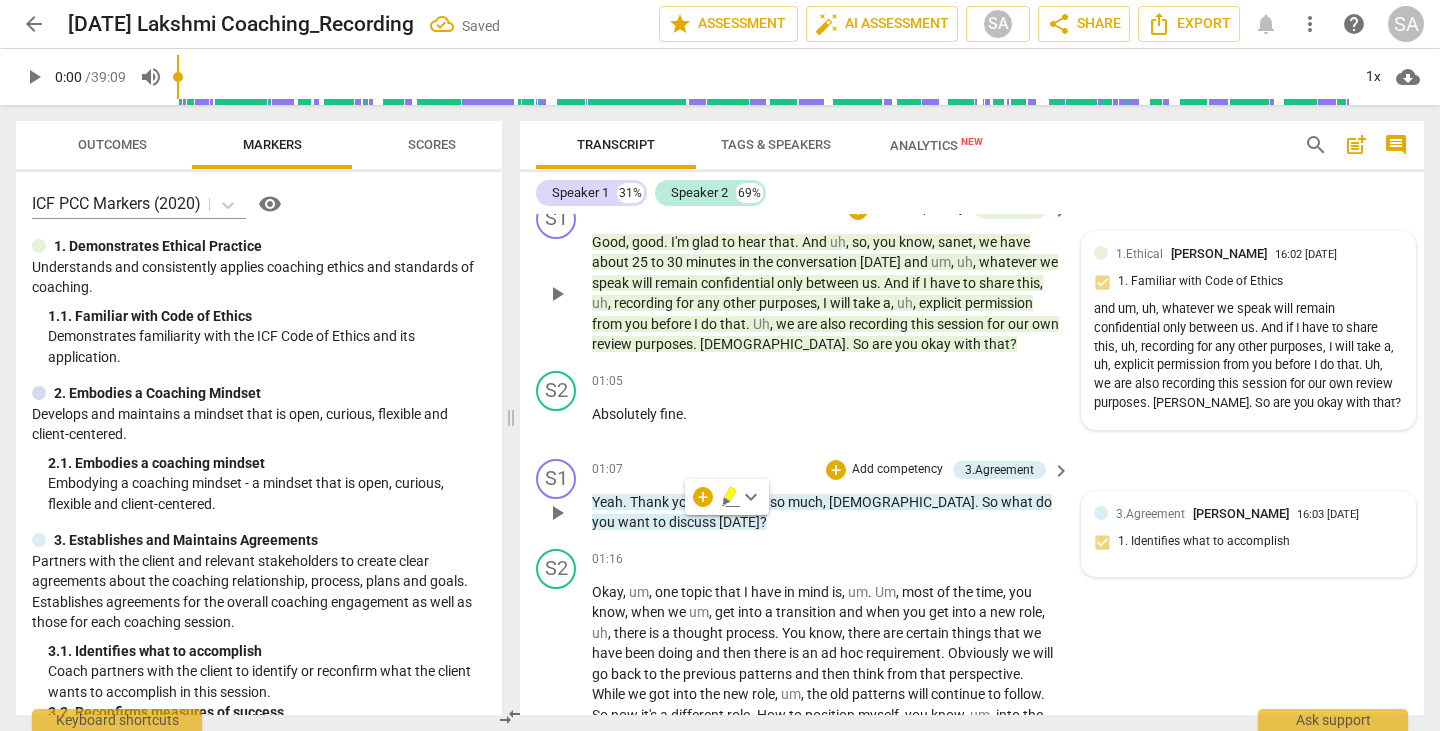 click on "3.Agreement Saraswathi Anand 16:03 07-18-2025 1. Identifies what to accomplish" at bounding box center (1248, 534) 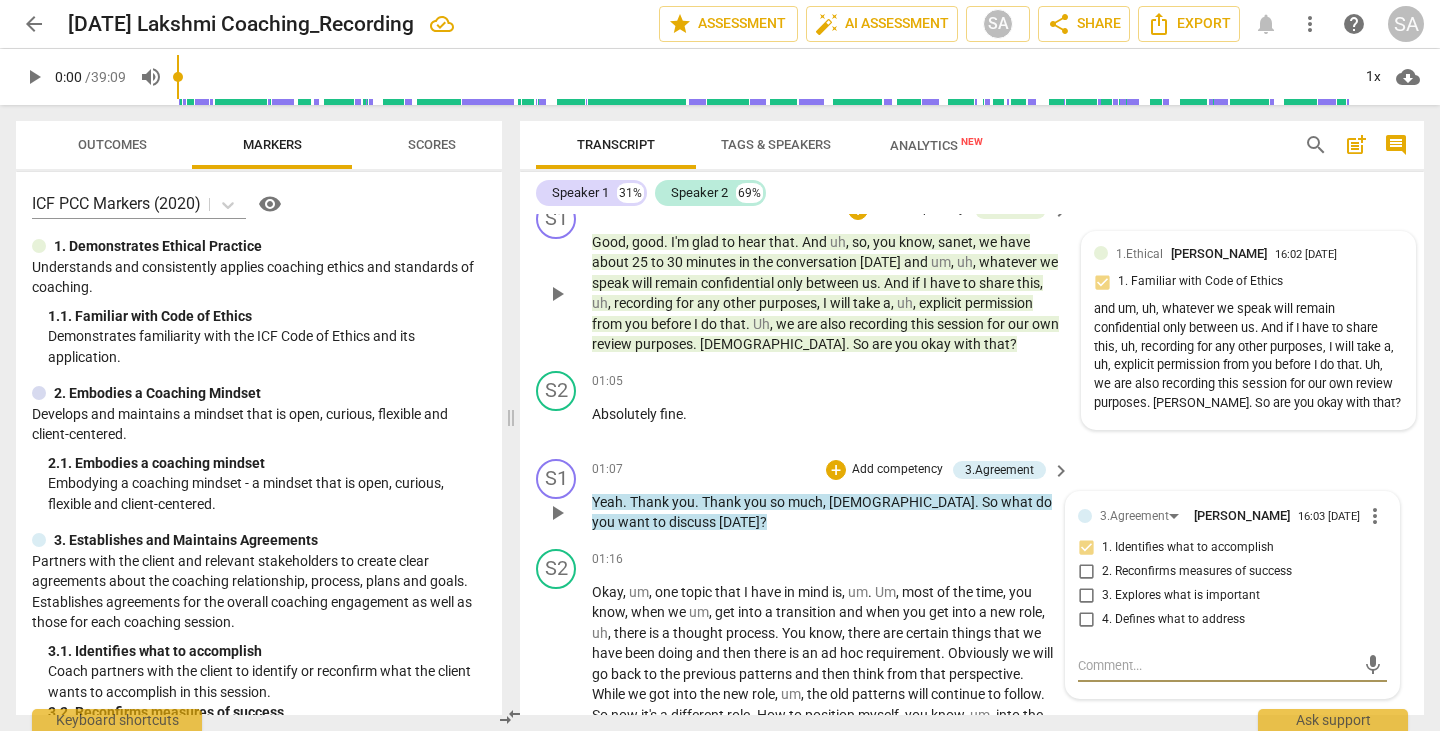type on "So what do you want to discuss today?" 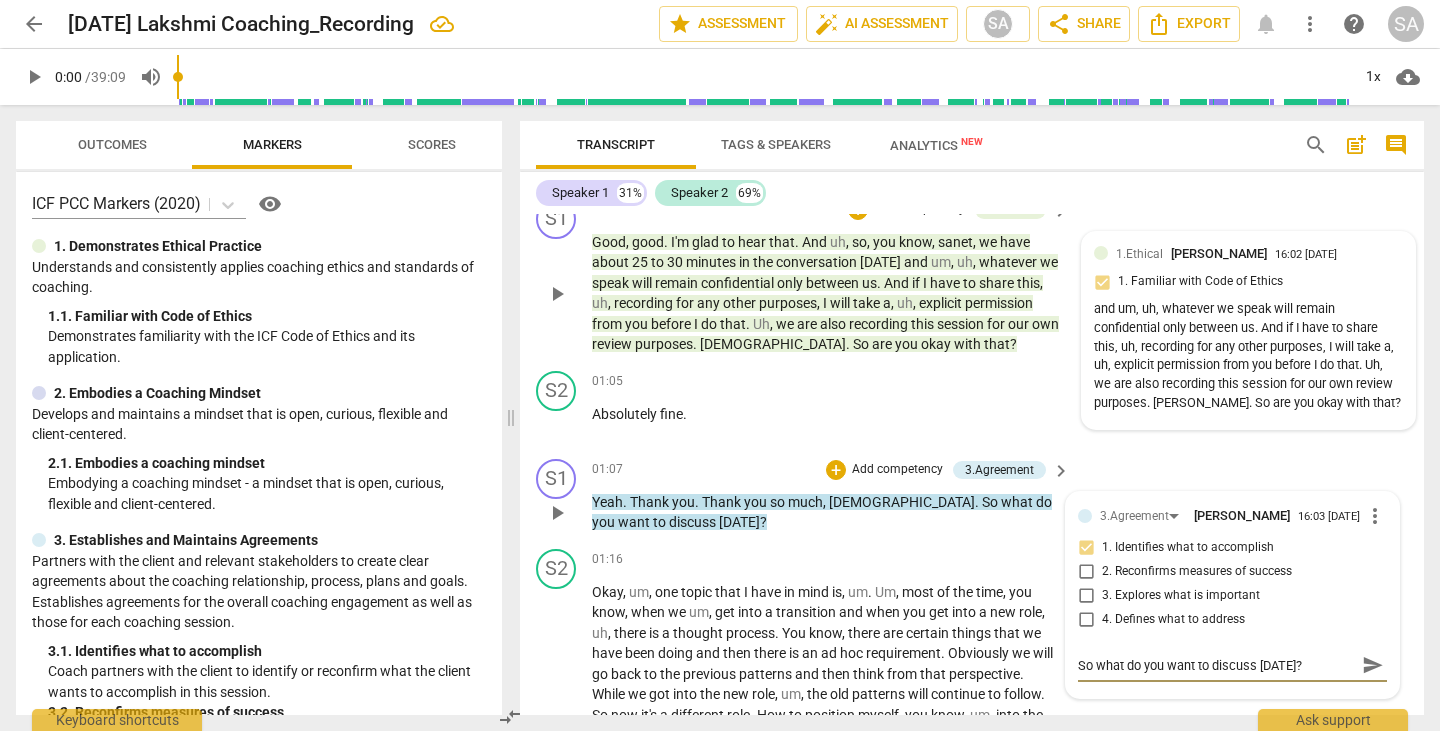 type on "So what do you want to discuss today?" 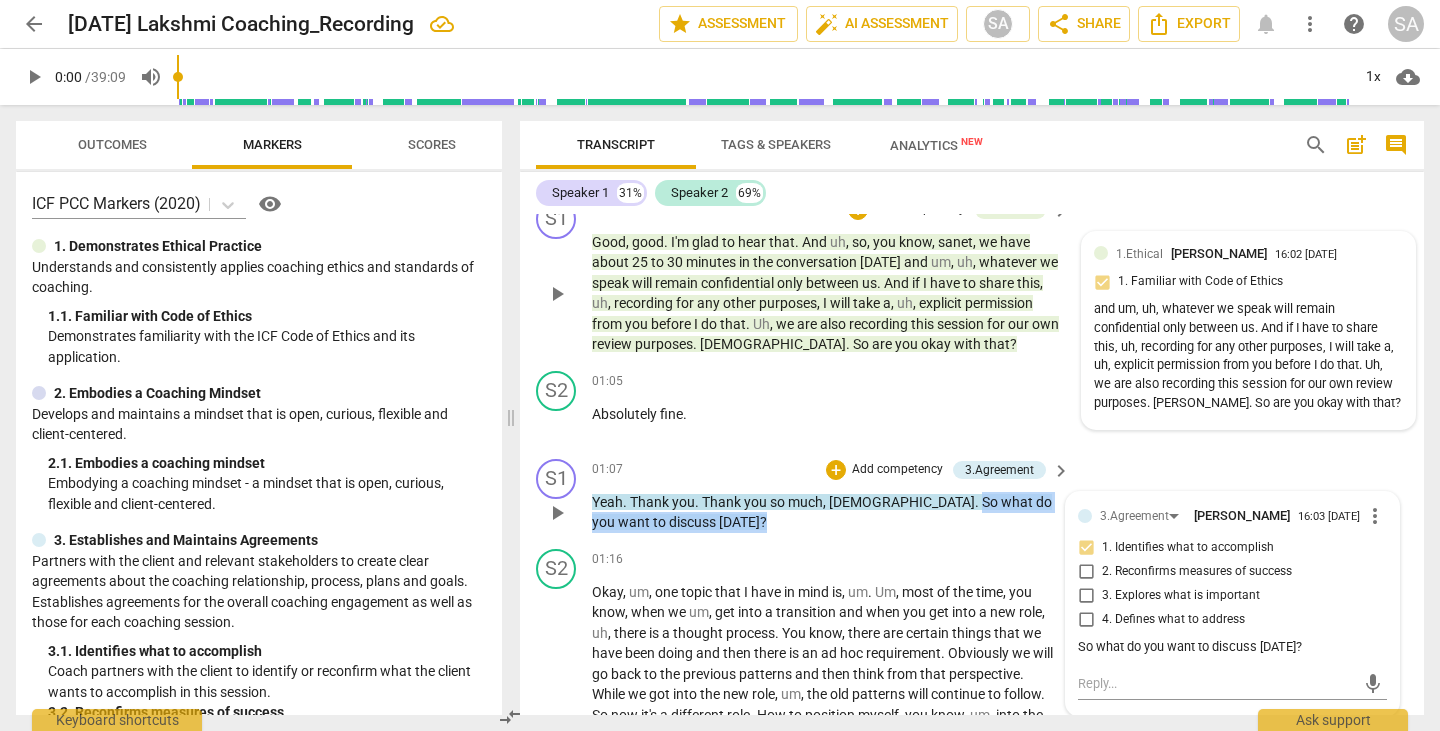 drag, startPoint x: 867, startPoint y: 494, endPoint x: 867, endPoint y: 520, distance: 26 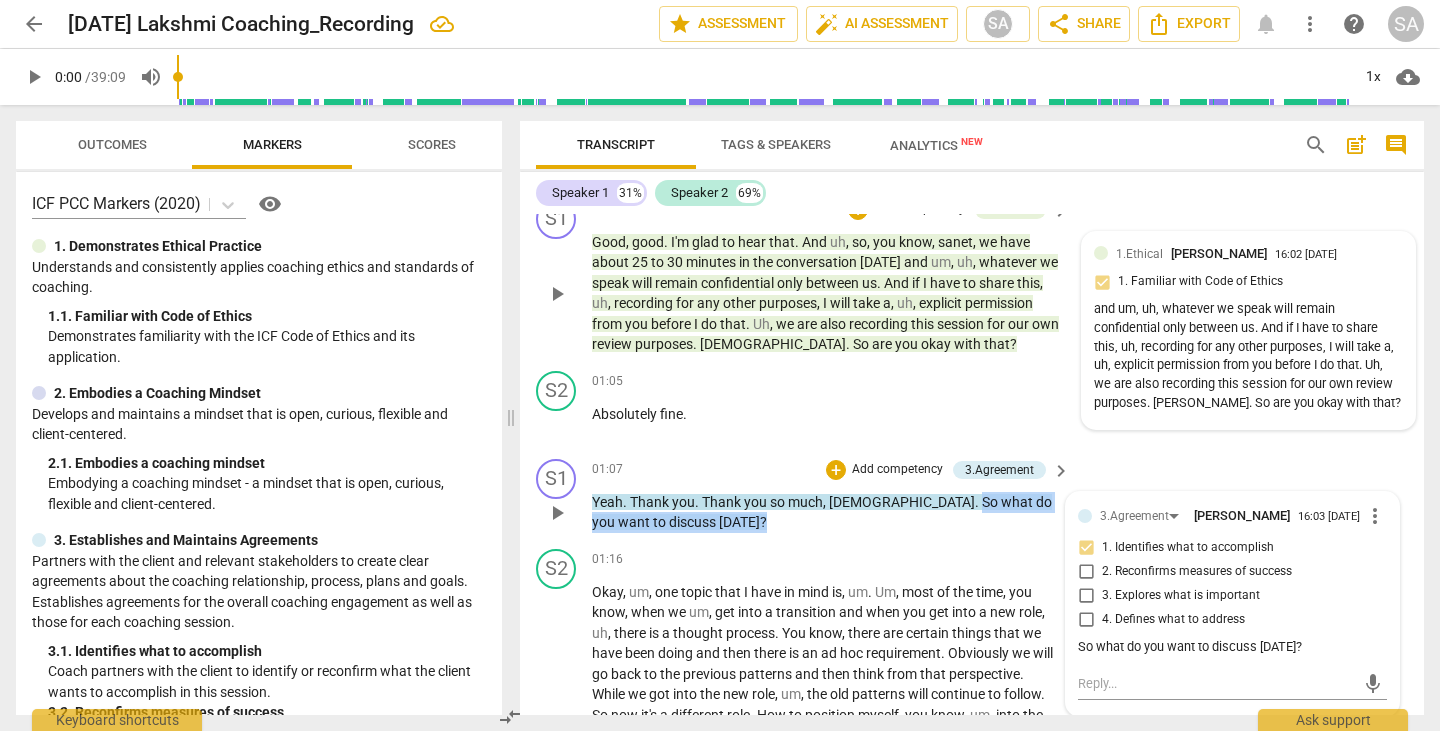 click on "Yeah .   Thank   you .   Thank   you   so   much ,   Sunit .   So   what   do   you   want   to   discuss   today ?" at bounding box center (826, 512) 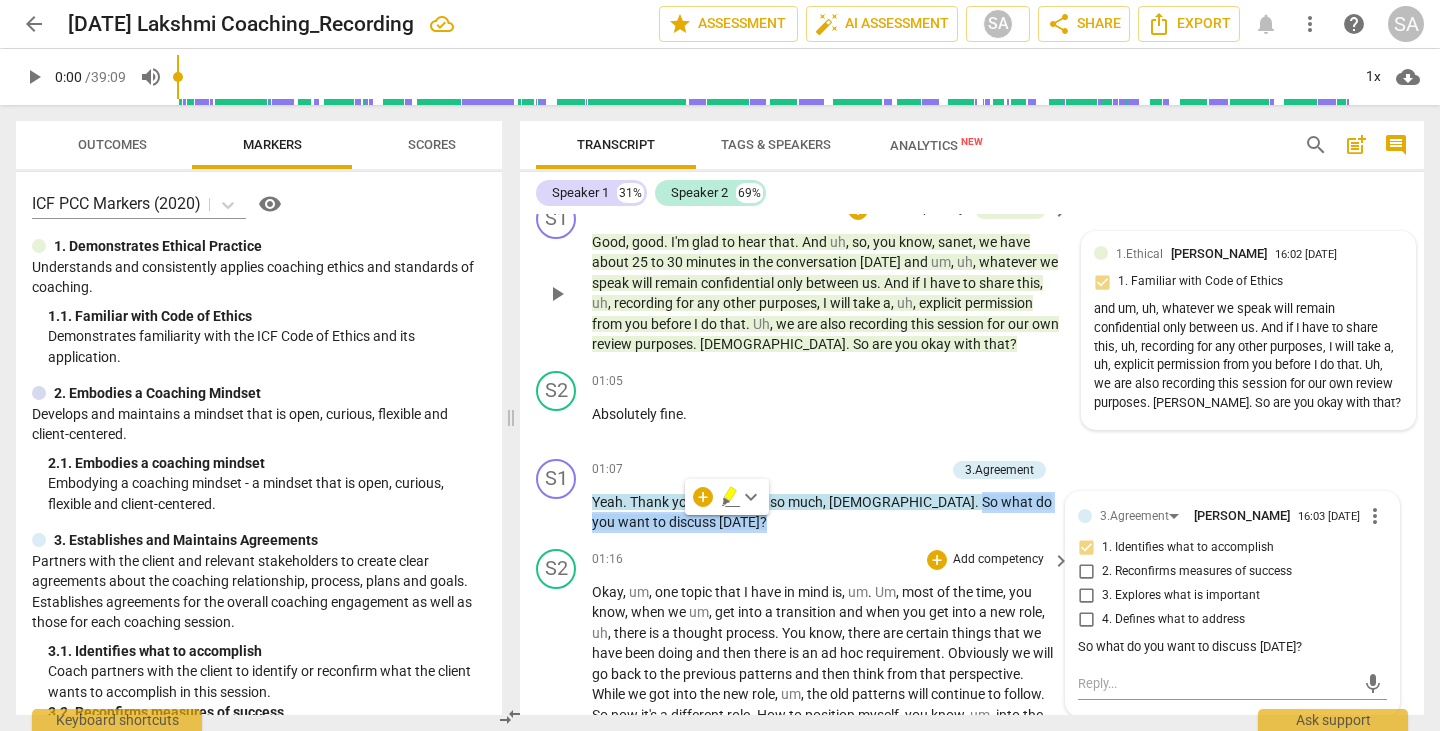 copy on "So   what   do   you   want   to   discuss   today ?" 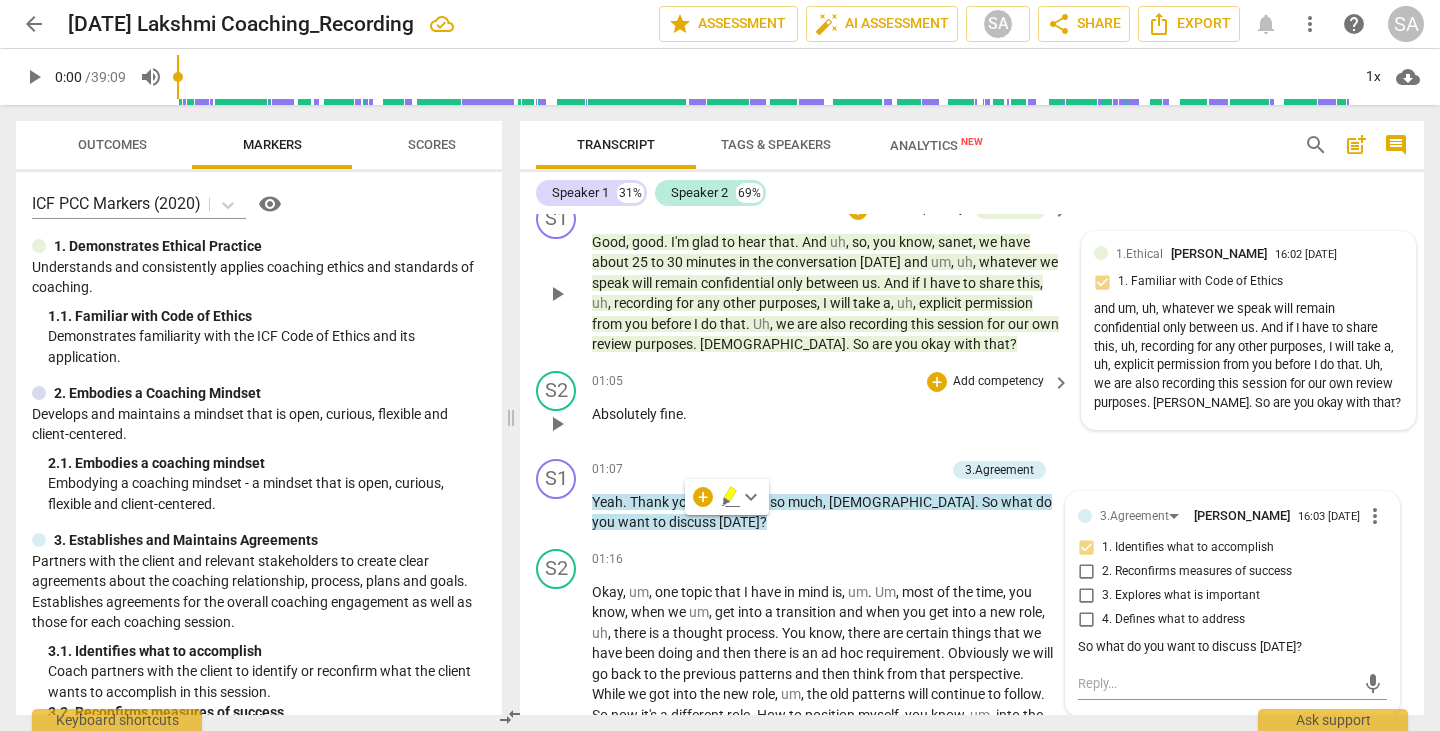 click on "S2 play_arrow pause 01:05 + Add competency keyboard_arrow_right Absolutely   fine ." at bounding box center [972, 407] 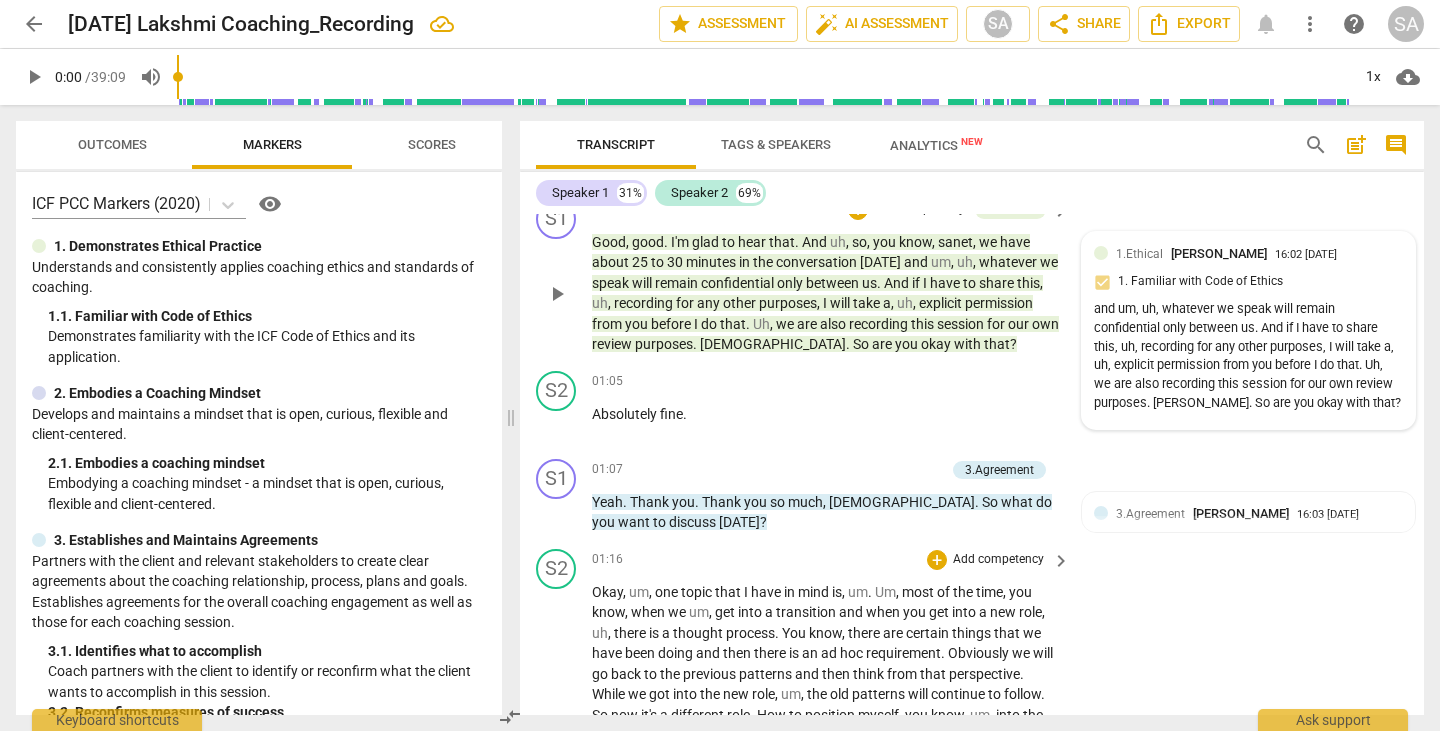 scroll, scrollTop: 600, scrollLeft: 0, axis: vertical 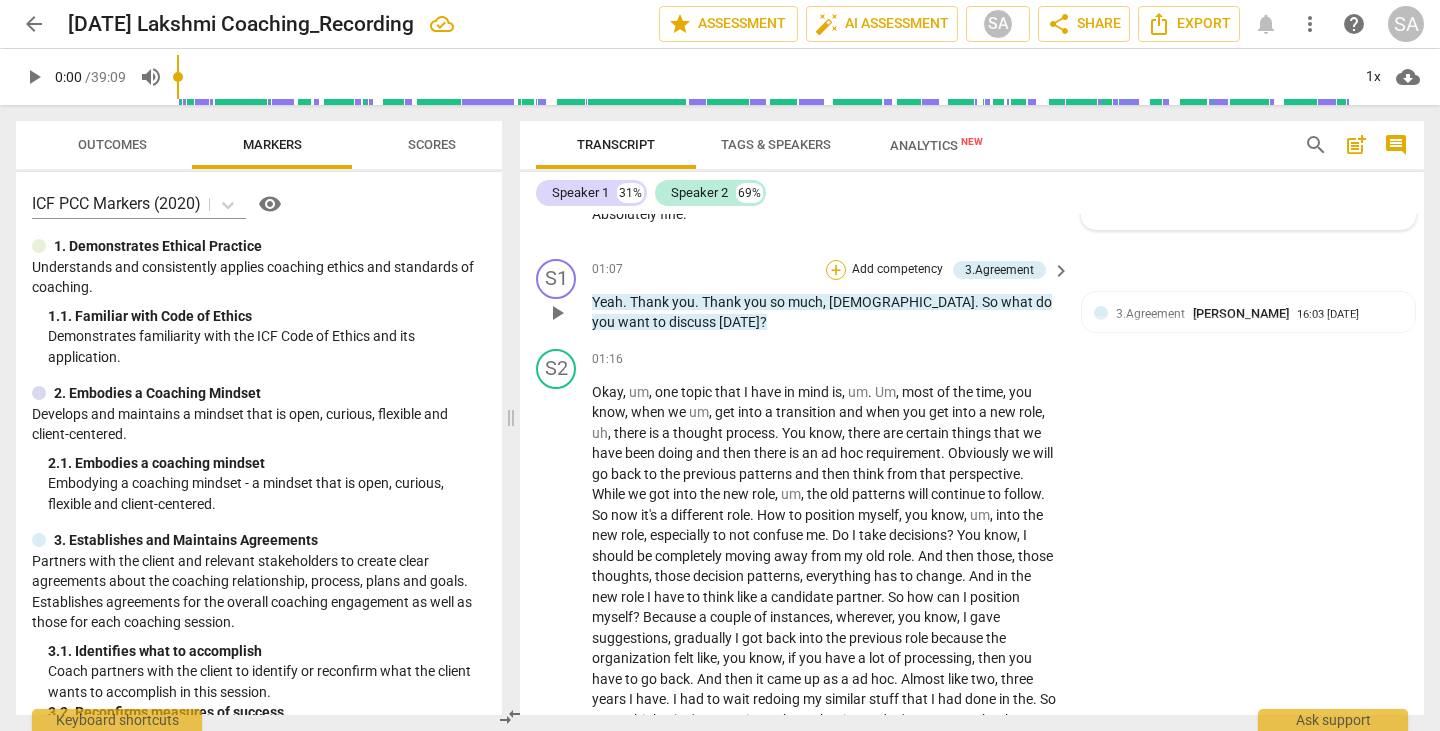 click on "+" at bounding box center (836, 270) 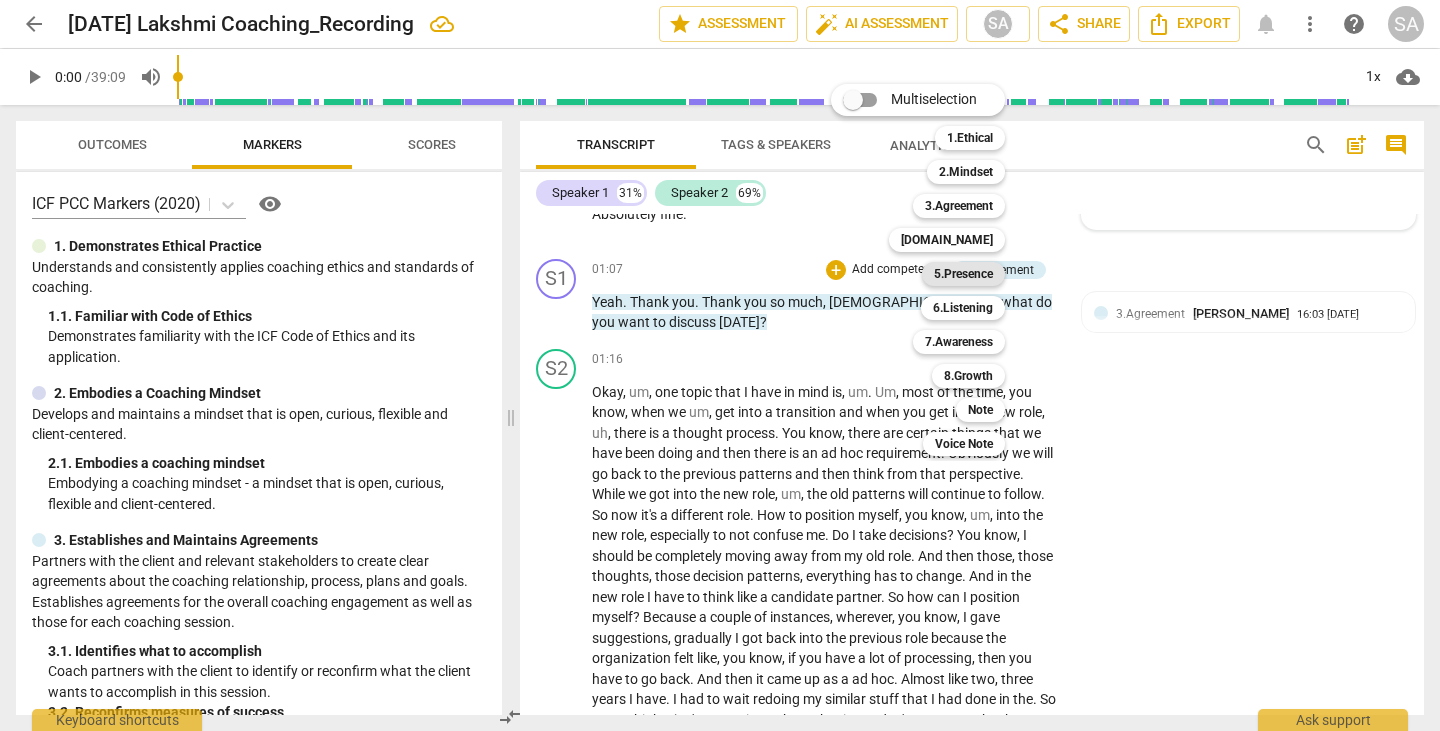 click on "5.Presence" at bounding box center [963, 274] 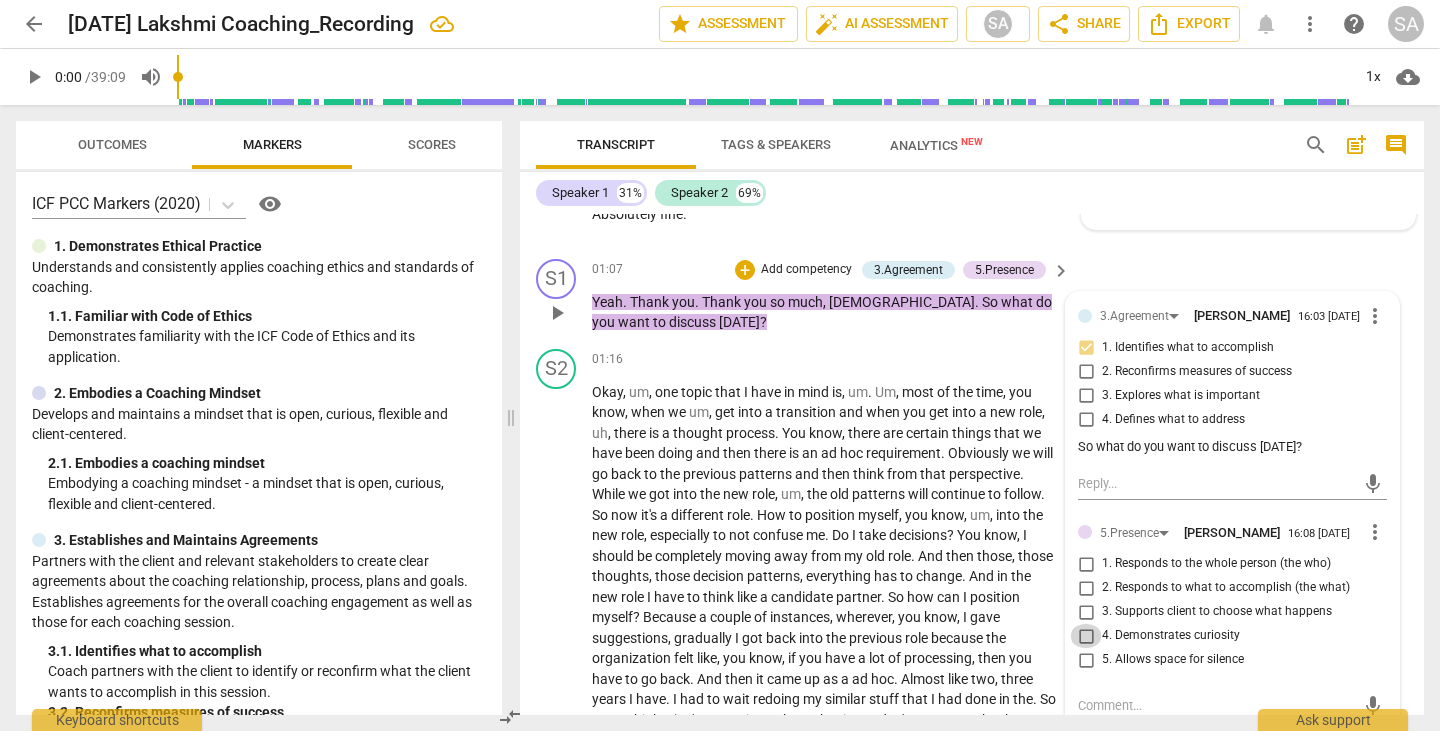 click on "4. Demonstrates curiosity" at bounding box center (1086, 636) 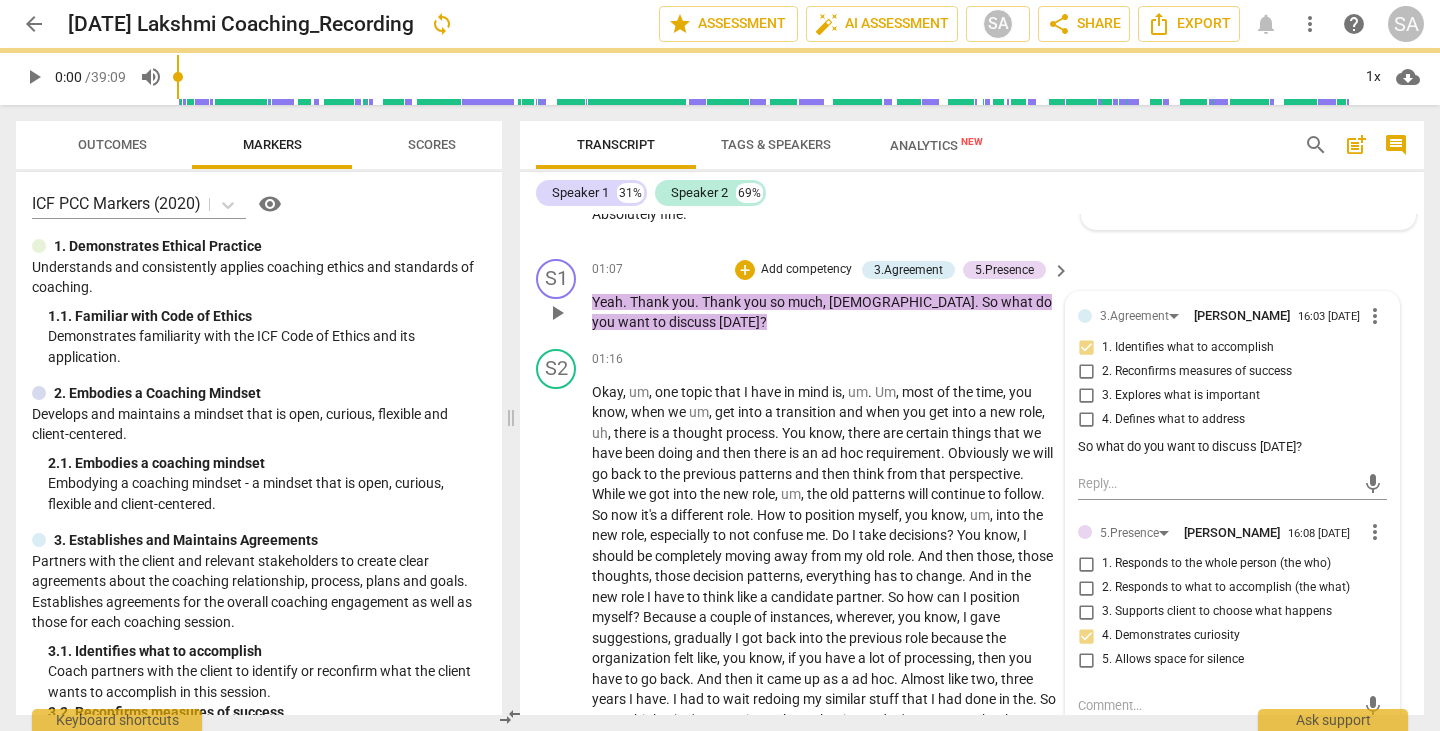 click on "4. Demonstrates curiosity" at bounding box center (1086, 636) 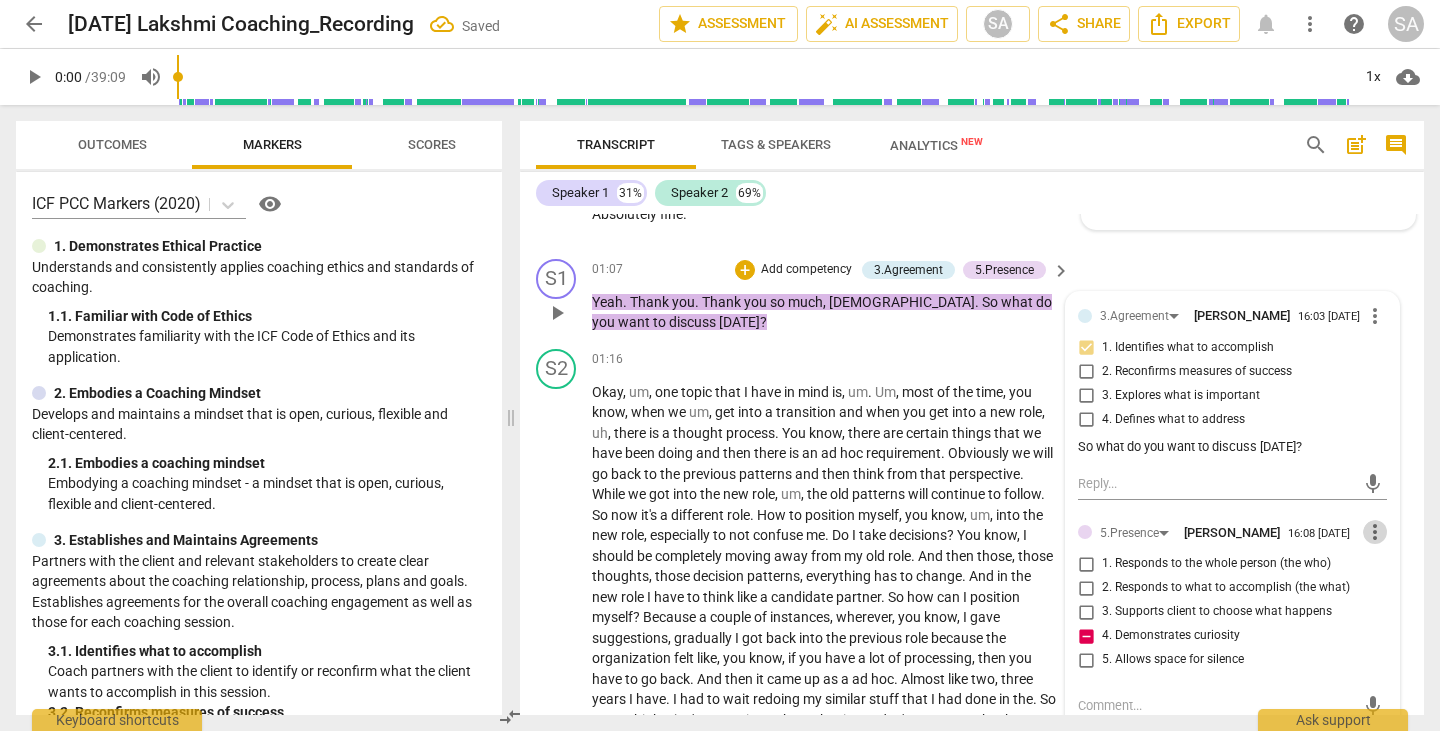 click on "more_vert" at bounding box center [1375, 532] 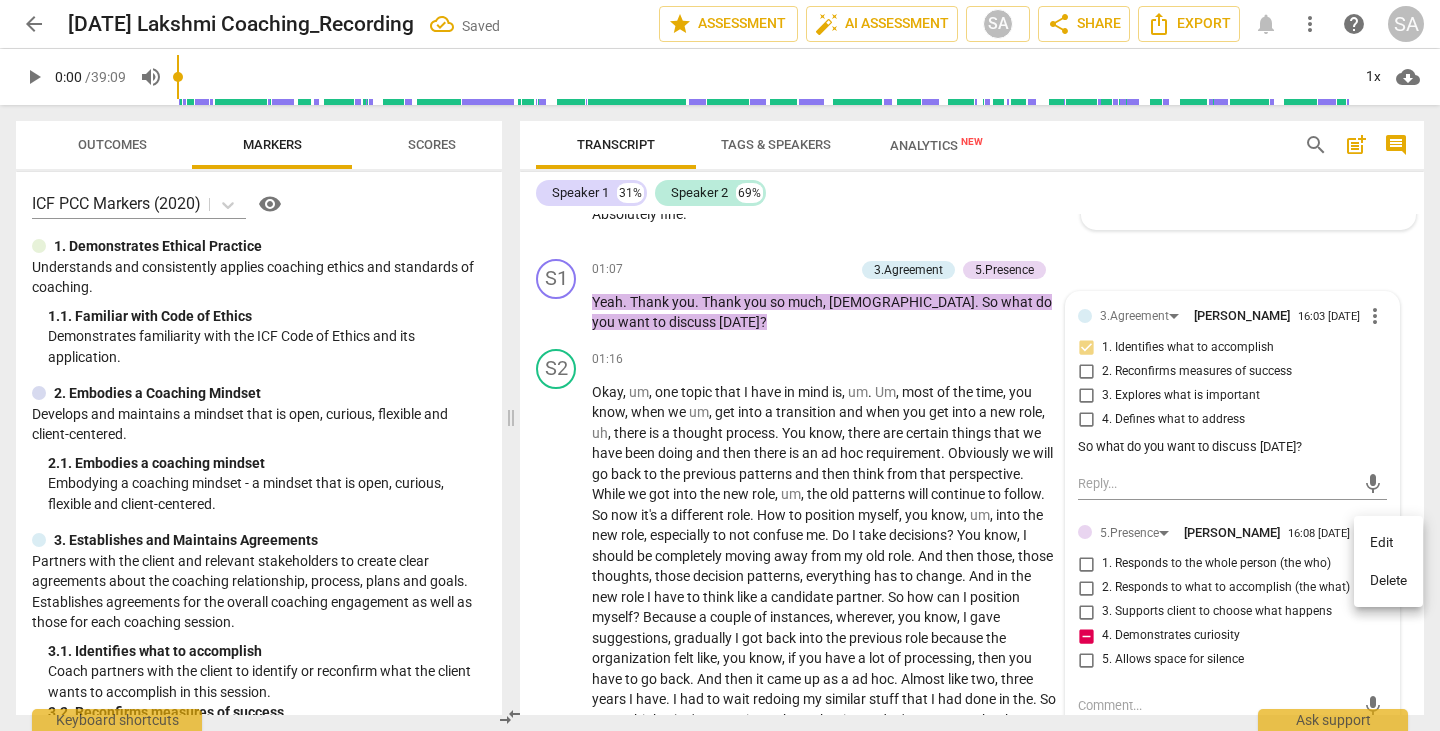 click on "Delete" at bounding box center (1388, 581) 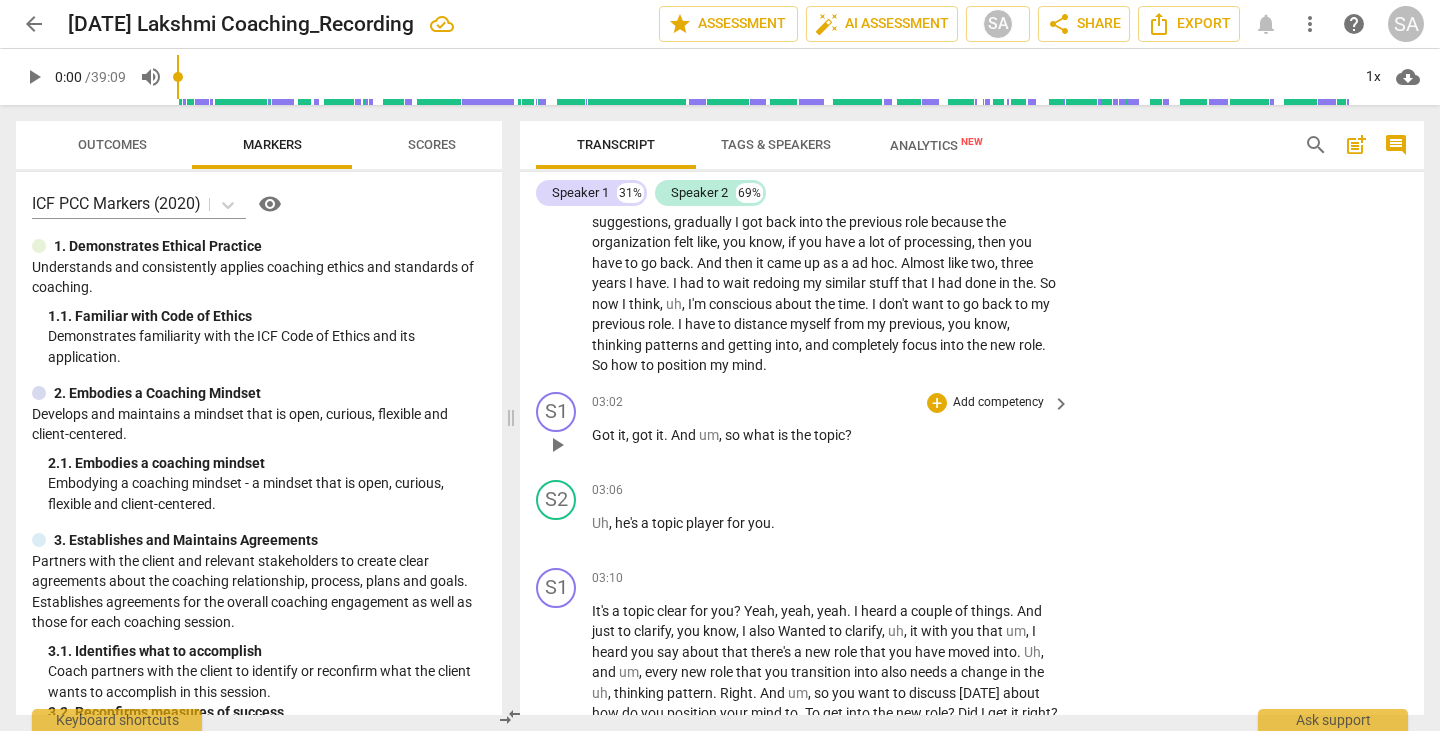scroll, scrollTop: 1116, scrollLeft: 0, axis: vertical 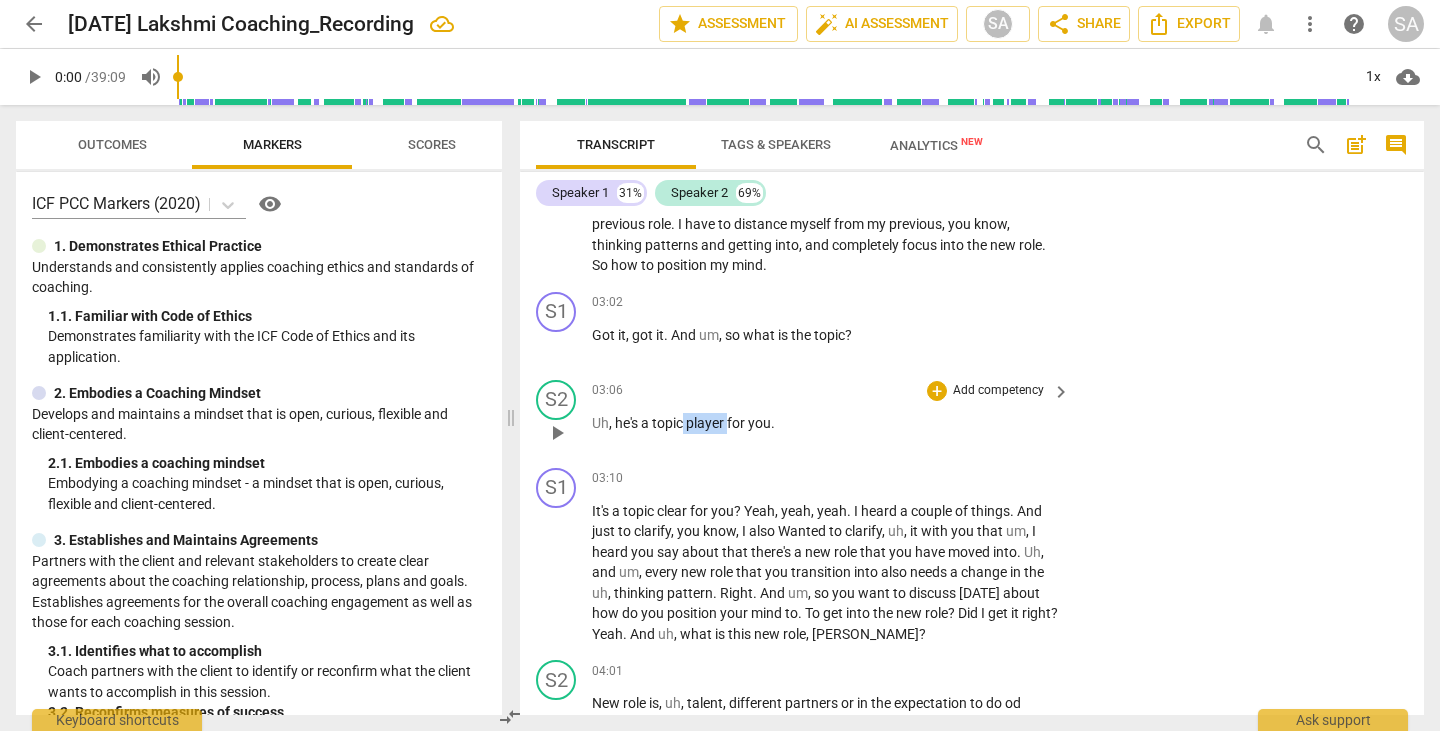 drag, startPoint x: 686, startPoint y: 421, endPoint x: 731, endPoint y: 417, distance: 45.17743 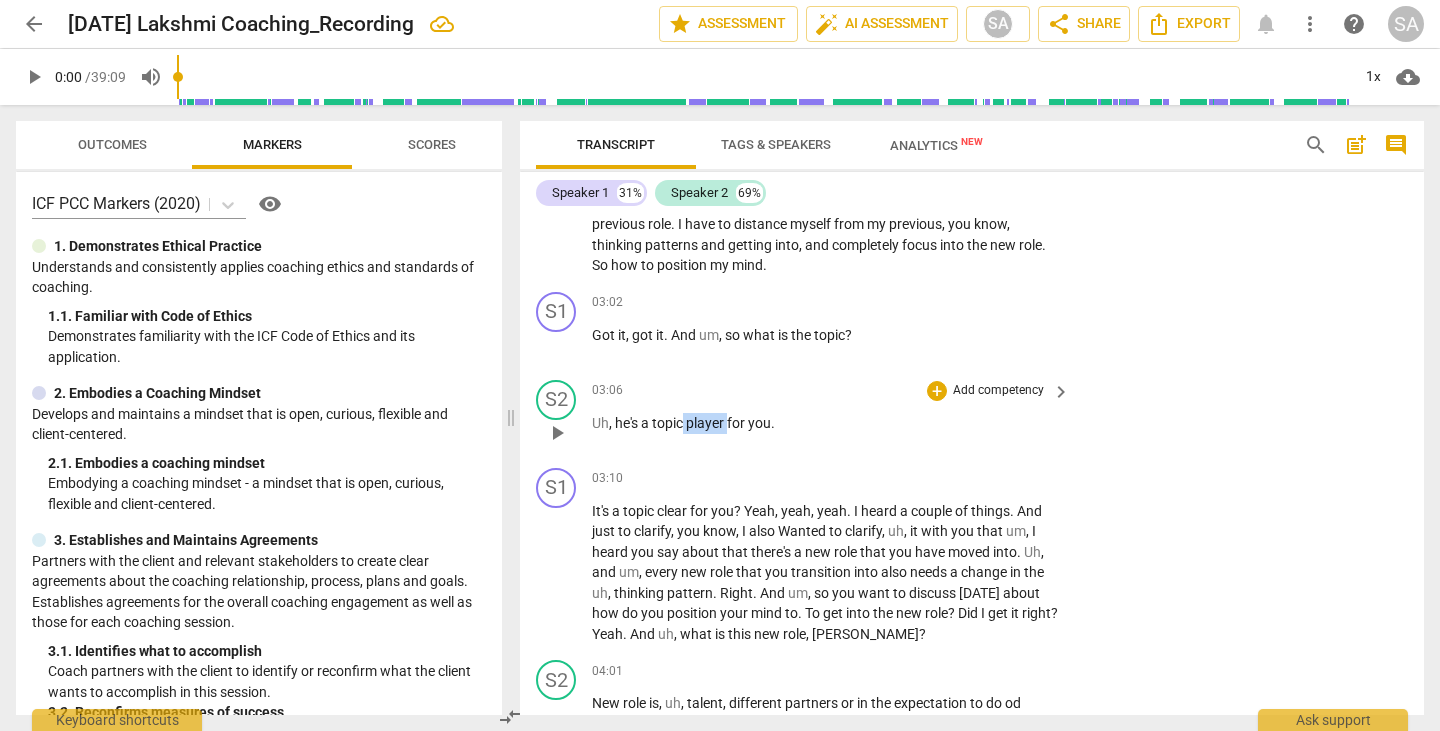 click on "Uh ,   he's   a   topic   player   for   you ." at bounding box center [826, 423] 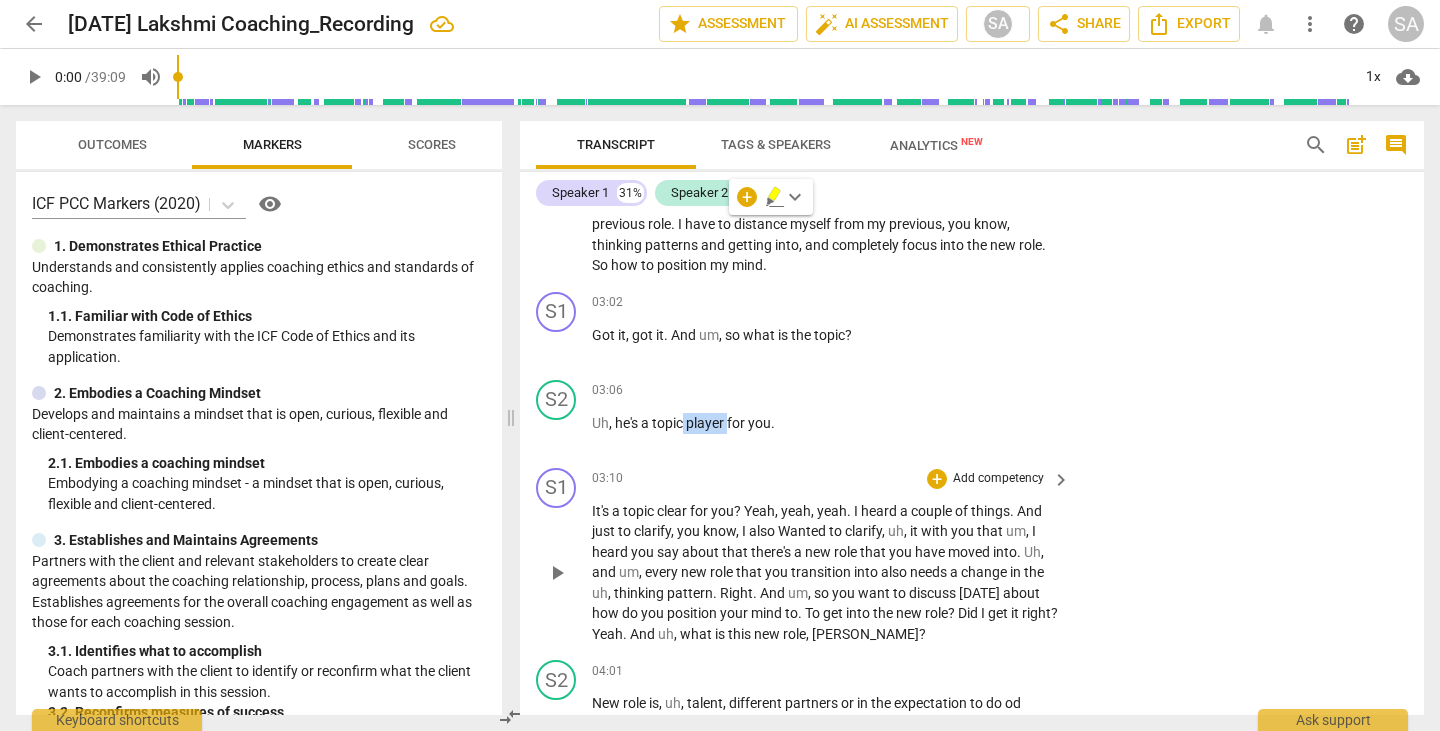scroll, scrollTop: 1316, scrollLeft: 0, axis: vertical 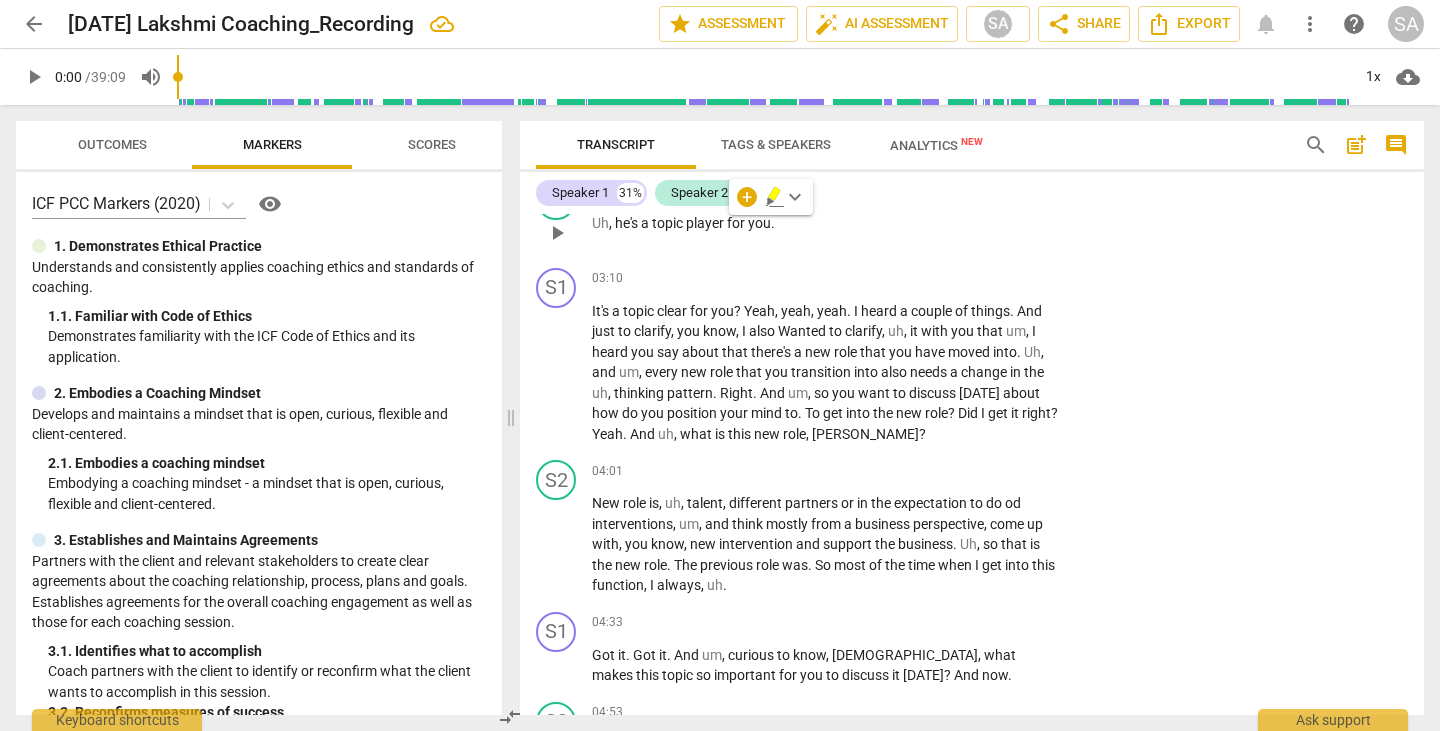 click on "S2 play_arrow pause 03:06 + Add competency keyboard_arrow_right Uh ,   he's   a   topic   player   for   you ." at bounding box center (972, 216) 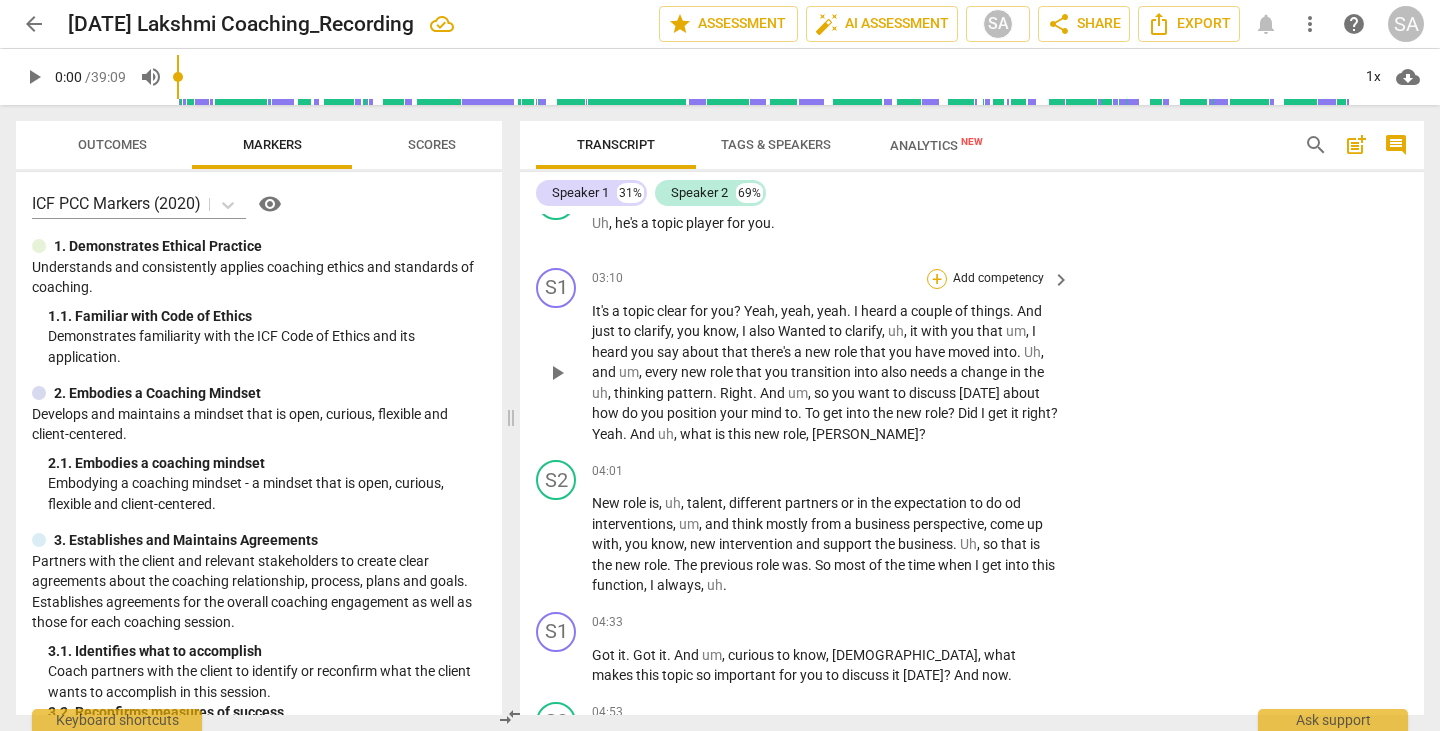 click on "+" at bounding box center [937, 279] 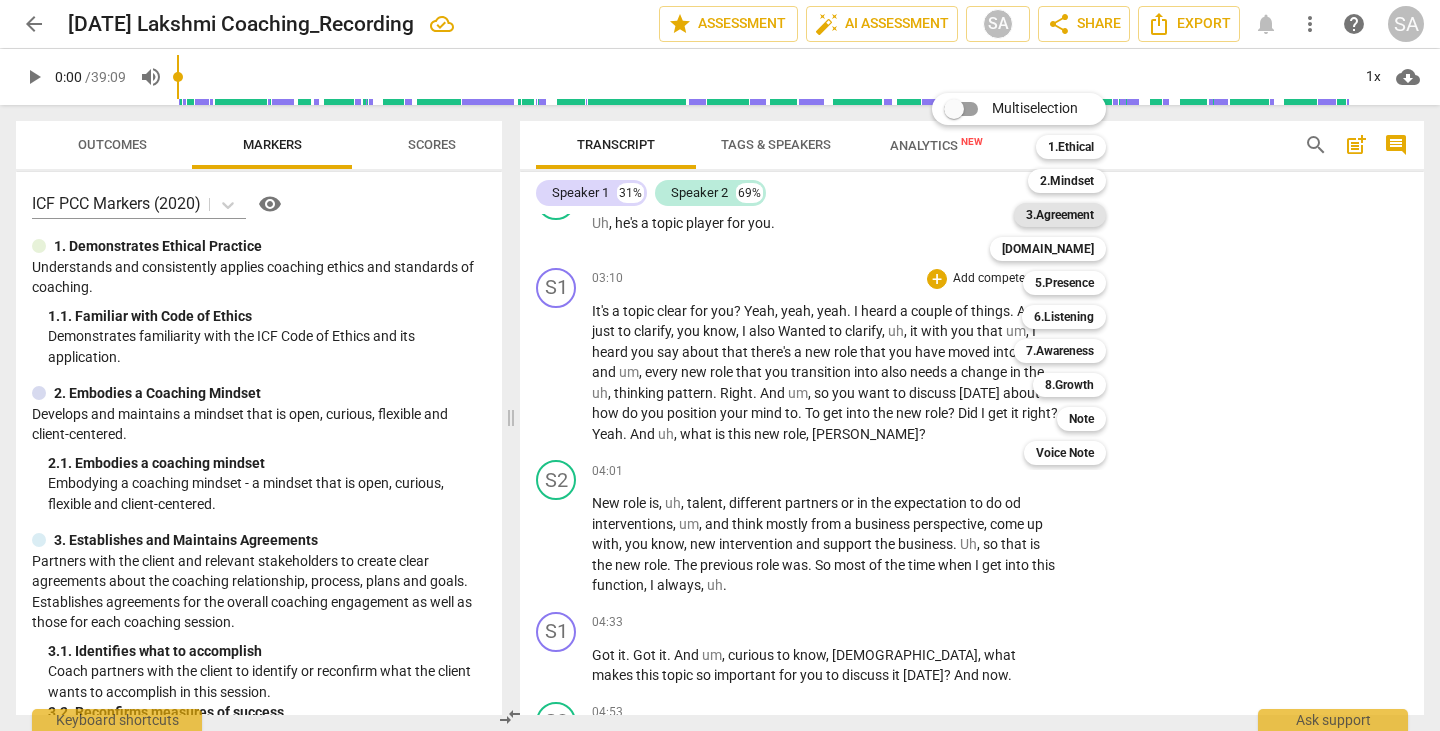 click on "3.Agreement" at bounding box center (1060, 215) 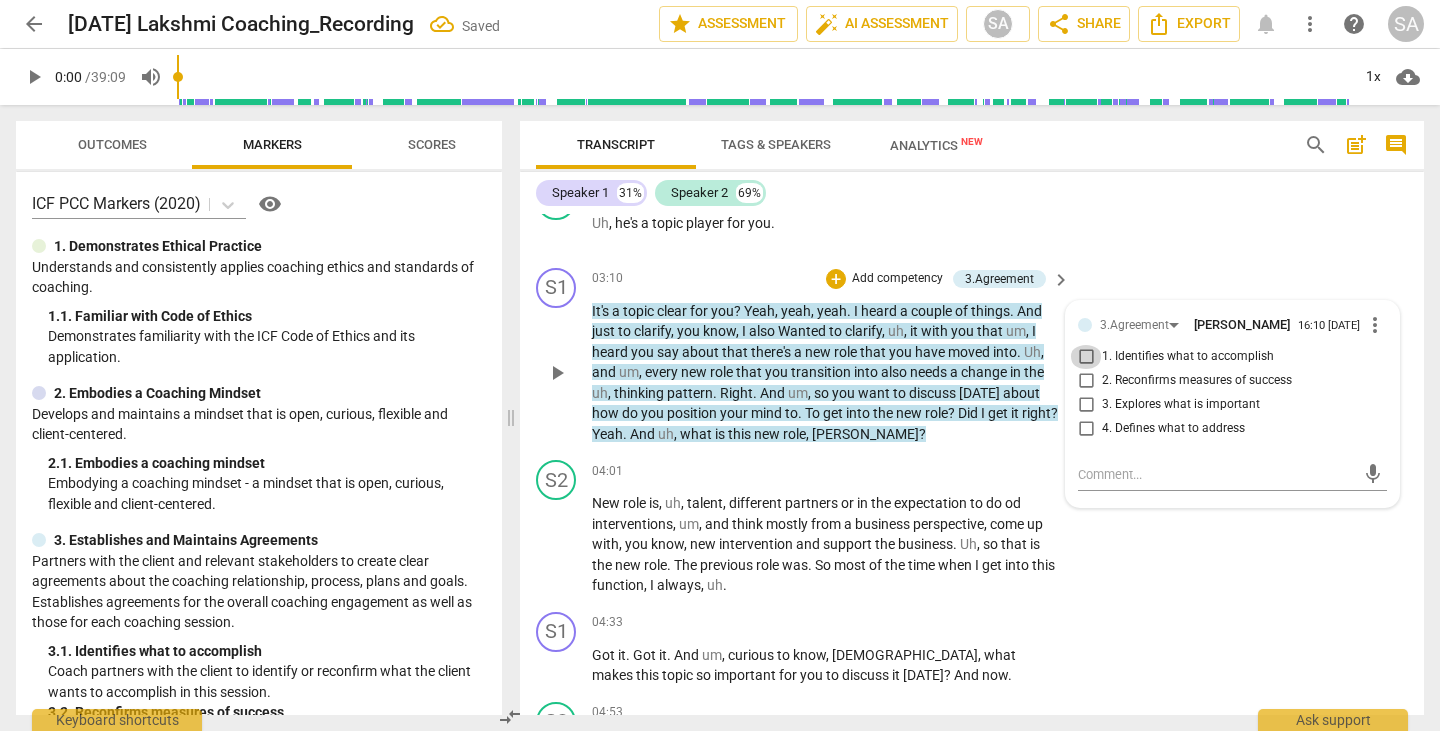 click on "1. Identifies what to accomplish" at bounding box center [1086, 357] 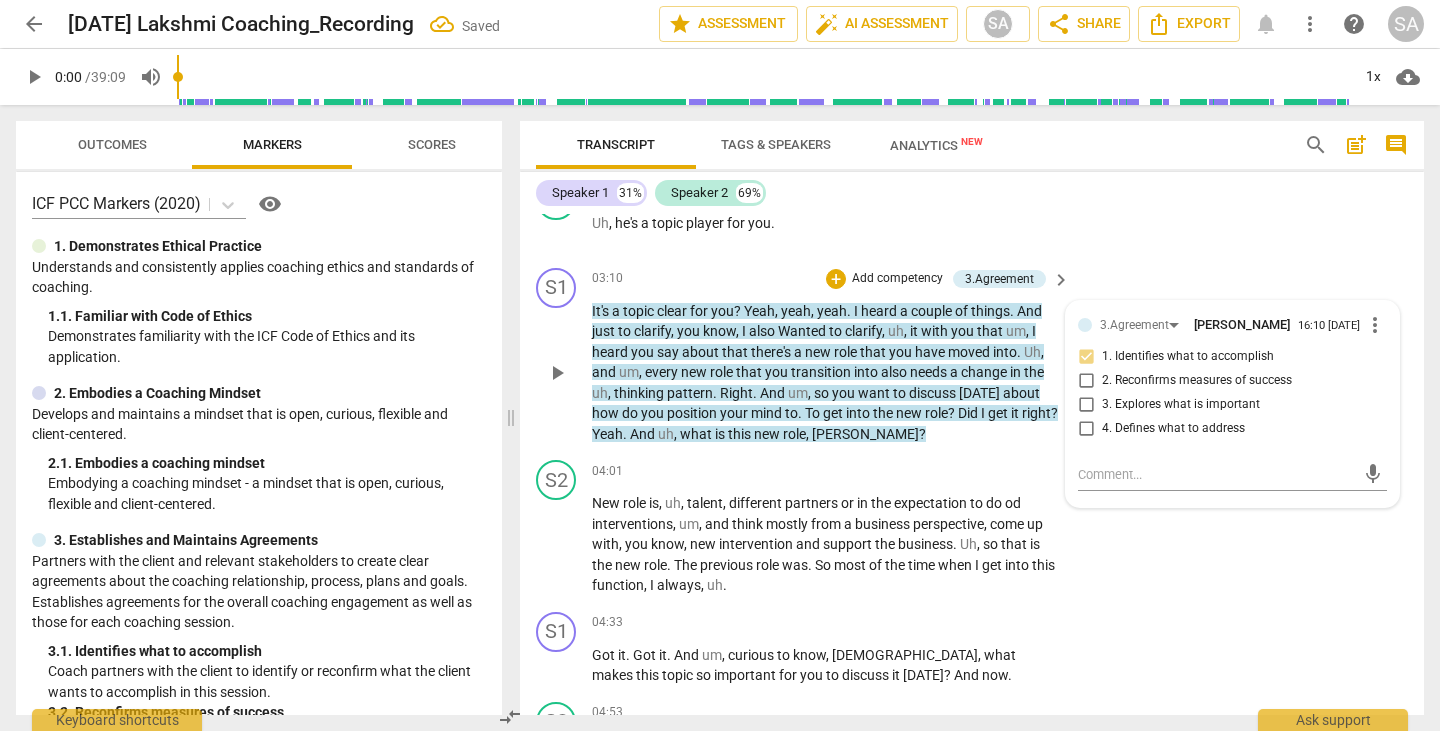 click on "heard" at bounding box center [880, 311] 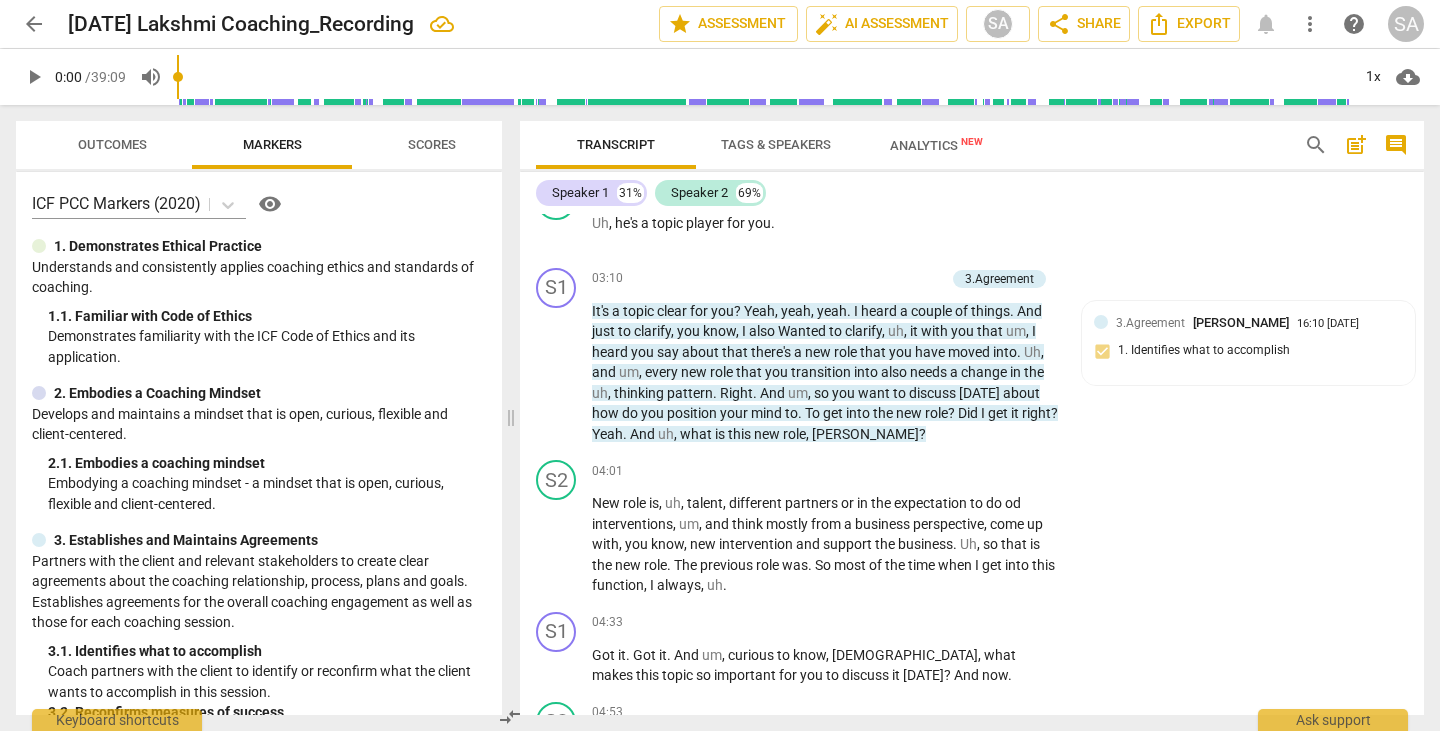 drag, startPoint x: 583, startPoint y: 330, endPoint x: 684, endPoint y: 334, distance: 101.07918 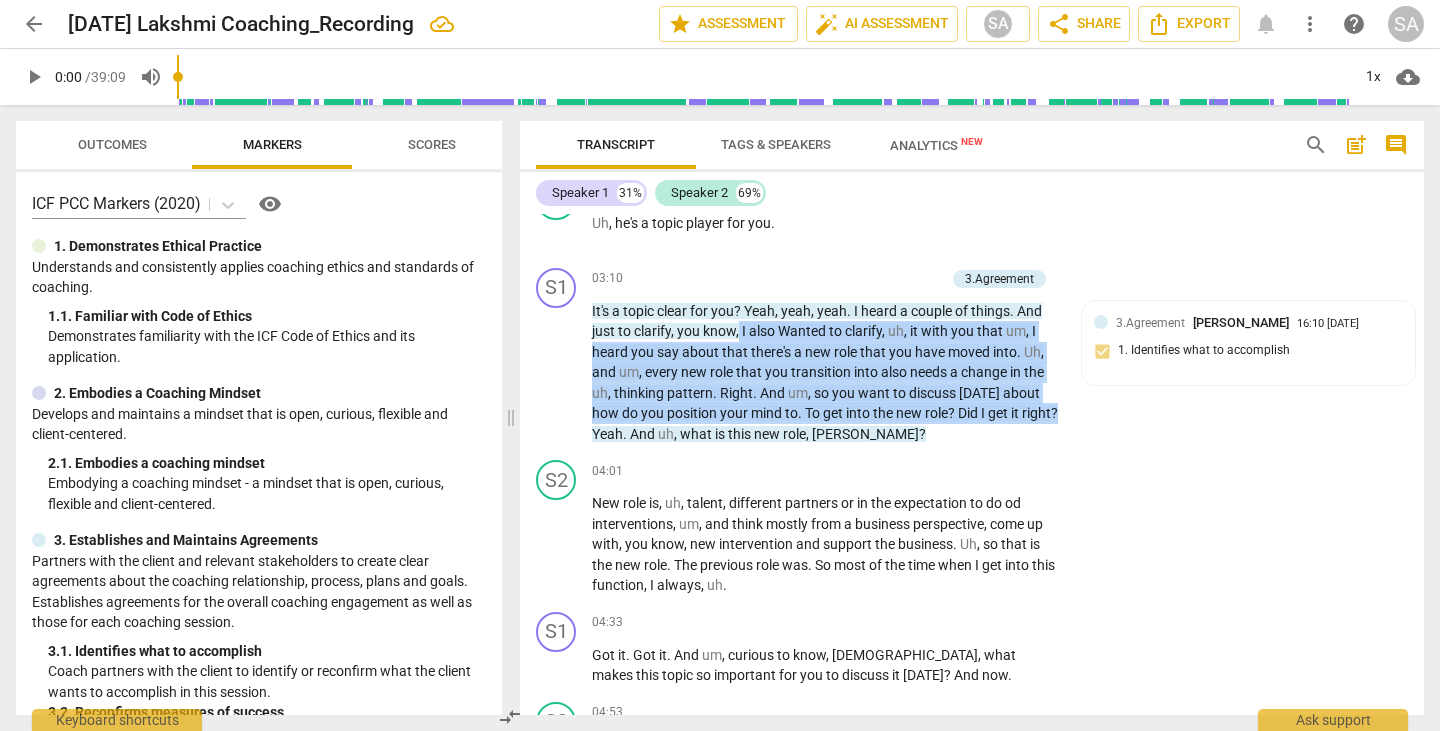 drag, startPoint x: 738, startPoint y: 327, endPoint x: 618, endPoint y: 422, distance: 153.05228 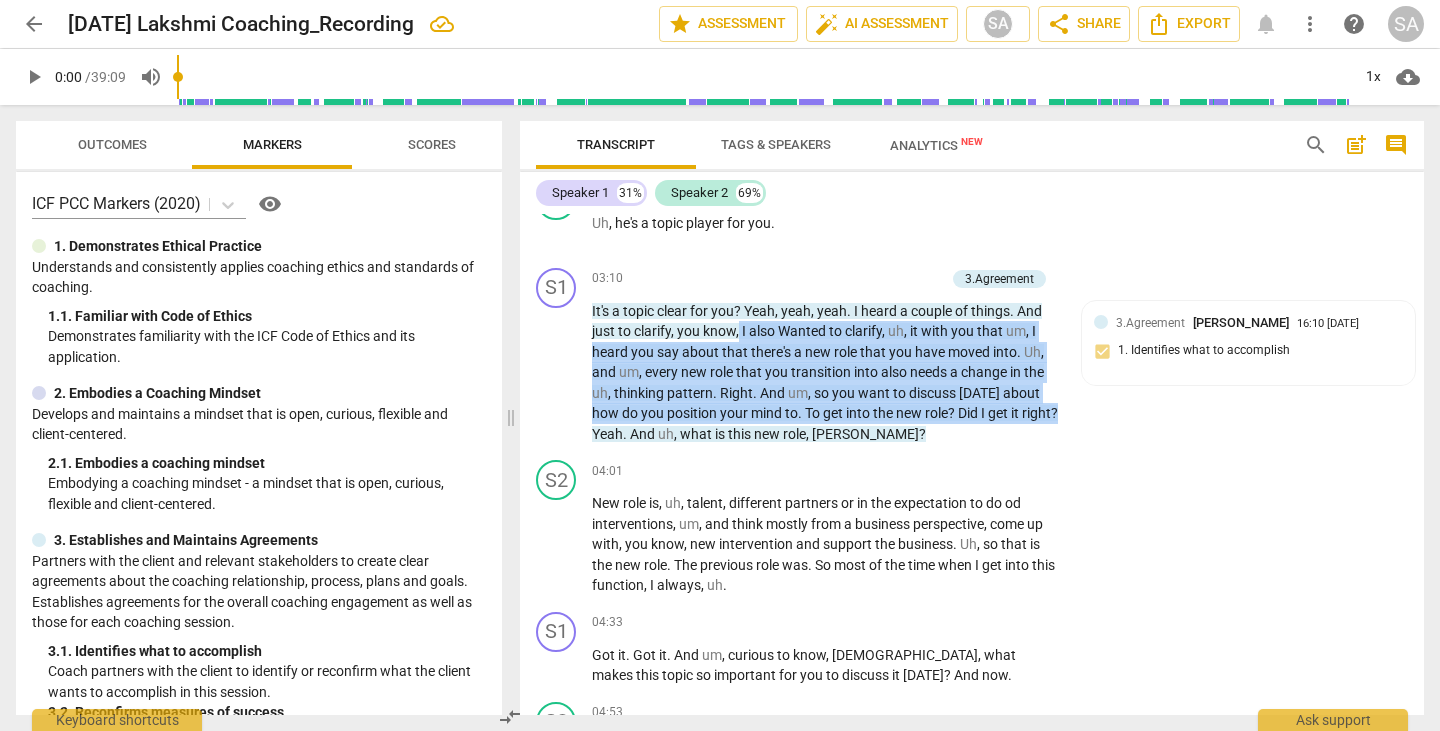 click on "It's   a   topic   clear   for   you ?   Yeah ,   yeah ,   yeah .   I   heard   a   couple   of   things .   And   just   to   clarify ,   you   know ,   I   also   Wanted   to   clarify ,   uh ,   it   with   you   that   um ,   I   heard   you   say   about   that   there's   a   new   role   that   you   have   moved   into .   Uh ,   and   um ,   every   new   role   that   you   transition   into   also   needs   a   change   in   the   uh ,   thinking   pattern .   Right .   And   um ,   so   you   want   to   discuss   today   about   how   do   you   position   your   mind   to .   To   get   into   the   new   role ?   Did   I   get   it   right ?   Yeah .   And   uh ,   what   is   this   new   role ,   Sanath ?" at bounding box center [826, 373] 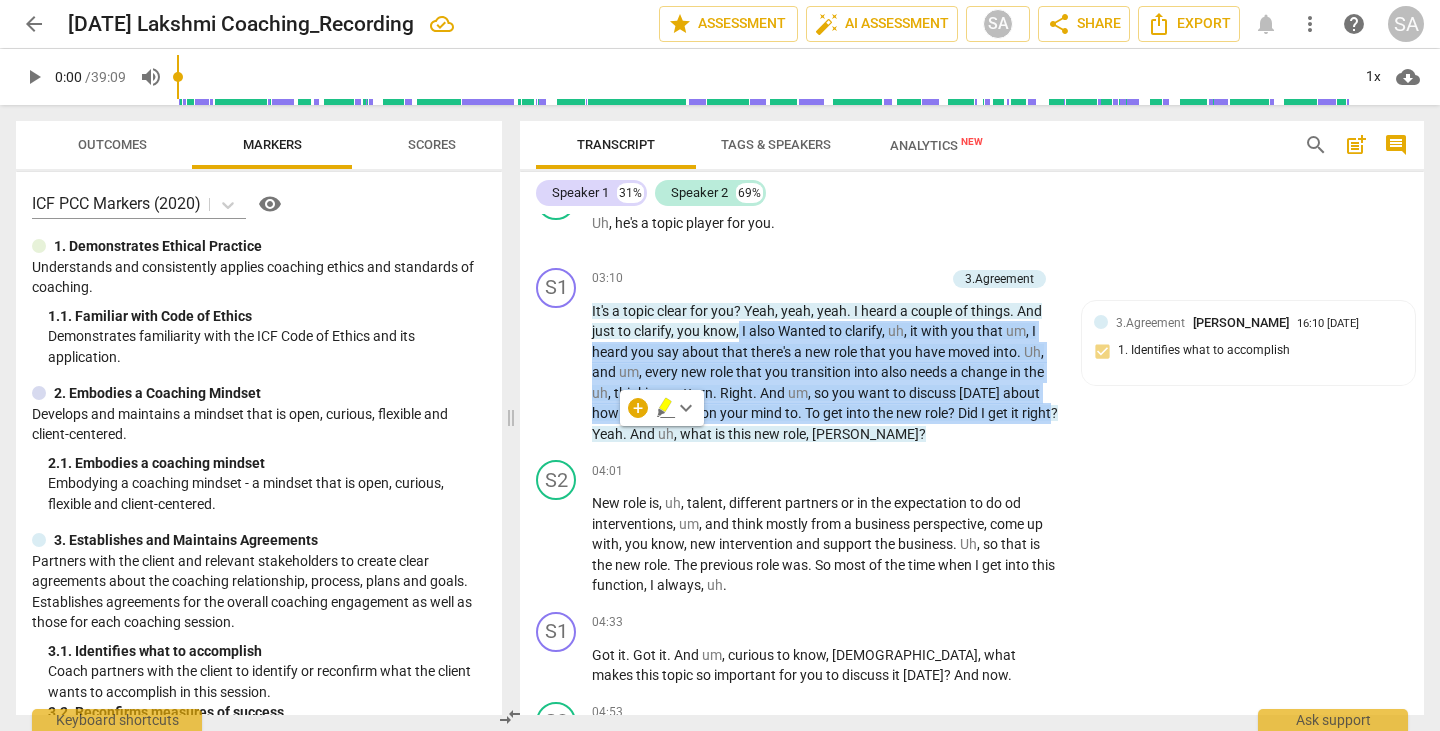 copy on "I   also   Wanted   to   clarify ,   uh ,   it   with   you   that   um ,   I   heard   you   say   about   that   there's   a   new   role   that   you   have   moved   into .   Uh ,   and   um ,   every   new   role   that   you   transition   into   also   needs   a   change   in   the   uh ,   thinking   pattern .   Right .   And   um ,   so   you   want   to   discuss   today   about   how   do   you   position   your   mind   to .   To   get   into   the   new   role ?   Did   I   get   it   right" 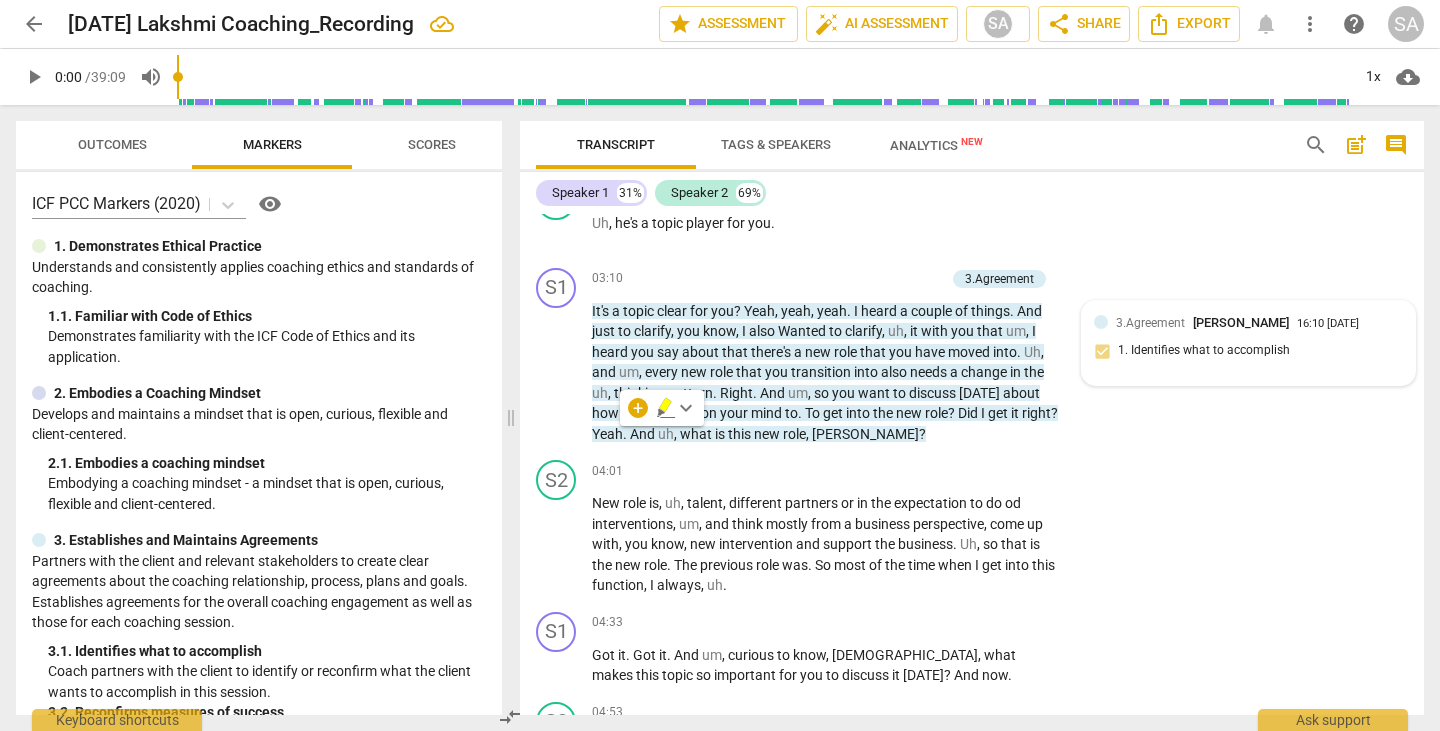 click on "3.Agreement Saraswathi Anand 16:10 07-18-2025 1. Identifies what to accomplish" at bounding box center [1248, 343] 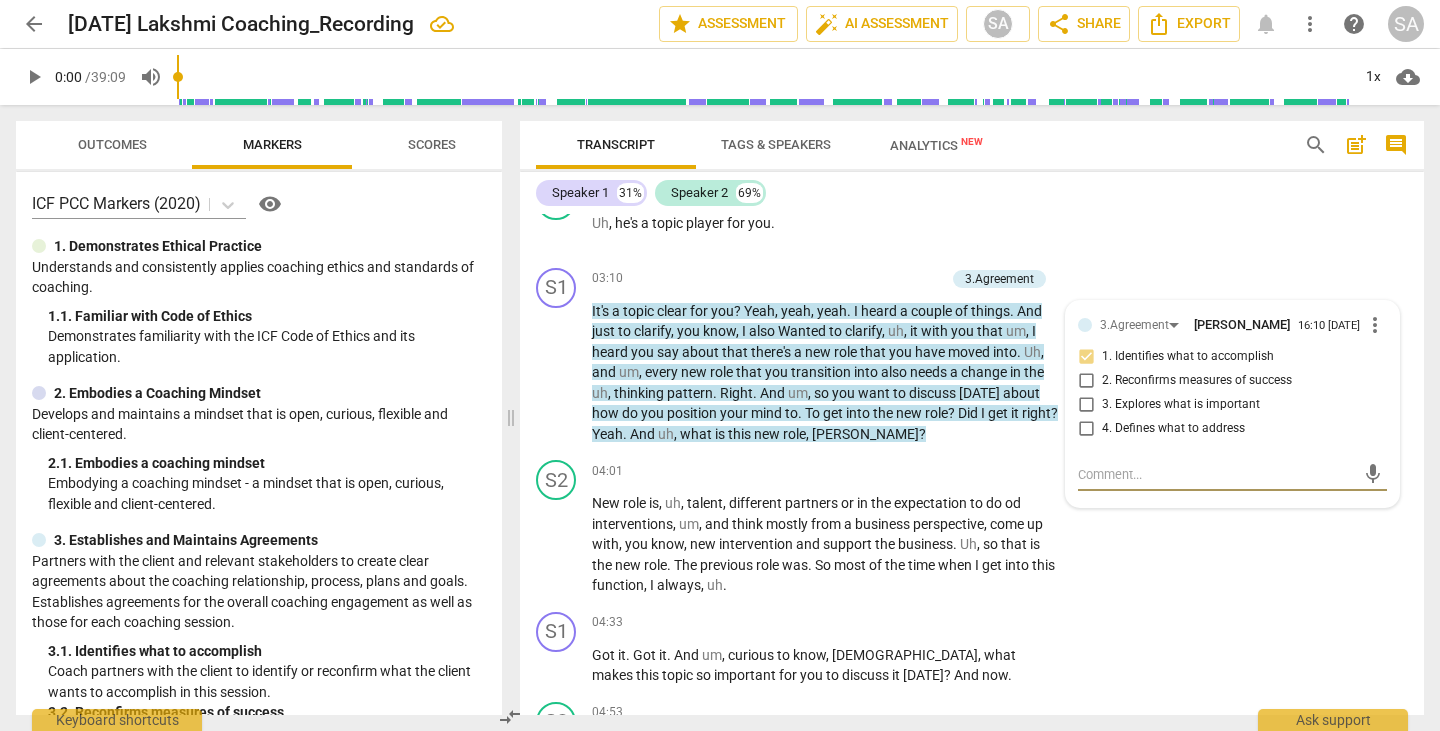 type on "I also Wanted to clarify, uh, it with you that um, I heard you say about that there's a new role that you have moved into. Uh, and um, every new role that you transition into also needs a change in the uh, thinking pattern. Right. And um, so you want to discuss today about how do you position your mind to. To get into the new role? Did I get it right" 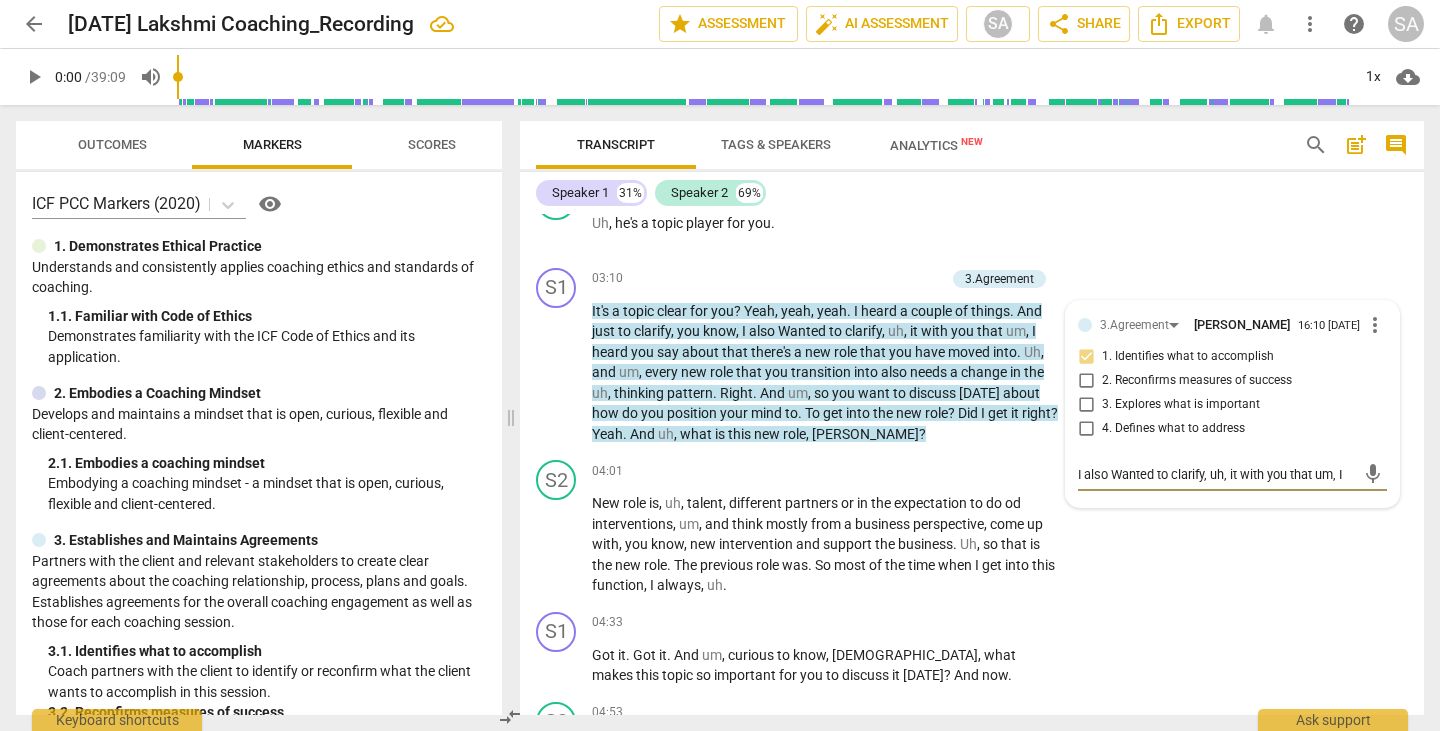scroll, scrollTop: 17, scrollLeft: 0, axis: vertical 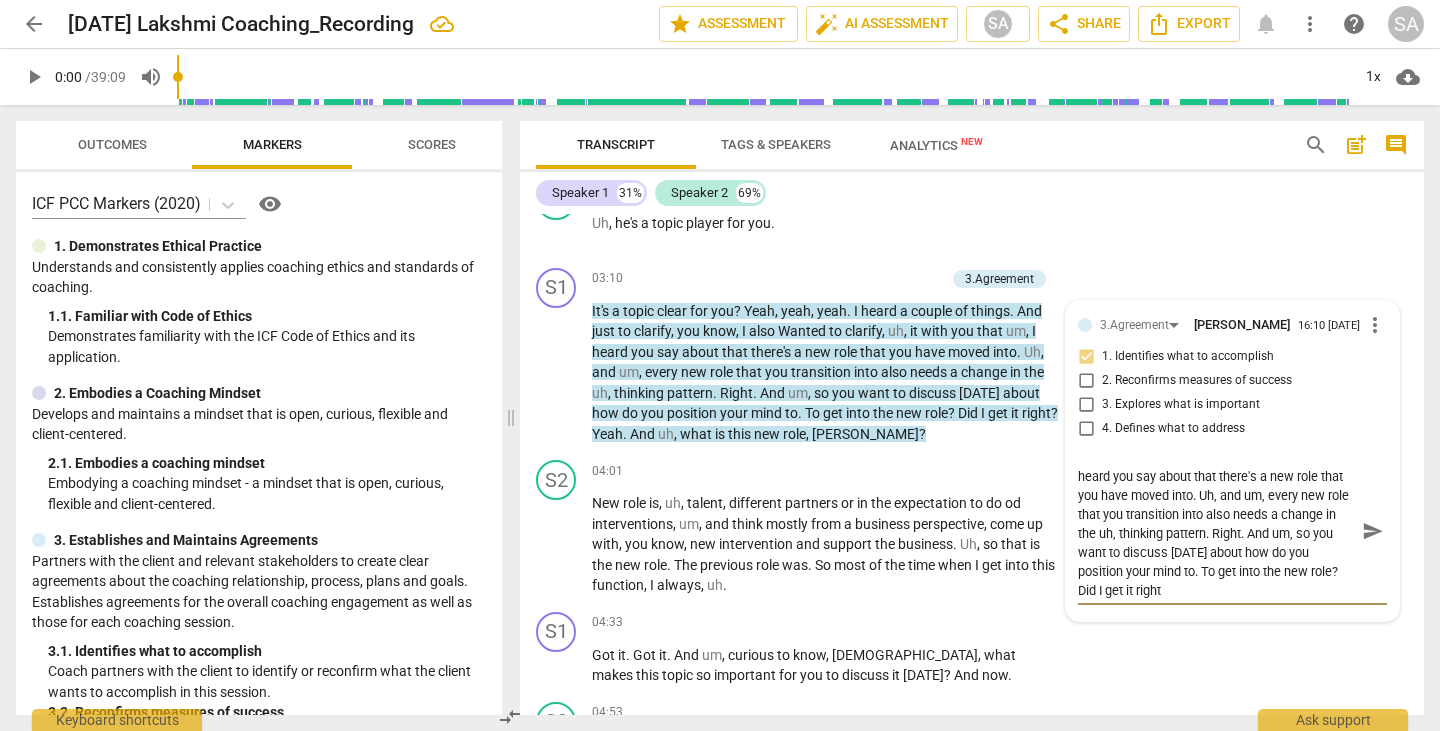 type on "I also Wanted to clarify, uh, it with you that um, I heard you say about that there's a new role that you have moved into. Uh, and um, every new role that you transition into also needs a change in the uh, thinking pattern. Right. And um, so you want to discuss today about how do you position your mind to. To get into the new role? Did I get it right" 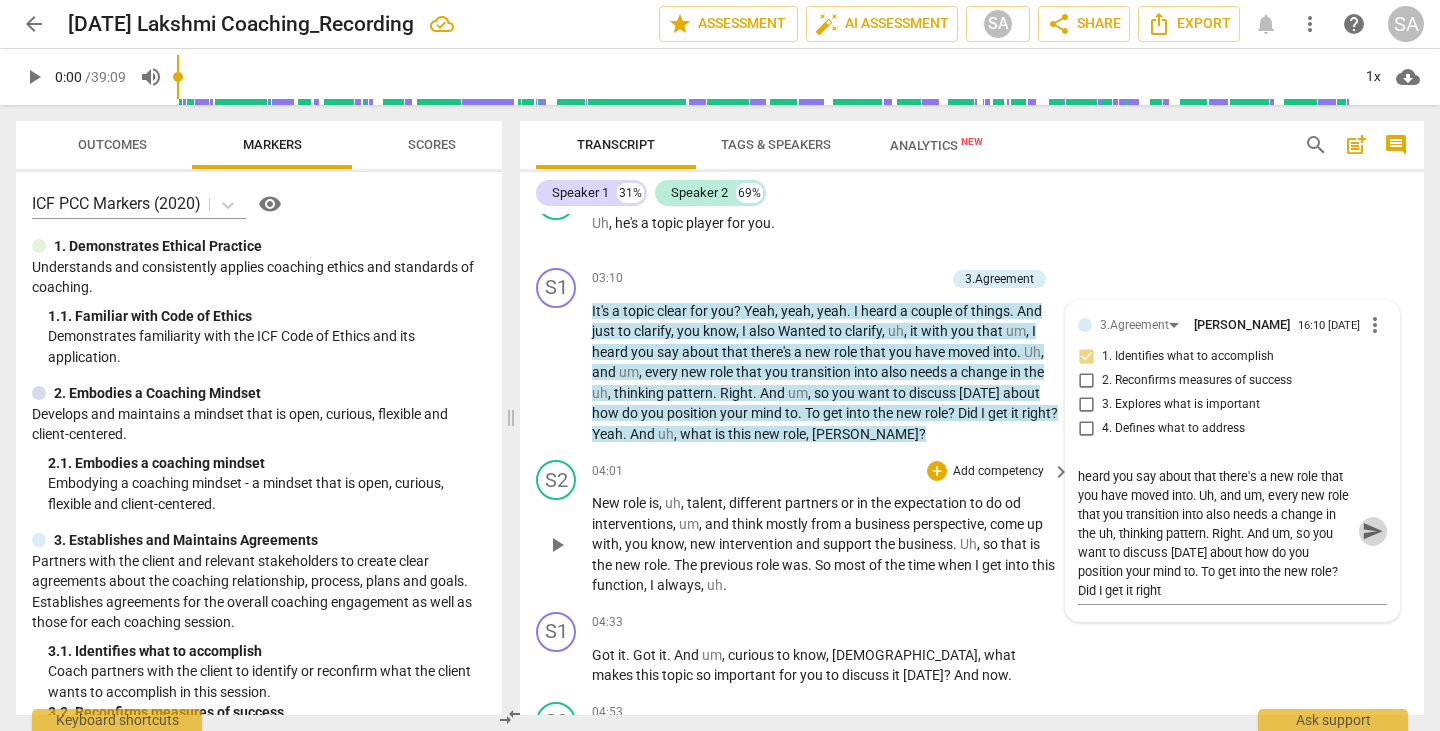 drag, startPoint x: 1370, startPoint y: 537, endPoint x: 1322, endPoint y: 515, distance: 52.801514 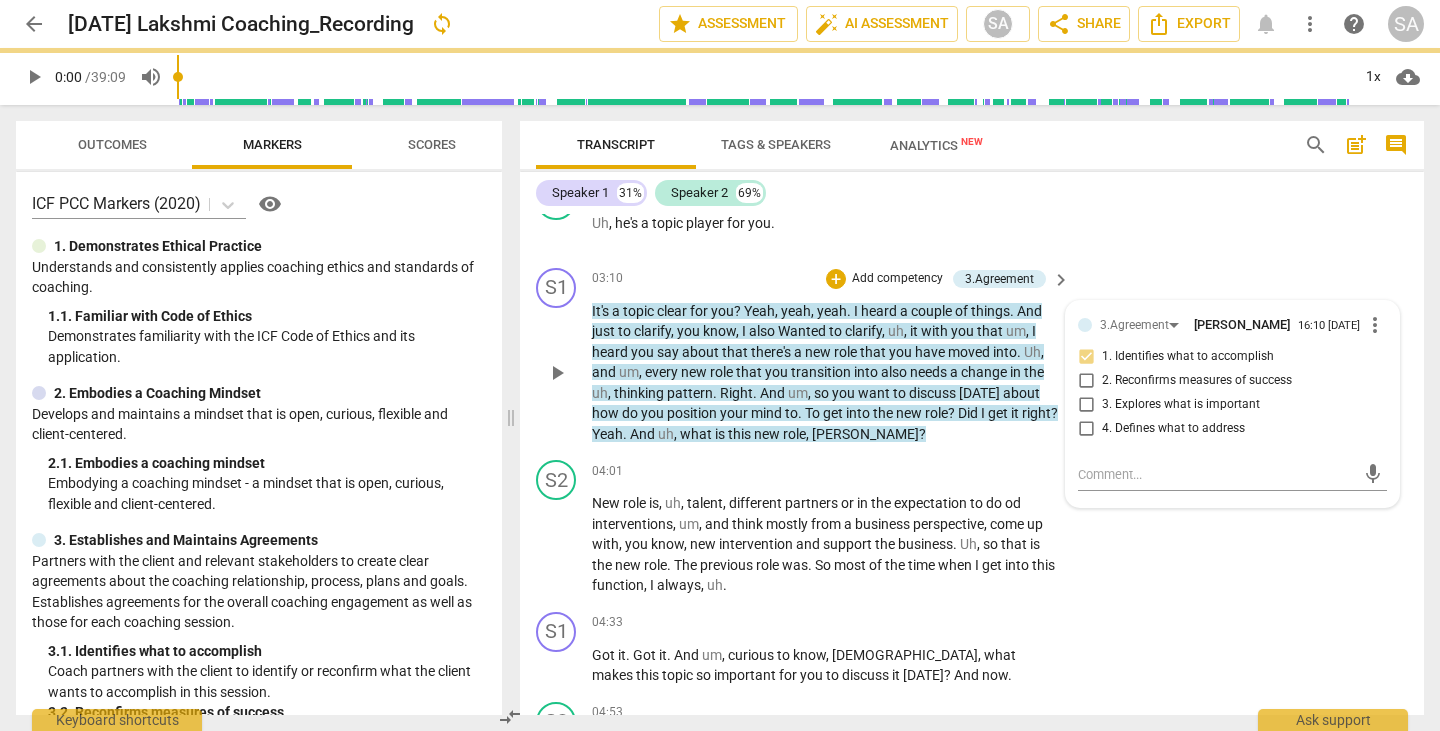 scroll, scrollTop: 0, scrollLeft: 0, axis: both 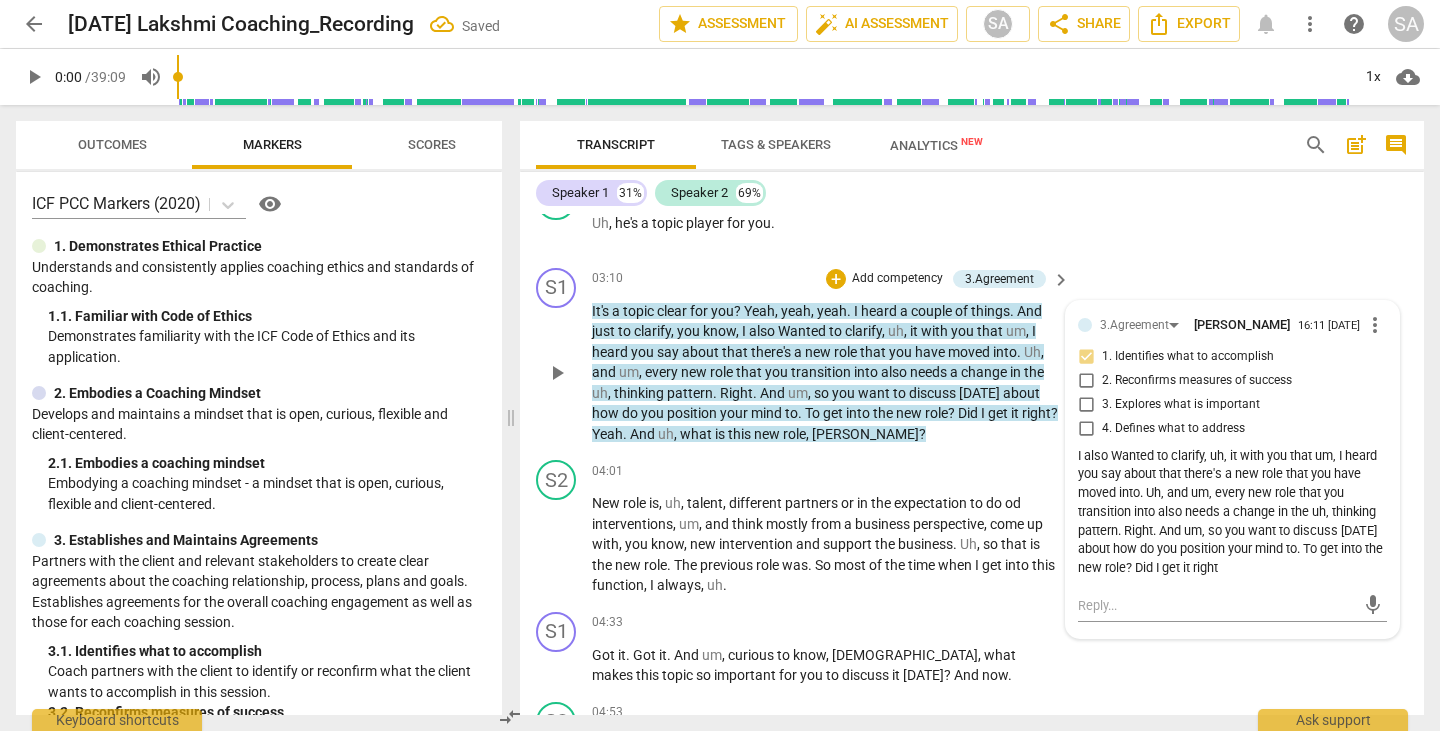 click on "S2 play_arrow pause 03:06 + Add competency keyboard_arrow_right Uh ,   he's   a   topic   player   for   you ." at bounding box center (972, 216) 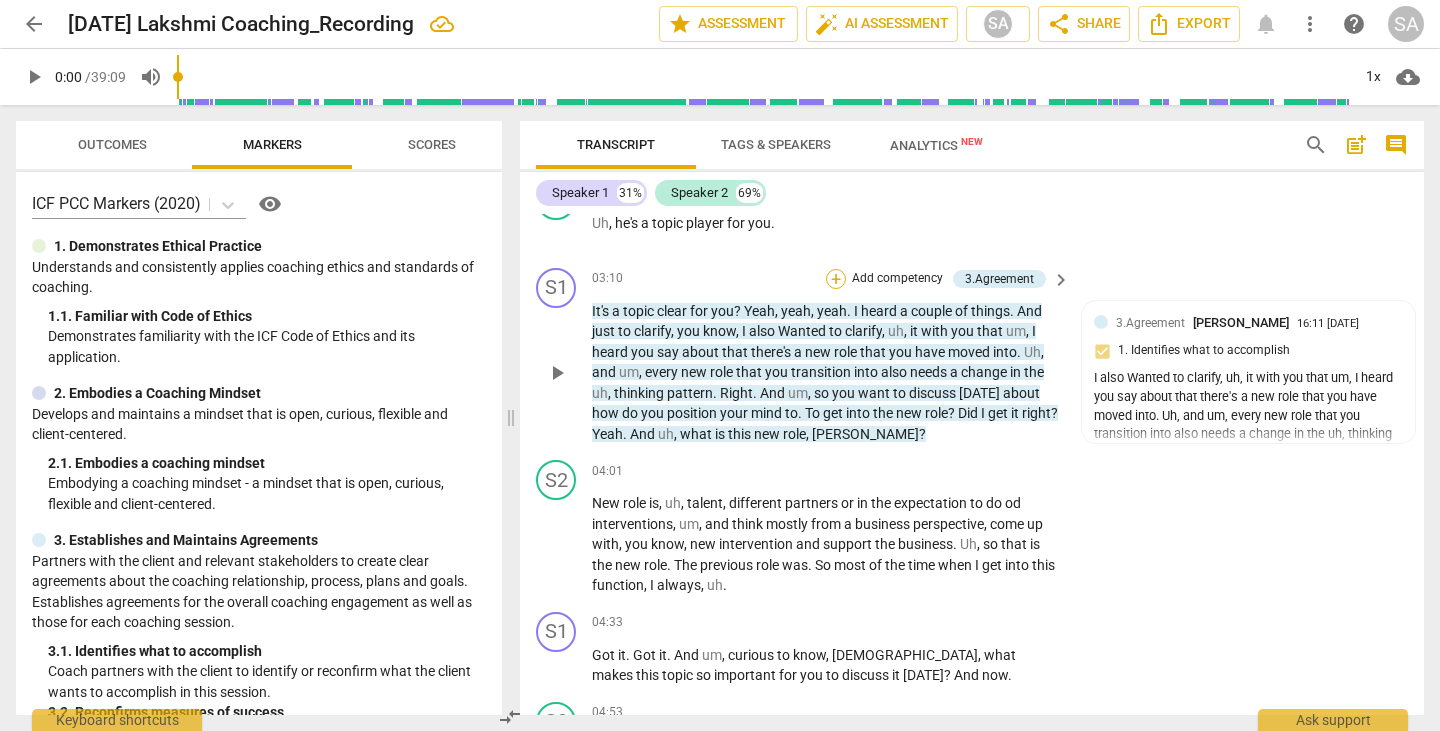 click on "+" at bounding box center (836, 279) 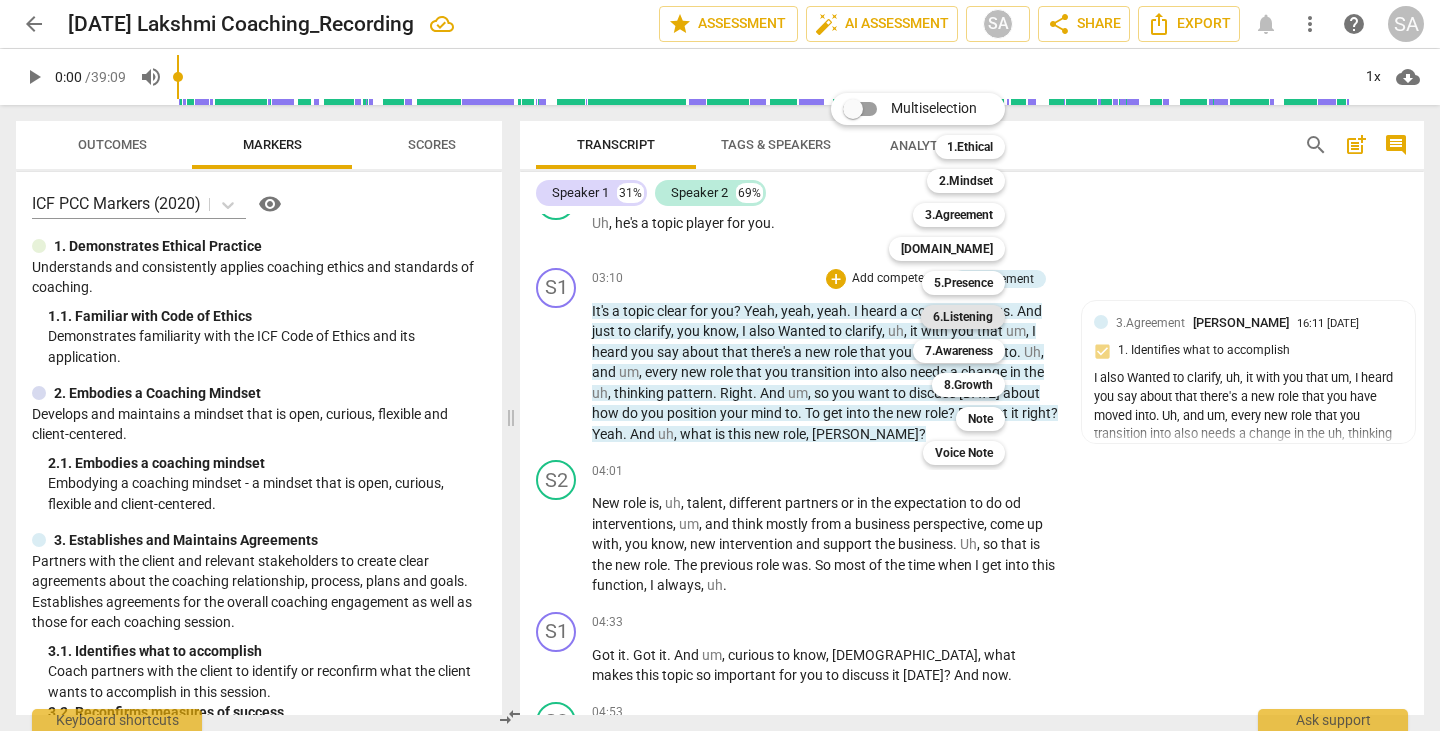 click on "6.Listening" at bounding box center (963, 317) 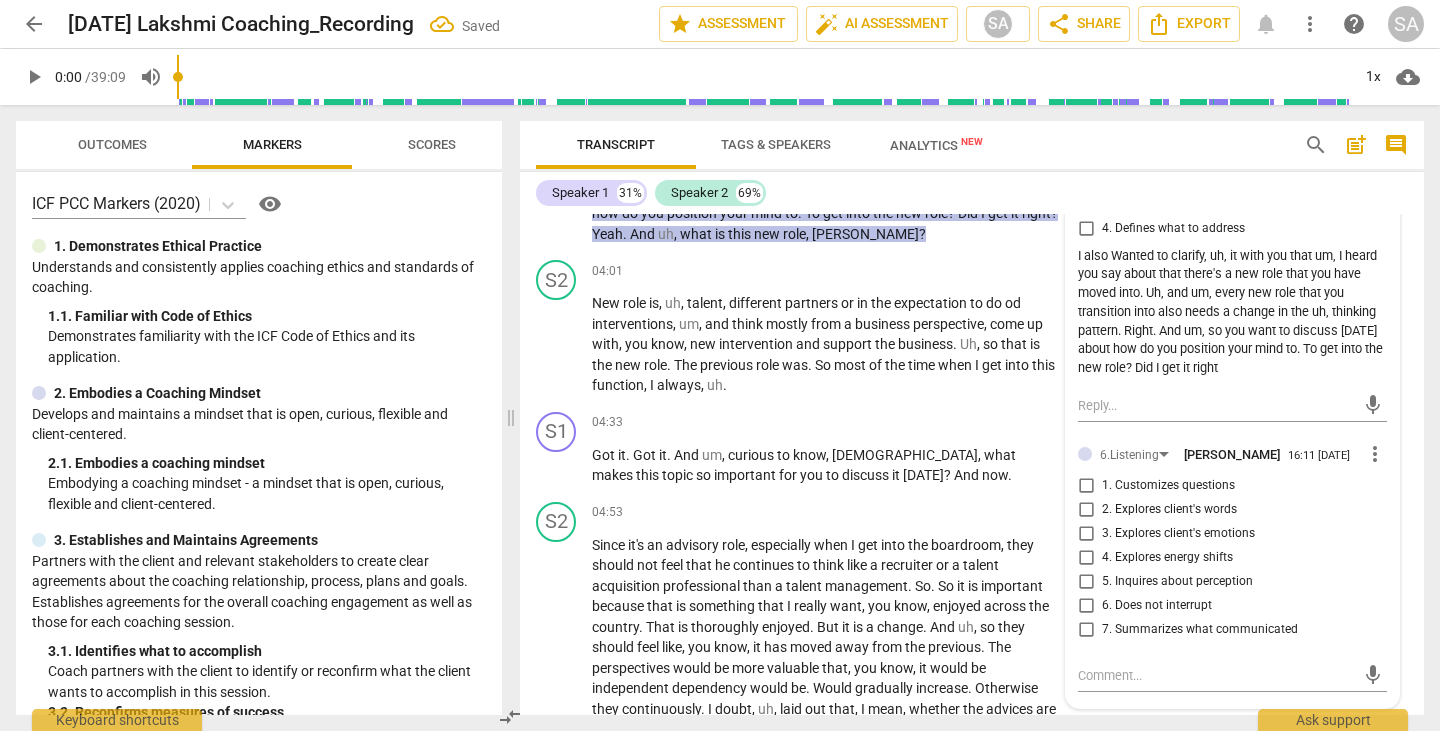 scroll, scrollTop: 1616, scrollLeft: 0, axis: vertical 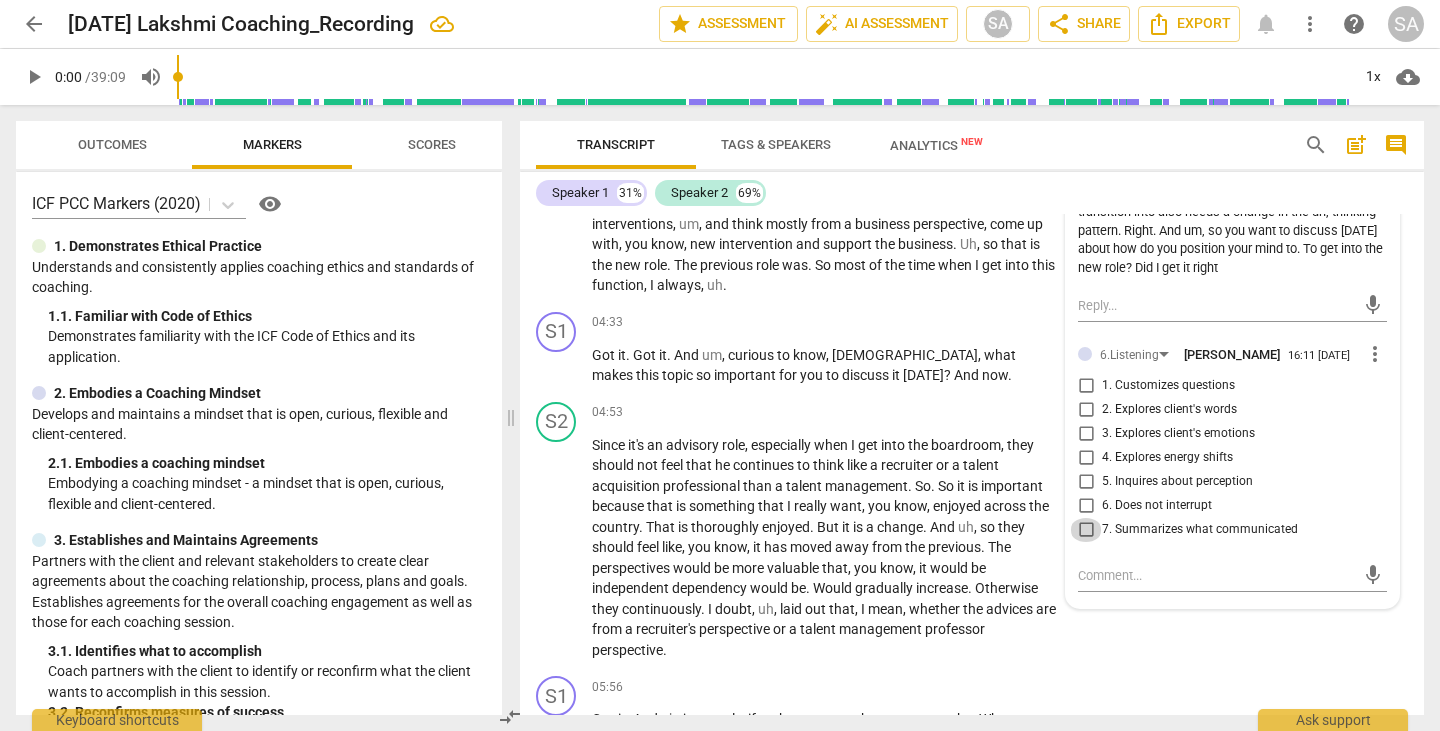 click on "7. Summarizes what communicated" at bounding box center [1086, 530] 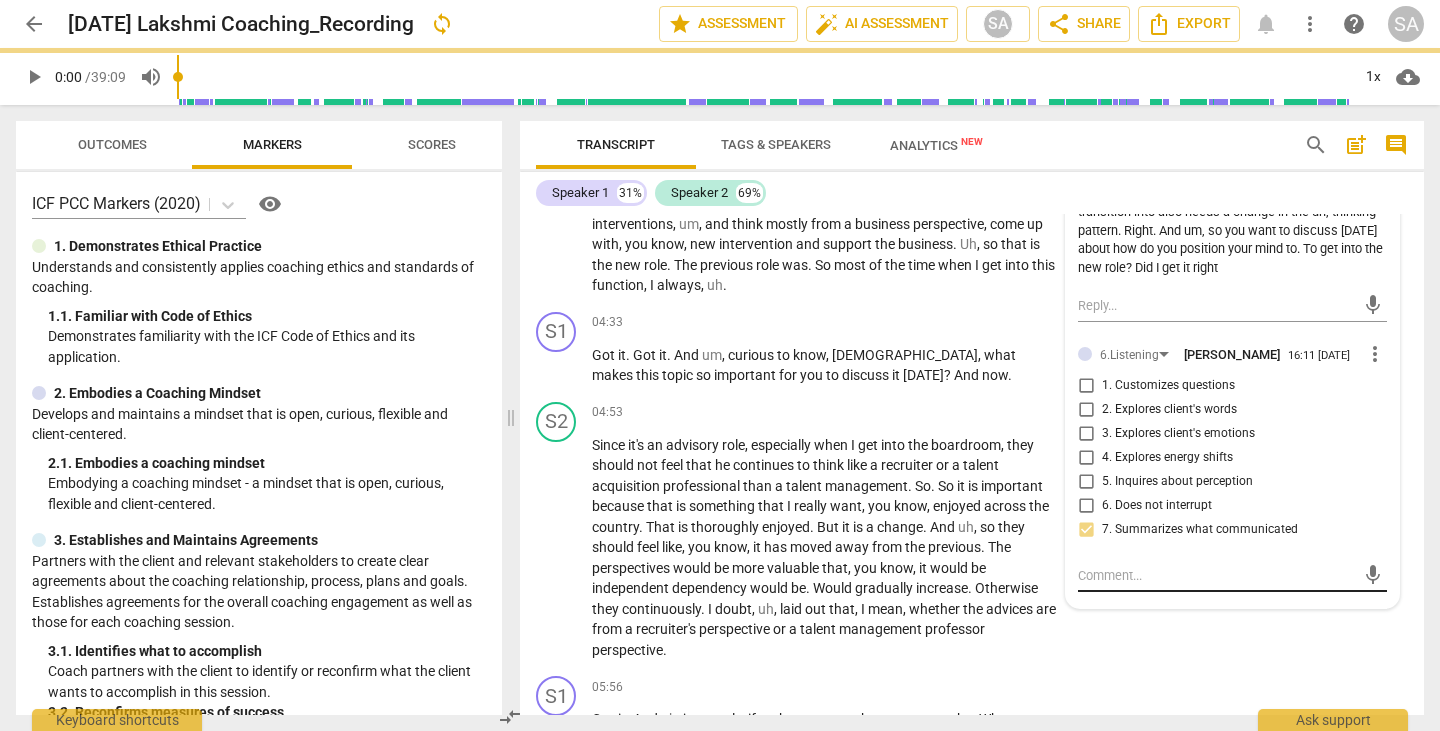click at bounding box center (1216, 575) 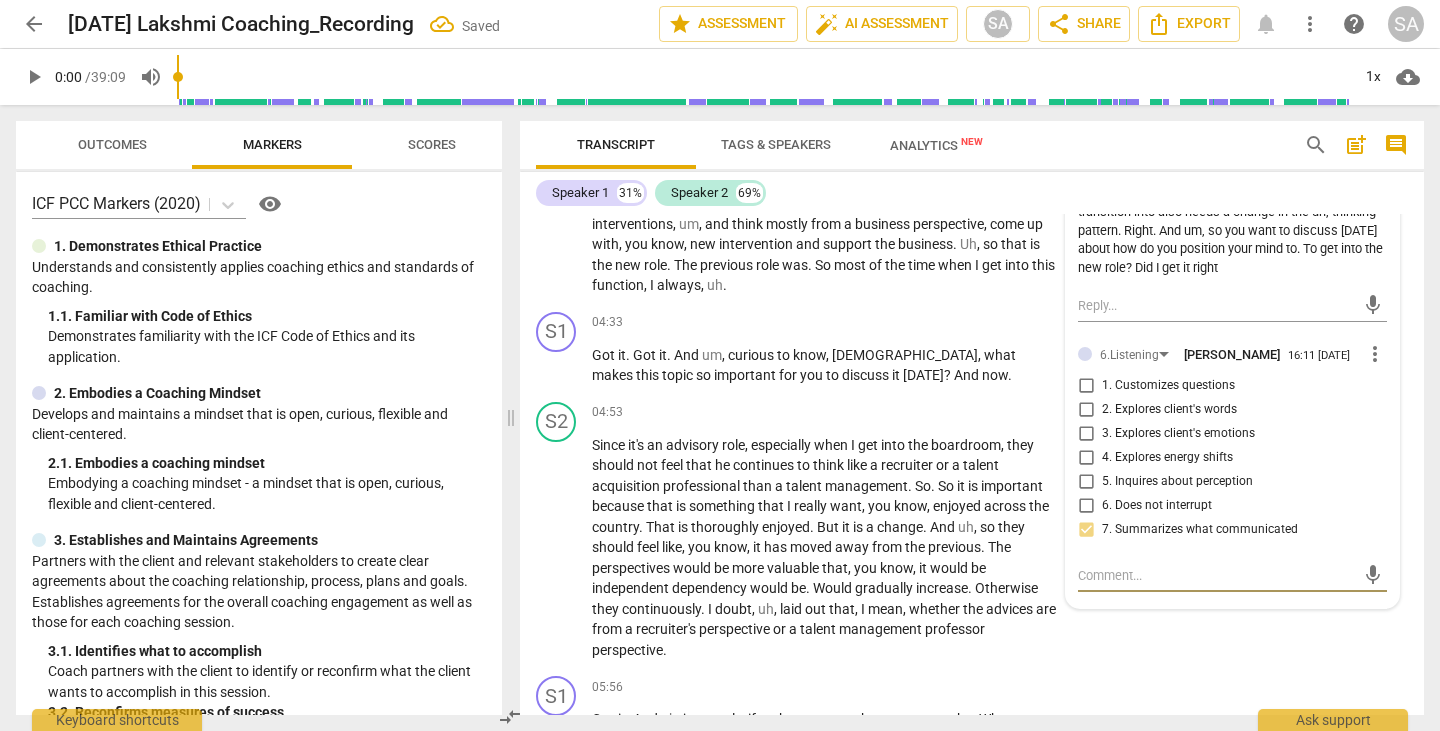 paste on "I also Wanted to clarify, uh, it with you that um, I heard you say about that there's a new role that you have moved into. Uh, and um, every new role that you transition into also needs a change in the uh, thinking pattern. Right. And um, so you want to discuss today about how do you position your mind to. To get into the new role? Did I get it right" 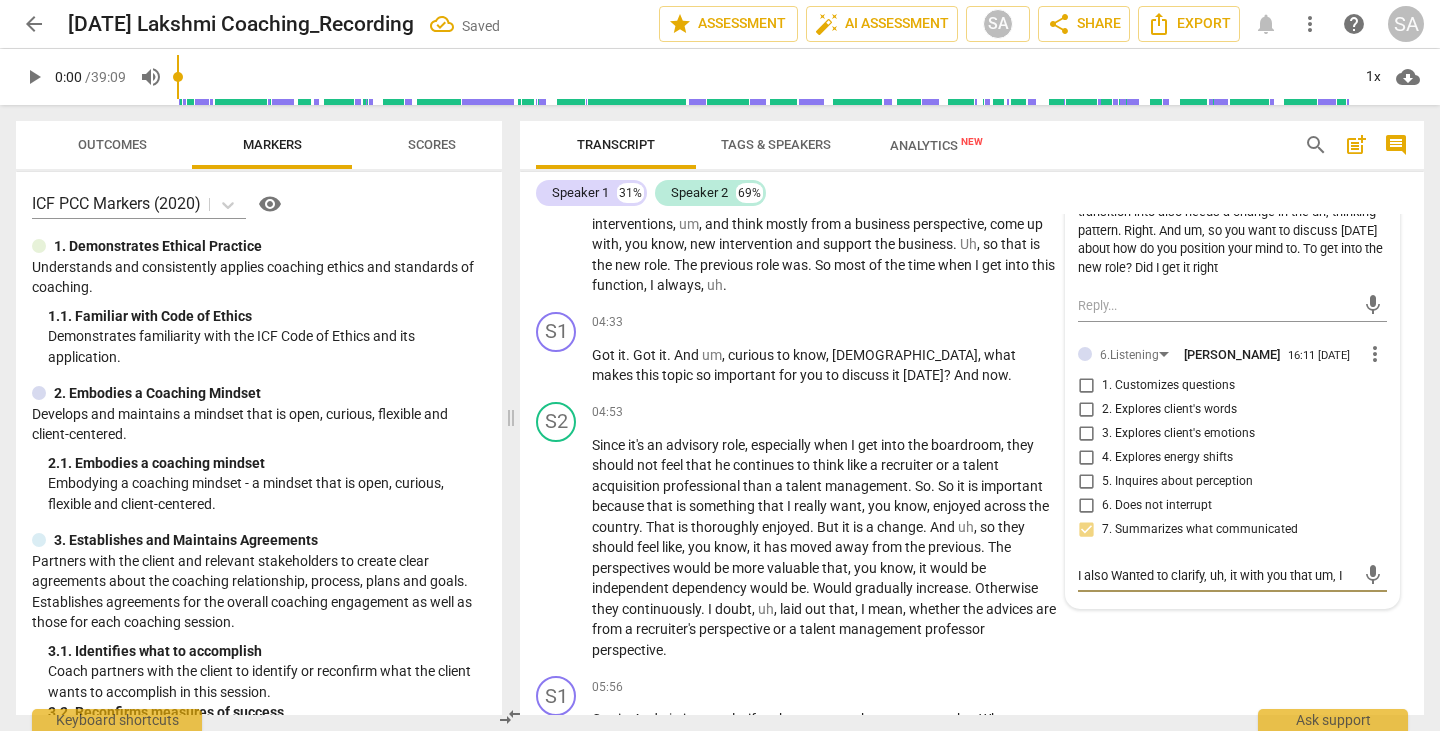 scroll, scrollTop: 17, scrollLeft: 0, axis: vertical 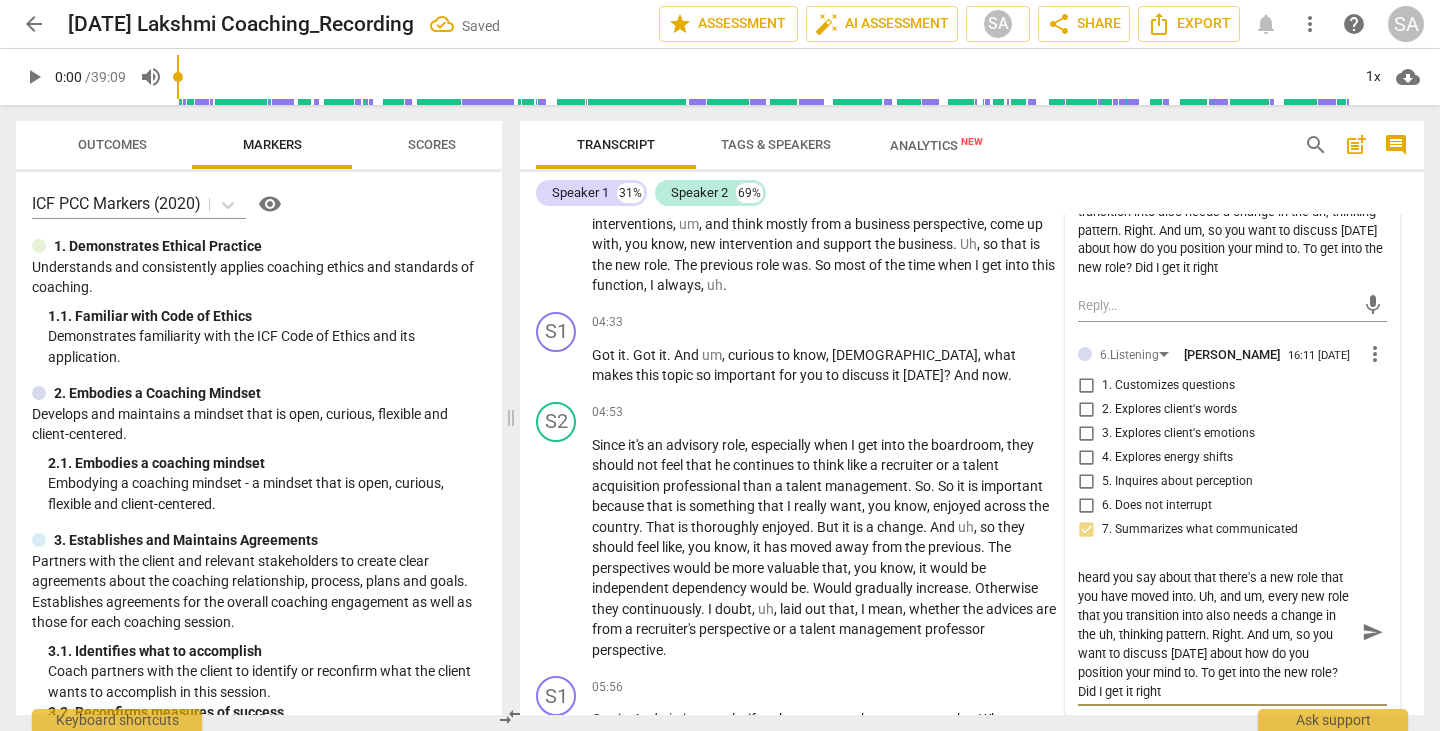 type on "I also Wanted to clarify, uh, it with you that um, I heard you say about that there's a new role that you have moved into. Uh, and um, every new role that you transition into also needs a change in the uh, thinking pattern. Right. And um, so you want to discuss today about how do you position your mind to. To get into the new role? Did I get it right" 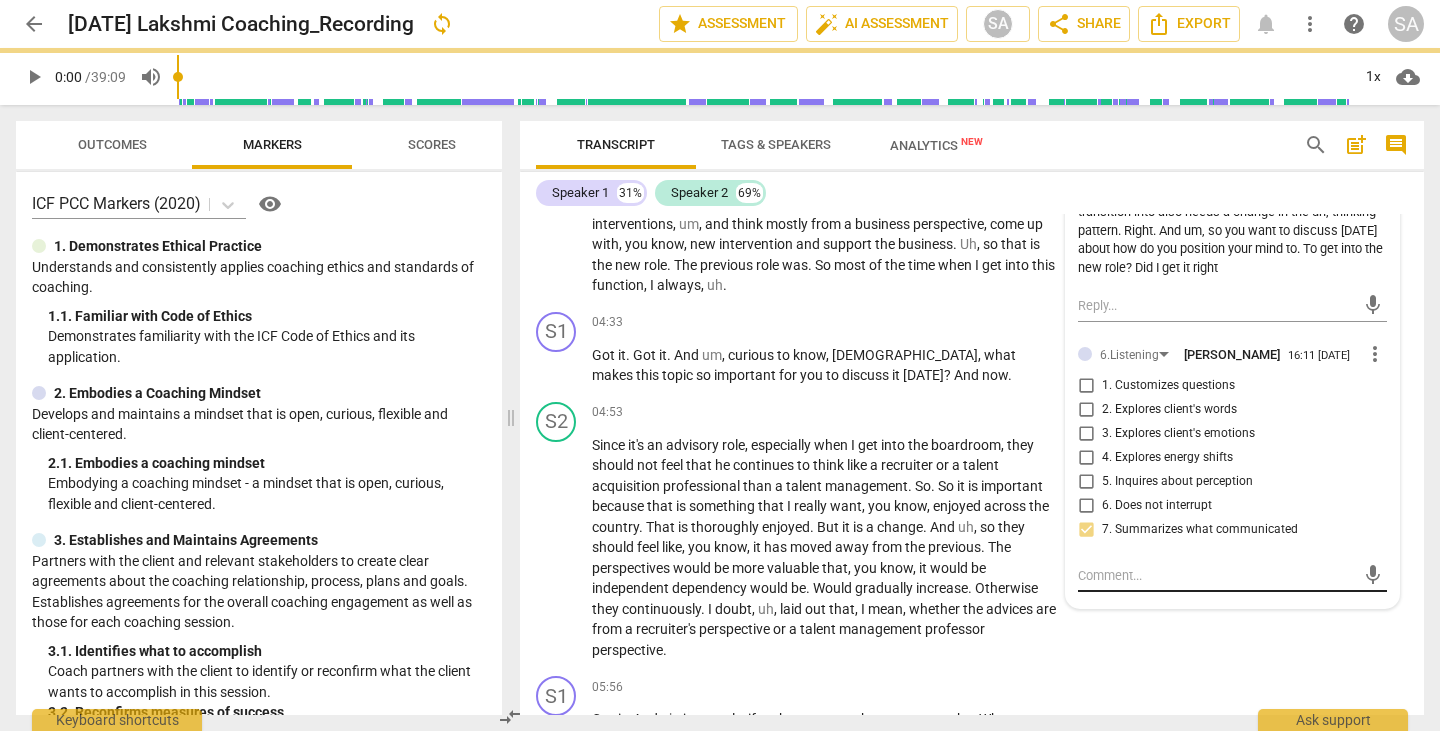 scroll, scrollTop: 0, scrollLeft: 0, axis: both 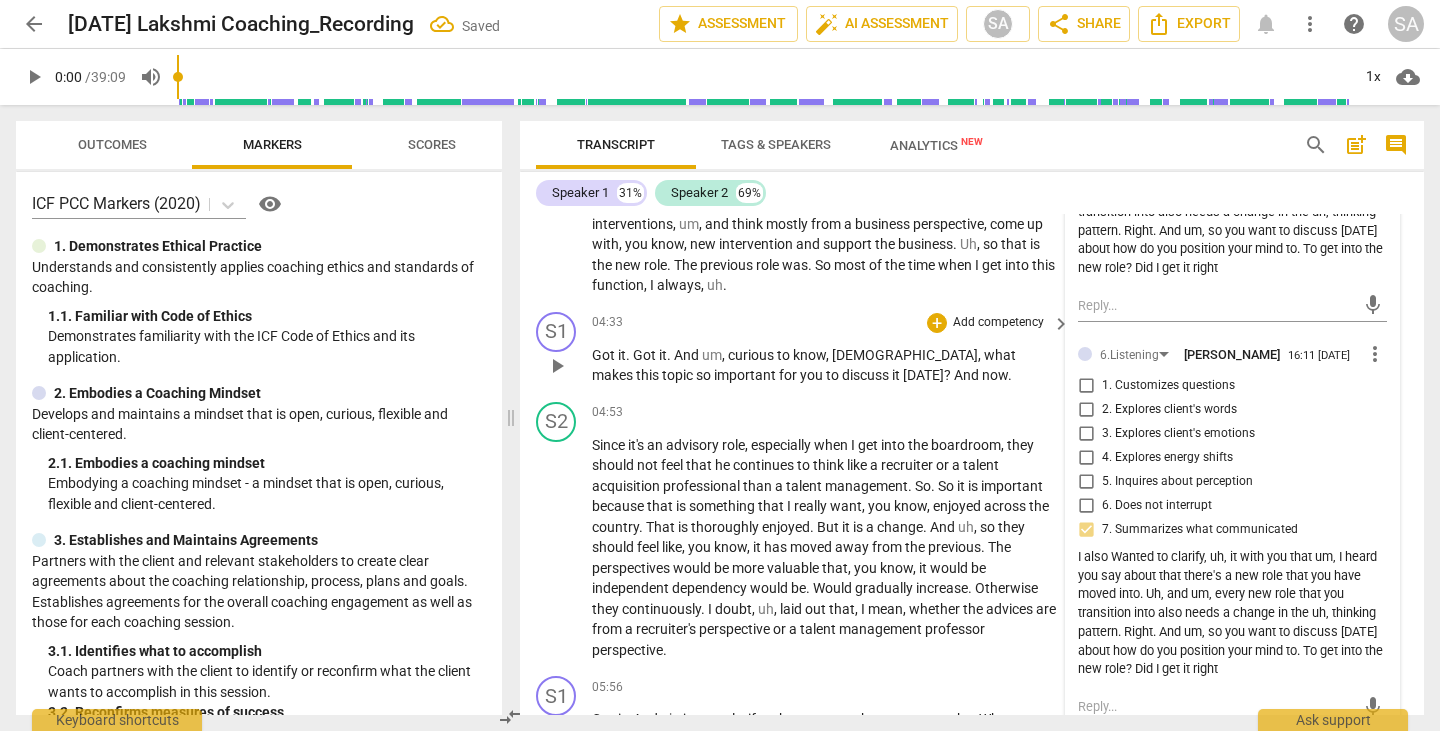 drag, startPoint x: 1405, startPoint y: 287, endPoint x: 1238, endPoint y: 382, distance: 192.13016 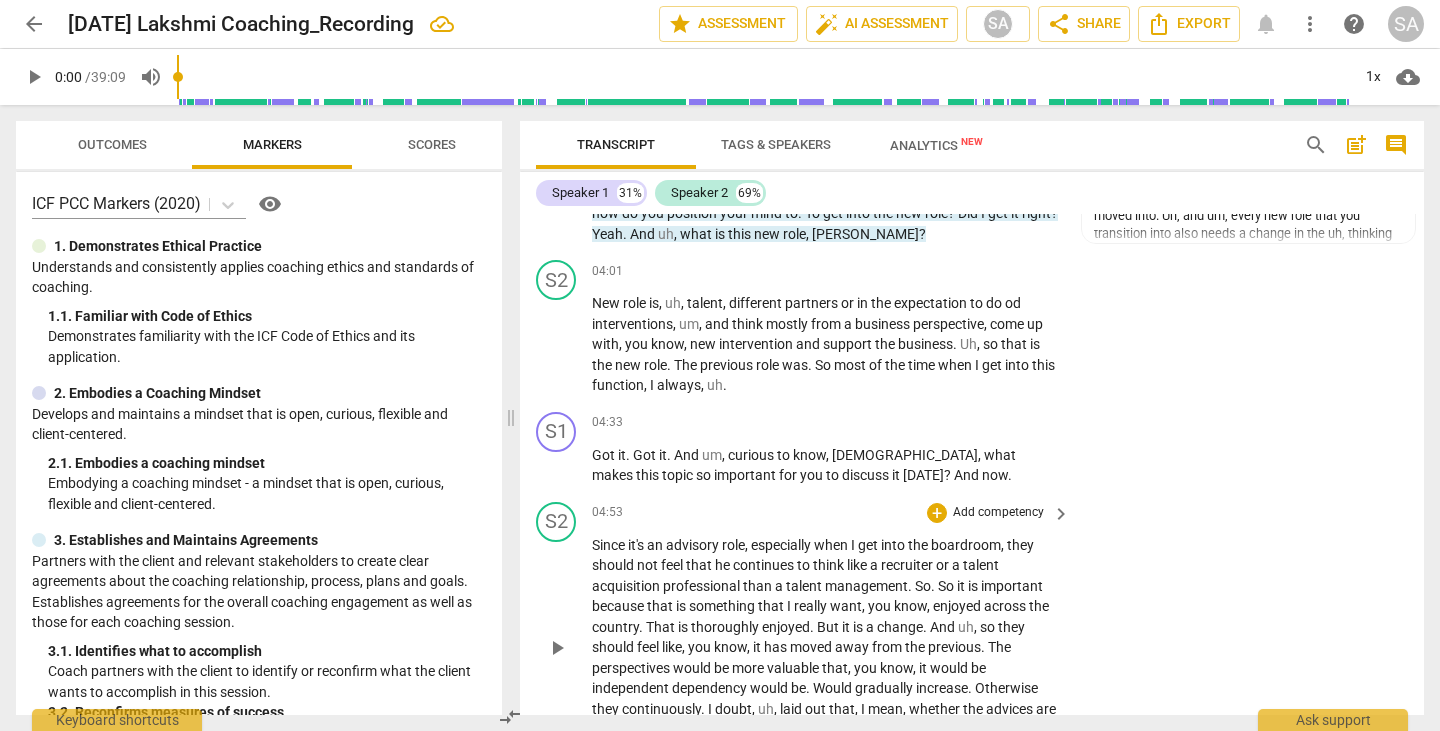 scroll, scrollTop: 1416, scrollLeft: 0, axis: vertical 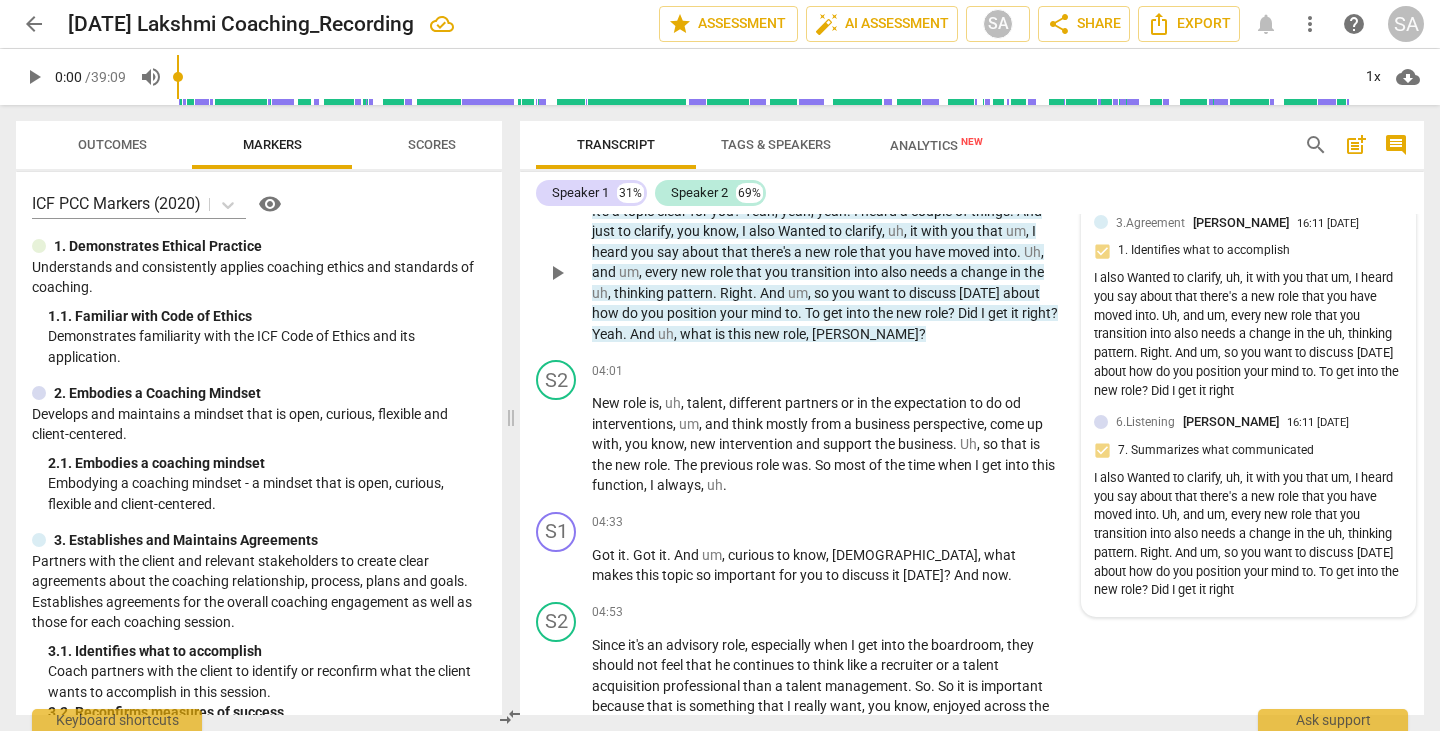 click on "I also Wanted to clarify, uh, it with you that um, I heard you say about that there's a new role that you have moved into. Uh, and um, every new role that you transition into also needs a change in the uh, thinking pattern. Right. And um, so you want to discuss today about how do you position your mind to. To get into the new role? Did I get it right" at bounding box center [1248, 334] 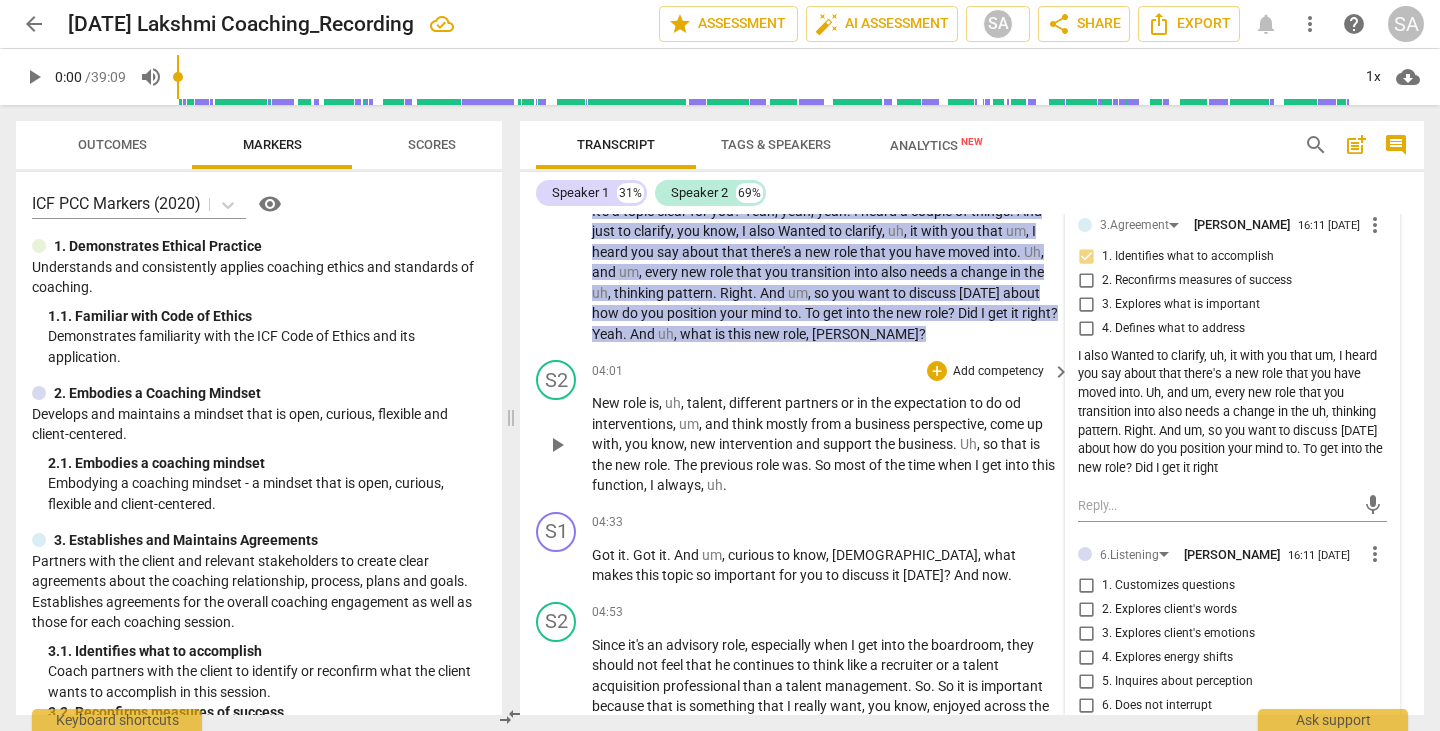 click on "04:01 + Add competency keyboard_arrow_right" at bounding box center (832, 371) 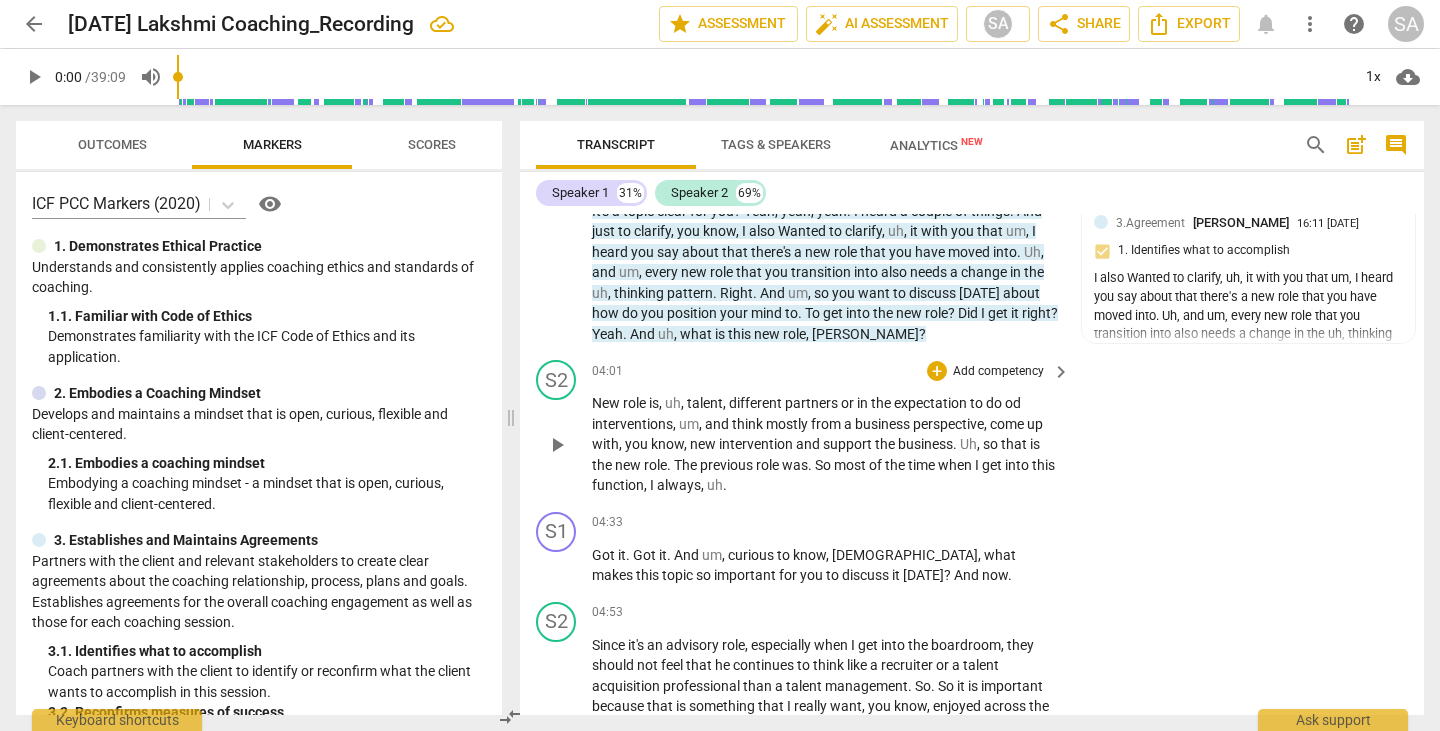 scroll, scrollTop: 1216, scrollLeft: 0, axis: vertical 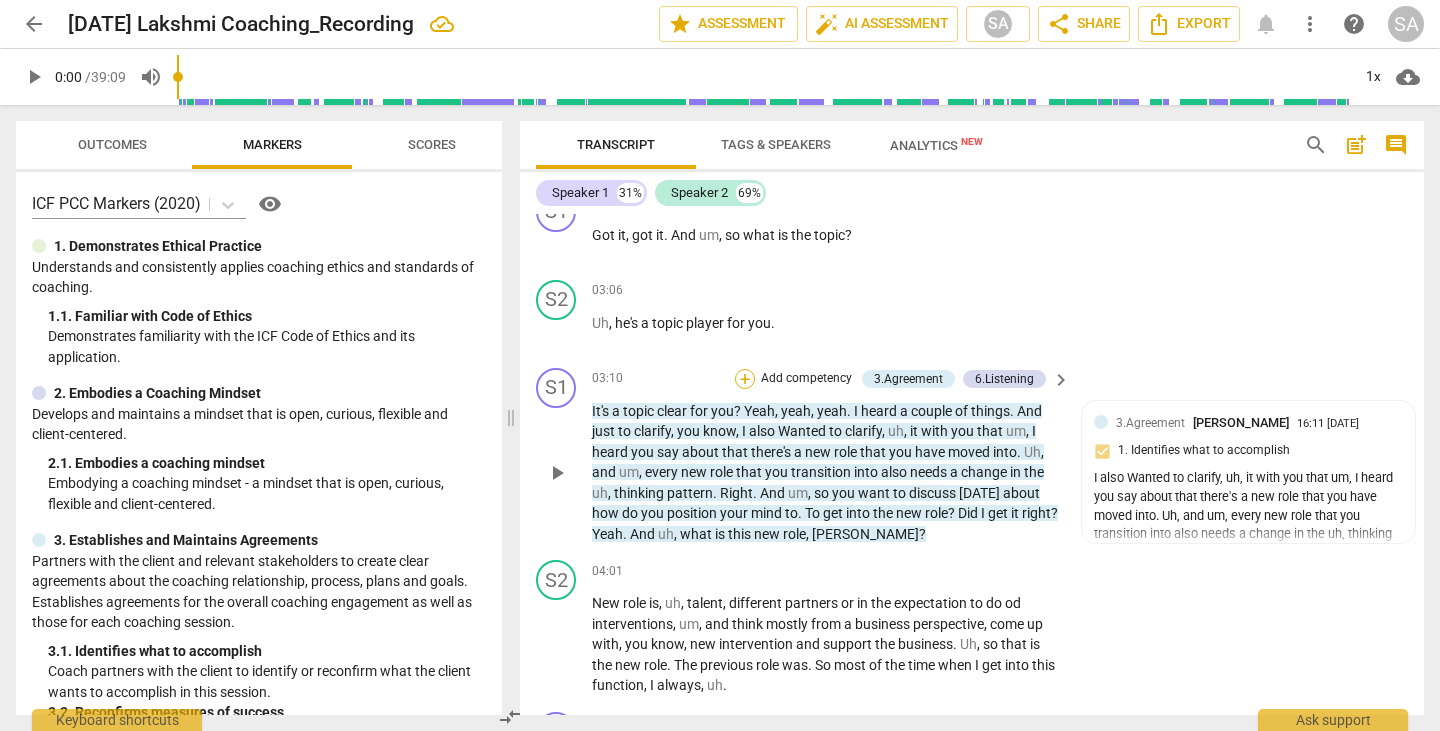 click on "+" at bounding box center (745, 379) 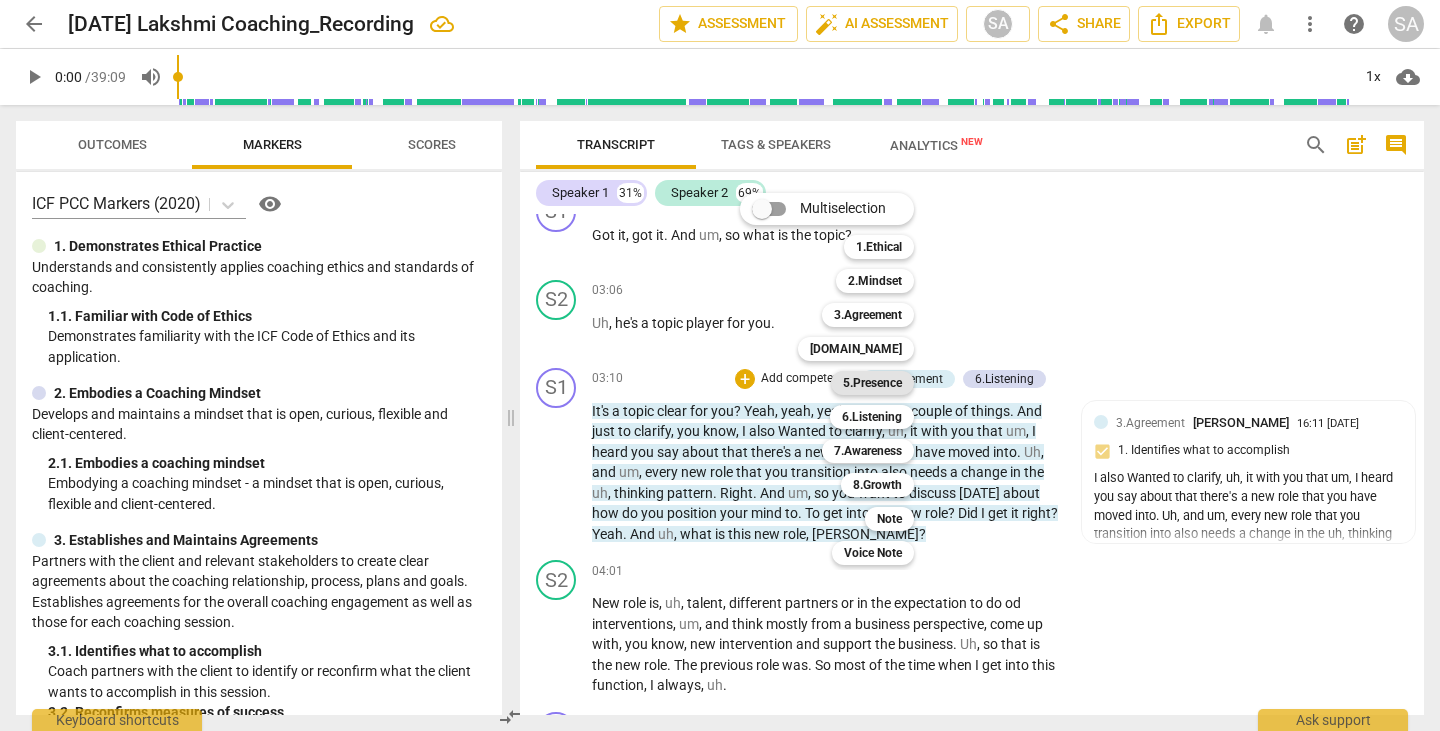 click on "5.Presence" at bounding box center (872, 383) 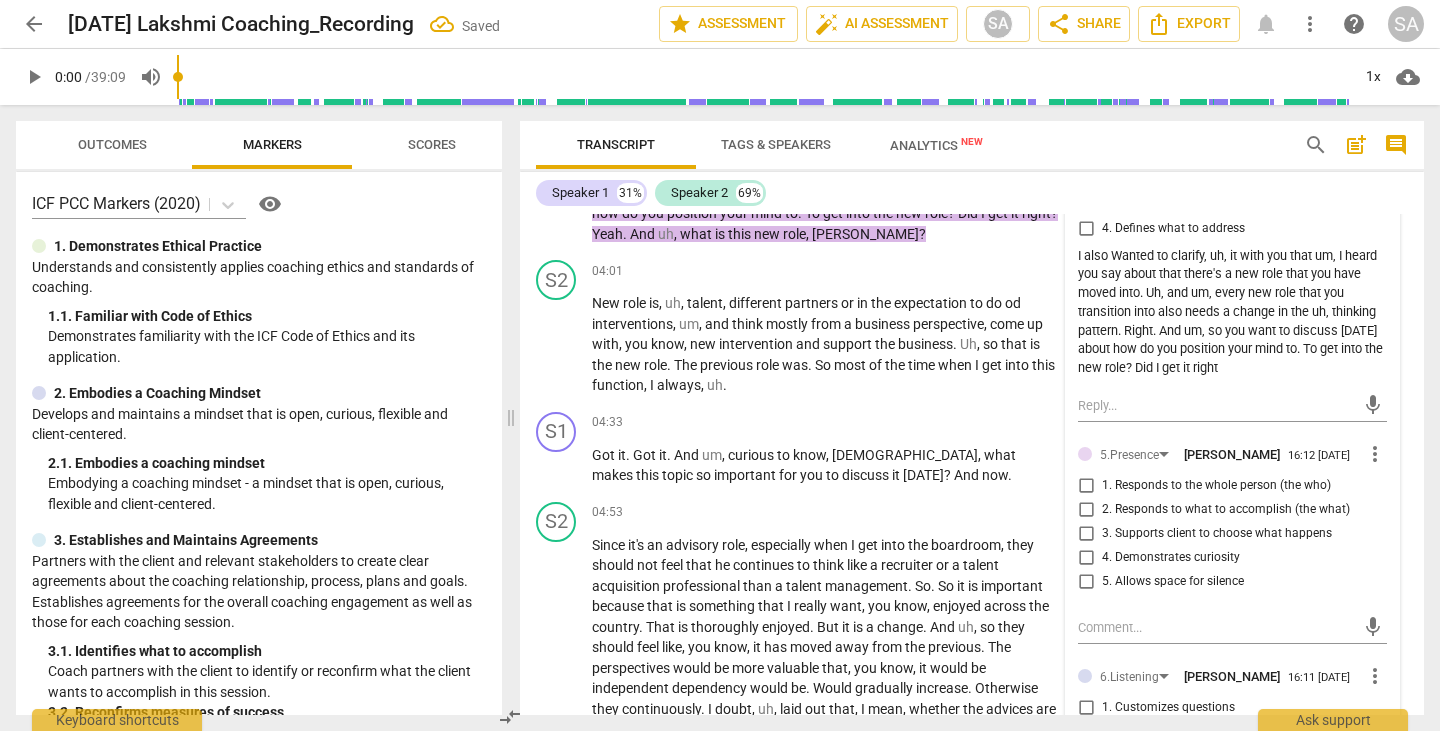 scroll, scrollTop: 1716, scrollLeft: 0, axis: vertical 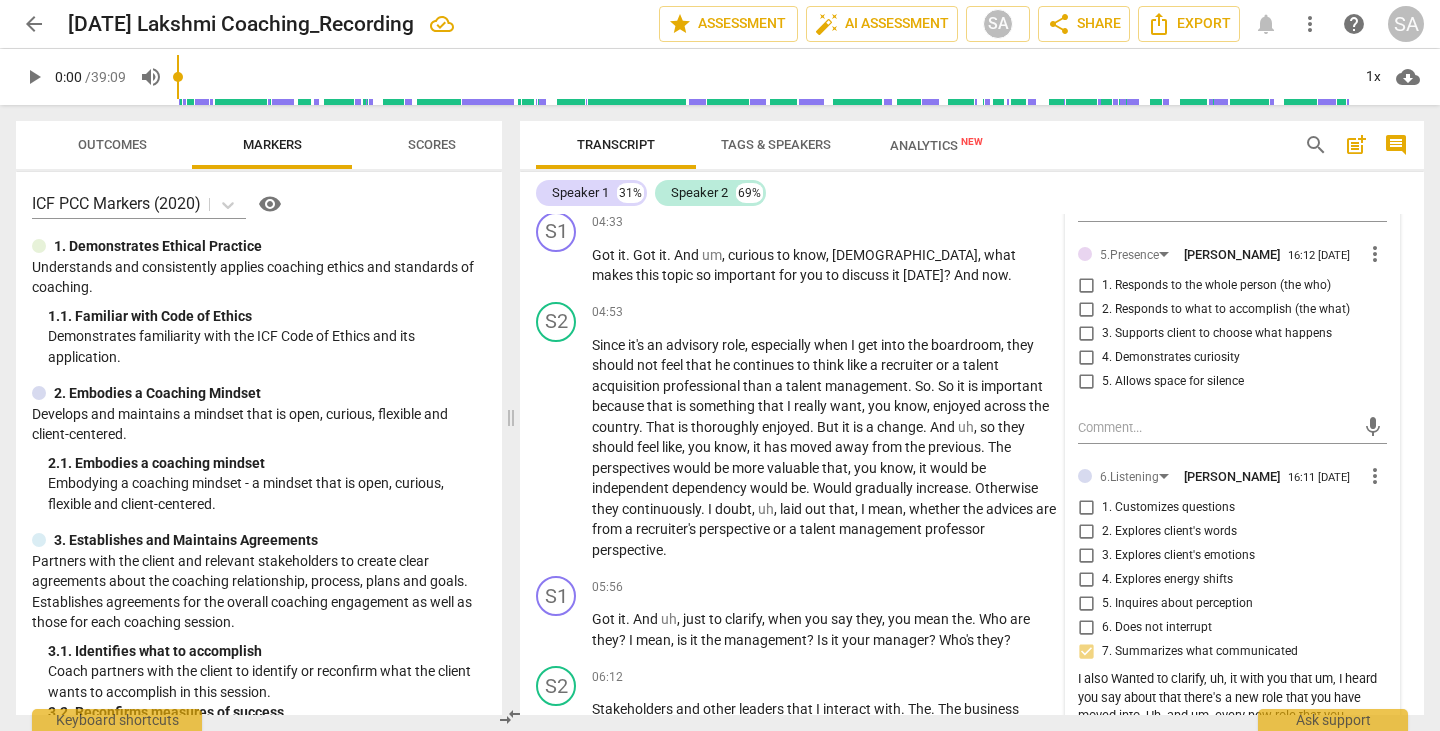 click on "4. Demonstrates curiosity" at bounding box center (1086, 358) 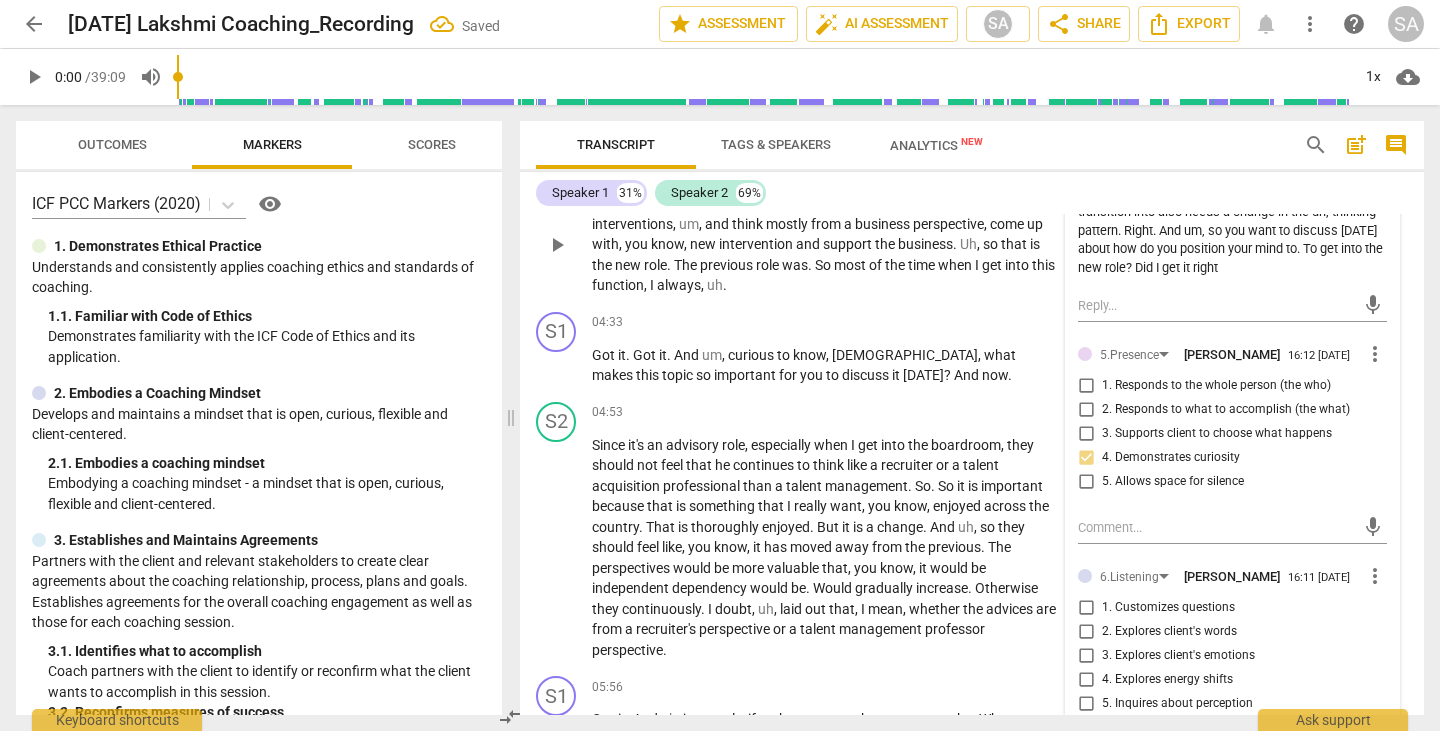 scroll, scrollTop: 1516, scrollLeft: 0, axis: vertical 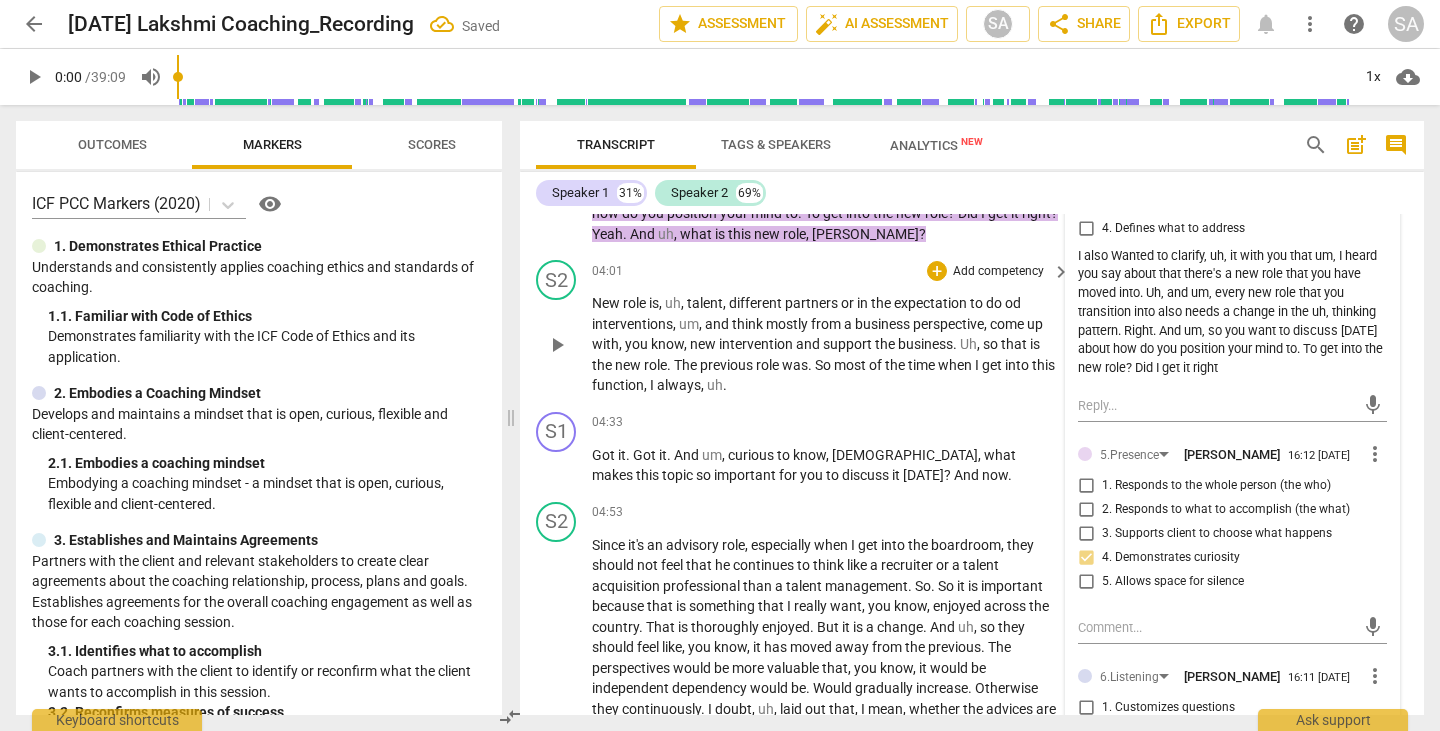 click on "S2 play_arrow pause 04:01 + Add competency keyboard_arrow_right New   role   is ,   uh ,   talent ,   different   partners   or   in   the   expectation   to   do   od   interventions ,   um ,   and   think   mostly   from   a   business   perspective ,   come   up   with ,   you   know ,   new   intervention   and   support   the   business .   Uh ,   so   that   is   the   new   role .   The   previous   role   was .   So   most   of   the   time   when   I   get   into   this   function ,   I   always ,   uh ." at bounding box center [972, 328] 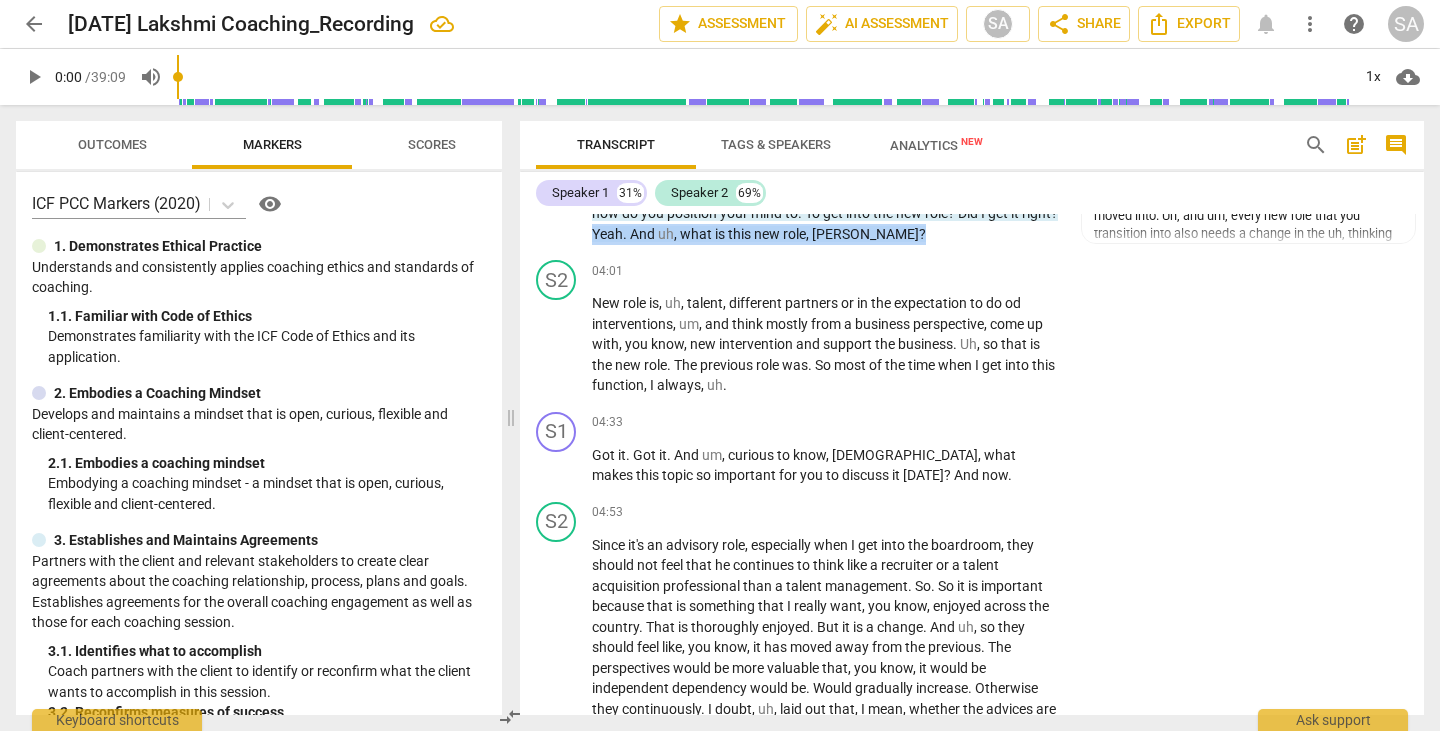drag, startPoint x: 633, startPoint y: 232, endPoint x: 904, endPoint y: 231, distance: 271.00183 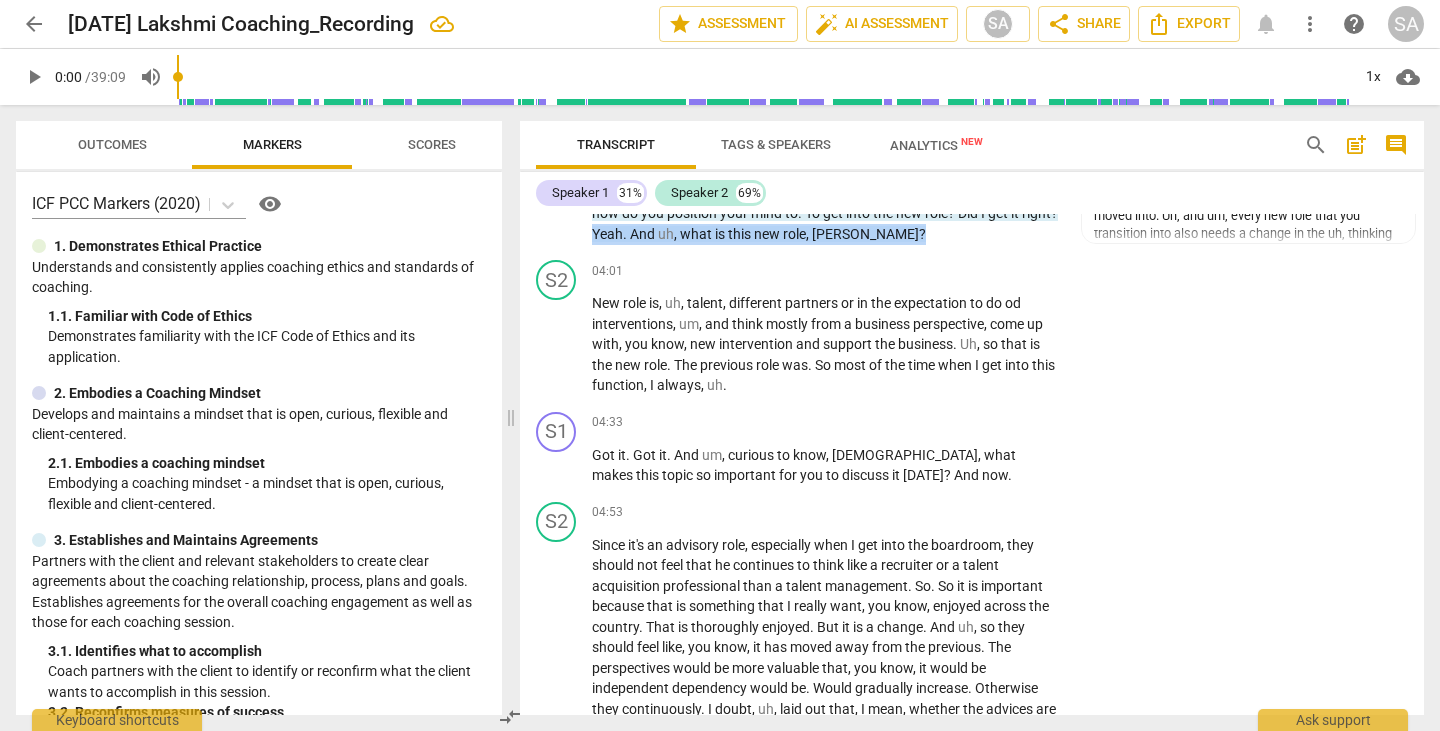 click on "It's   a   topic   clear   for   you ?   Yeah ,   yeah ,   yeah .   I   heard   a   couple   of   things .   And   just   to   clarify ,   you   know ,   I   also   Wanted   to   clarify ,   uh ,   it   with   you   that   um ,   I   heard   you   say   about   that   there's   a   new   role   that   you   have   moved   into .   Uh ,   and   um ,   every   new   role   that   you   transition   into   also   needs   a   change   in   the   uh ,   thinking   pattern .   Right .   And   um ,   so   you   want   to   discuss   today   about   how   do   you   position   your   mind   to .   To   get   into   the   new   role ?   Did   I   get   it   right ?   Yeah .   And   uh ,   what   is   this   new   role ,   Sanath ?" at bounding box center (826, 173) 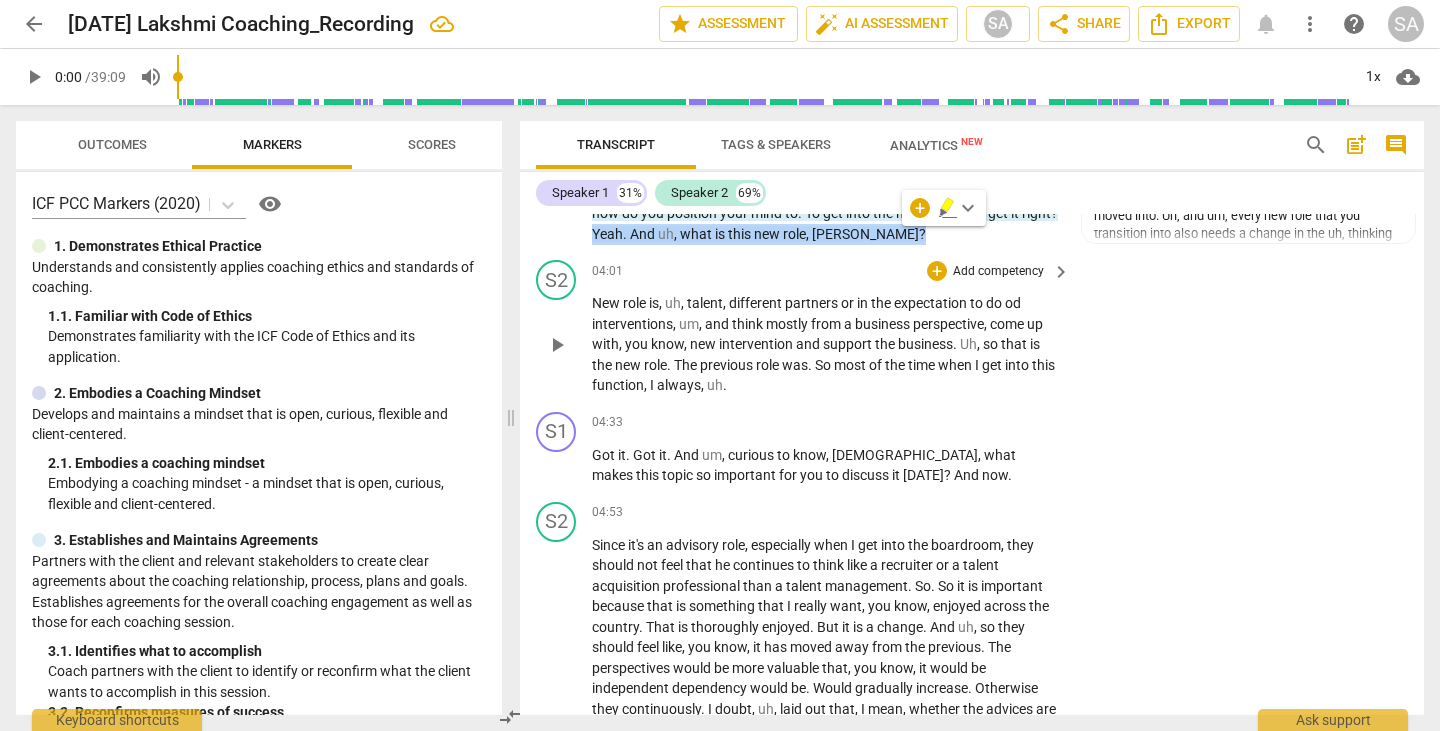 copy on "Yeah .   And   uh ,   what   is   this   new   role ,   Sanath ?" 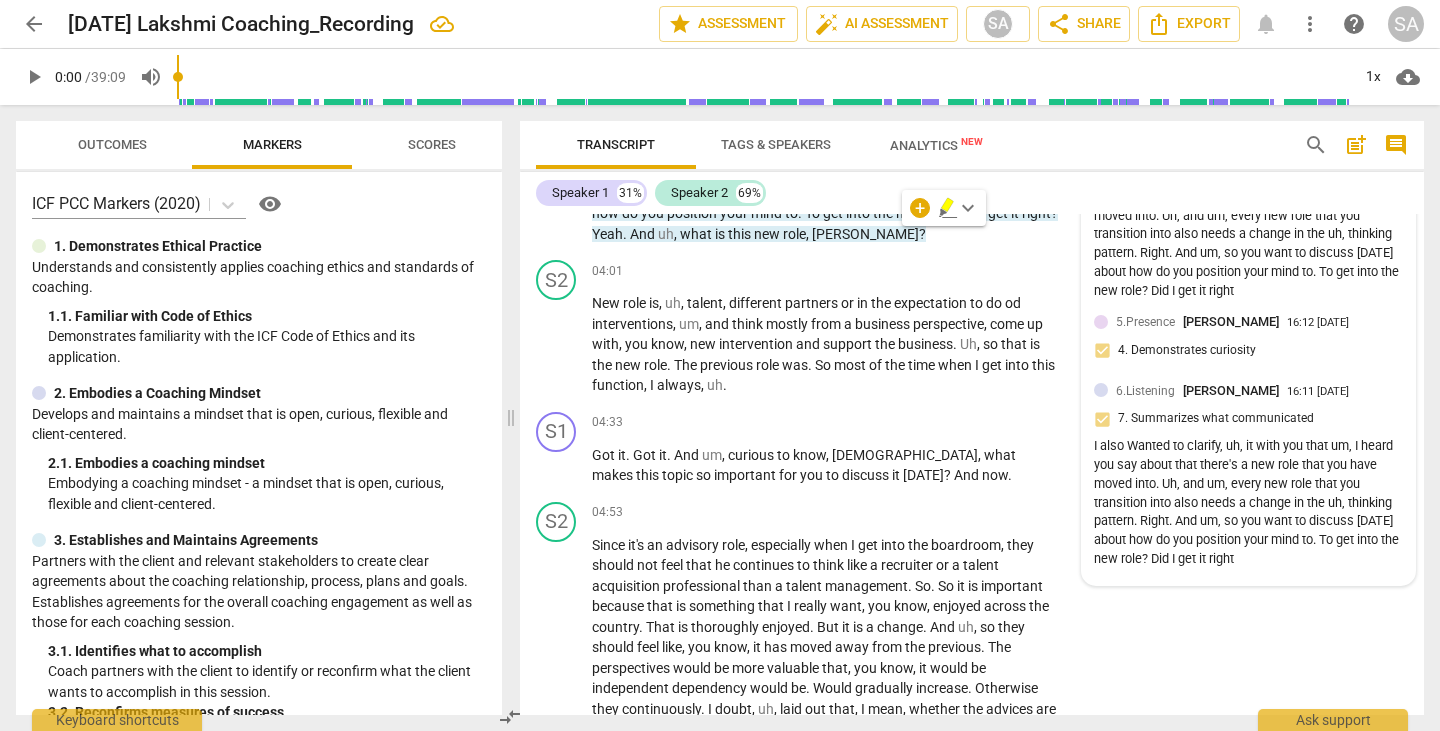 click on "5.Presence Saraswathi Anand" at bounding box center (1201, 321) 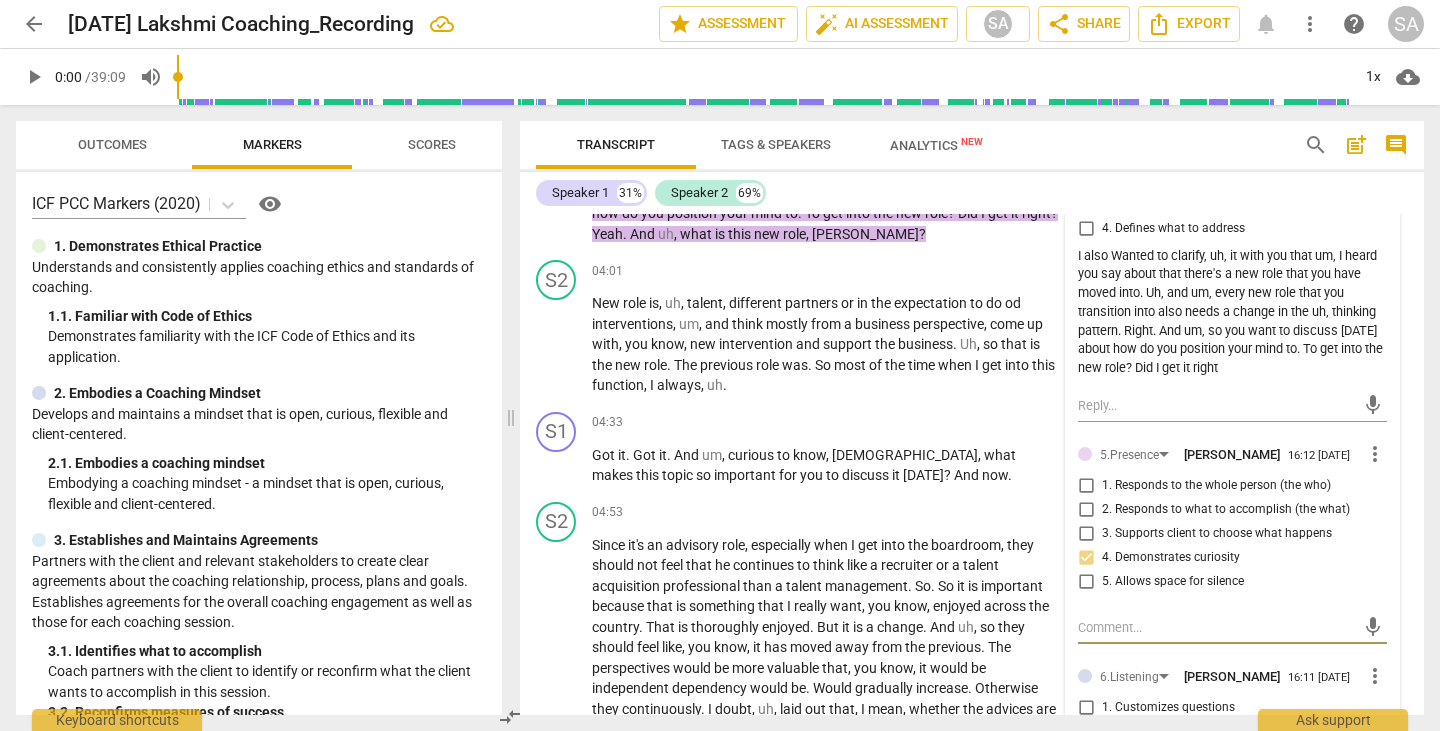 click at bounding box center (1216, 627) 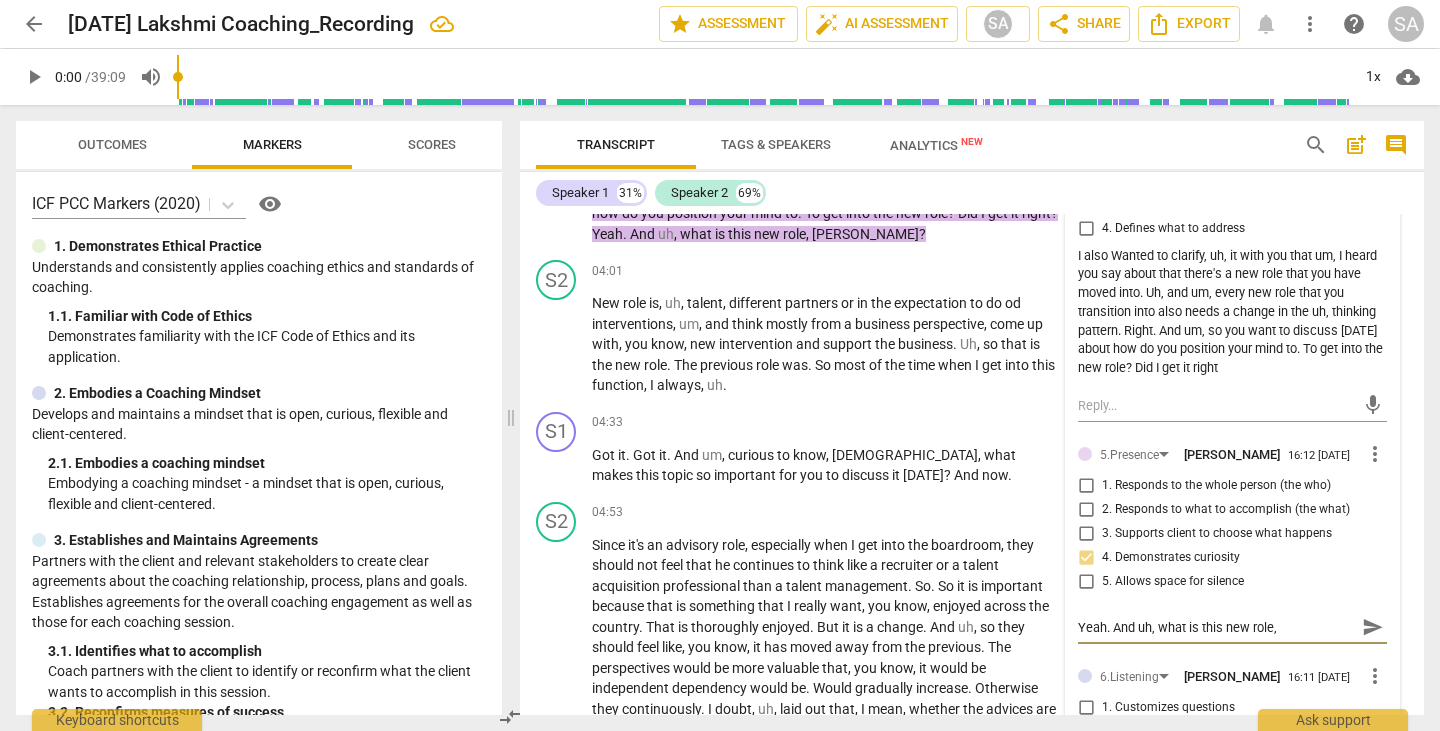 type on "Yeah. And uh, what is this new role, Sanath?" 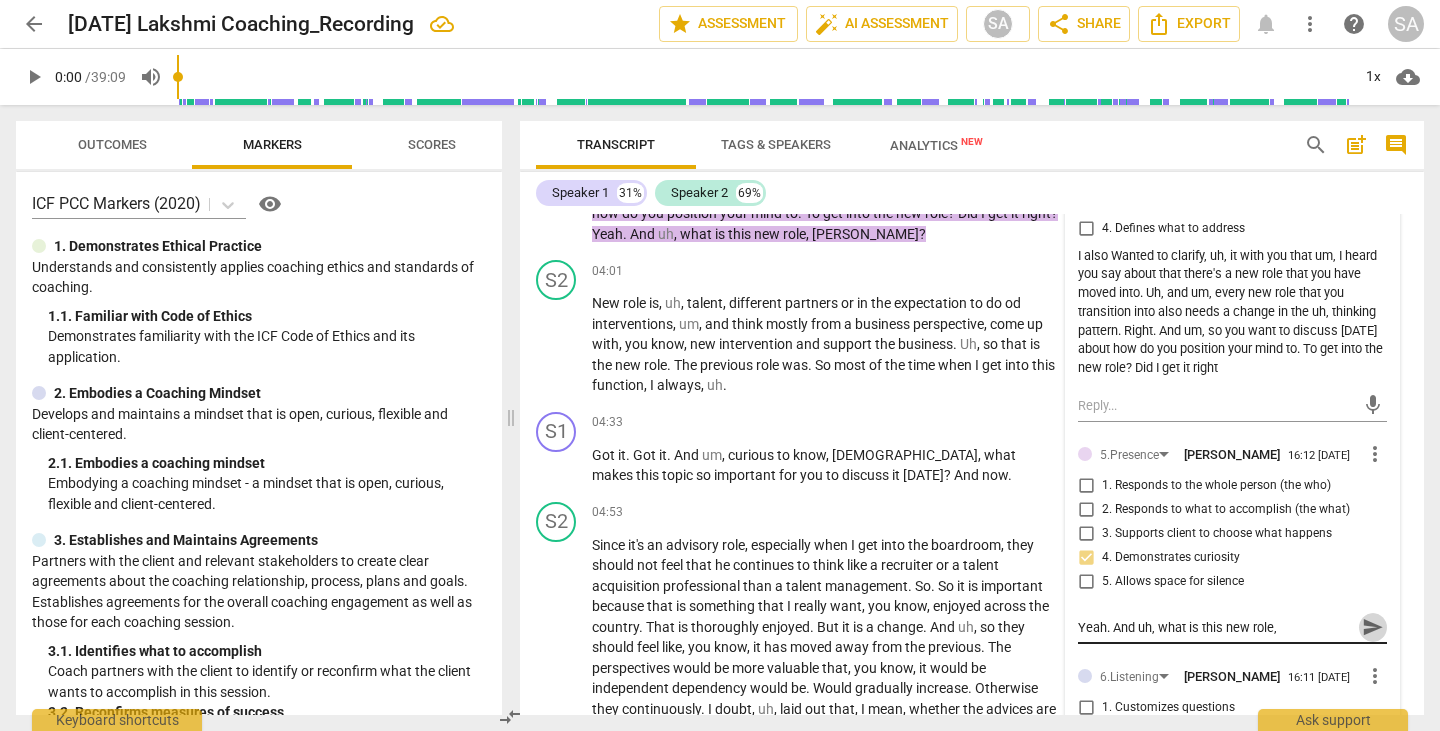 click on "send" at bounding box center [1373, 627] 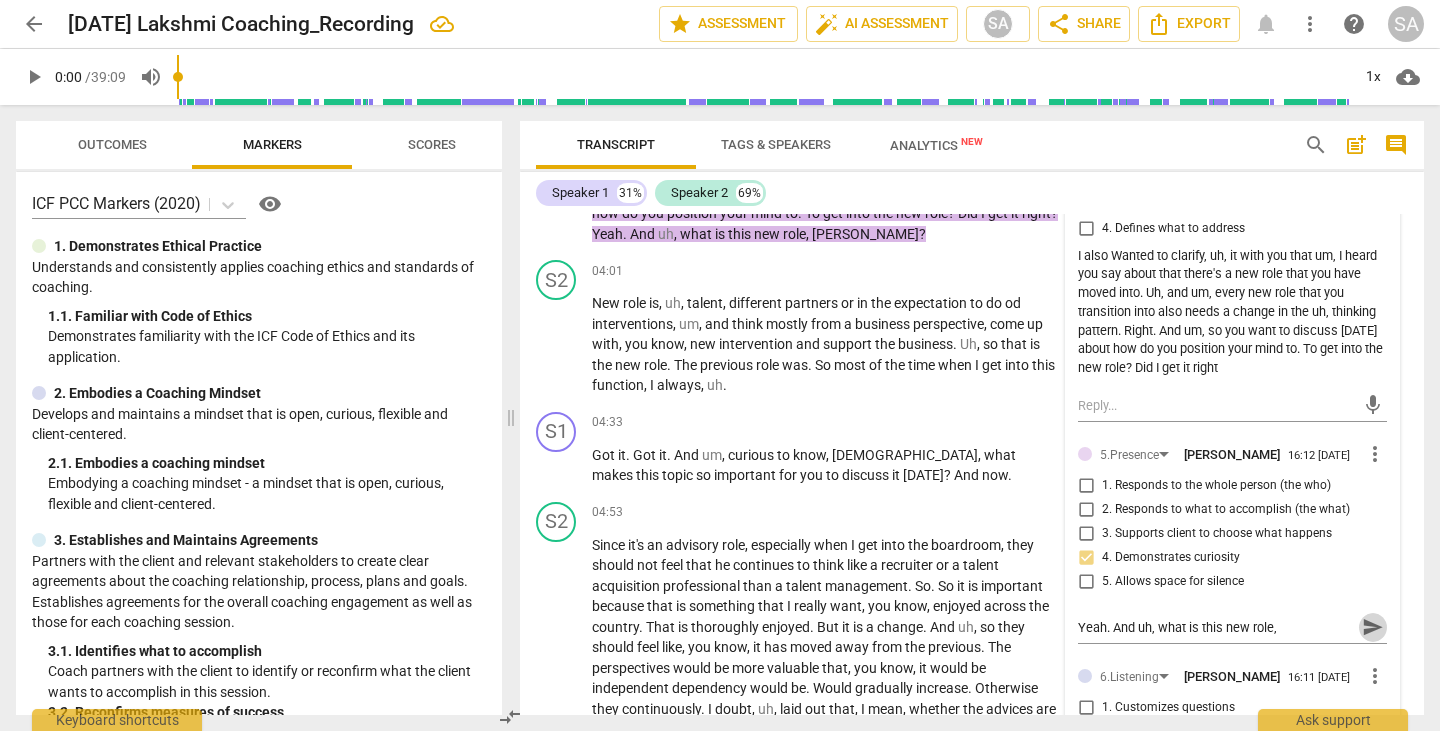 type 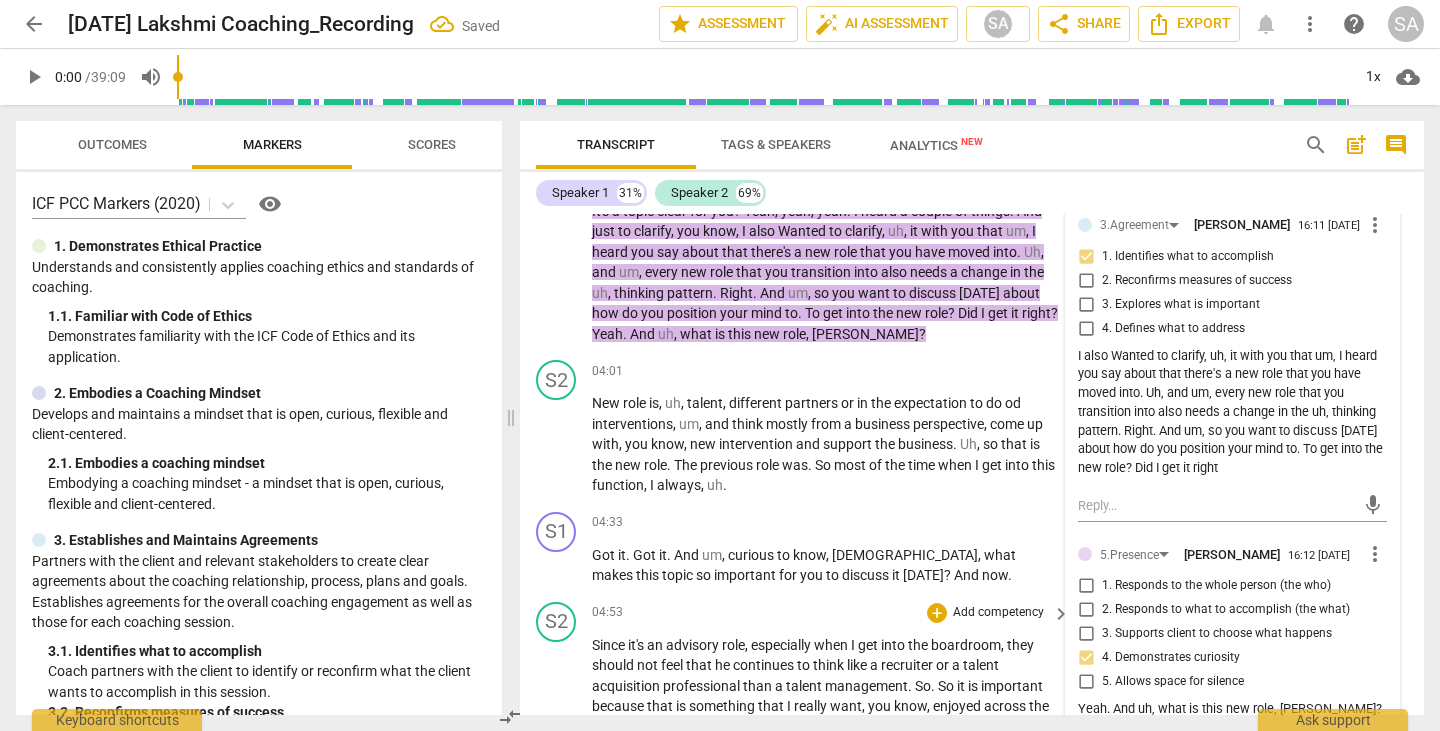 scroll, scrollTop: 1216, scrollLeft: 0, axis: vertical 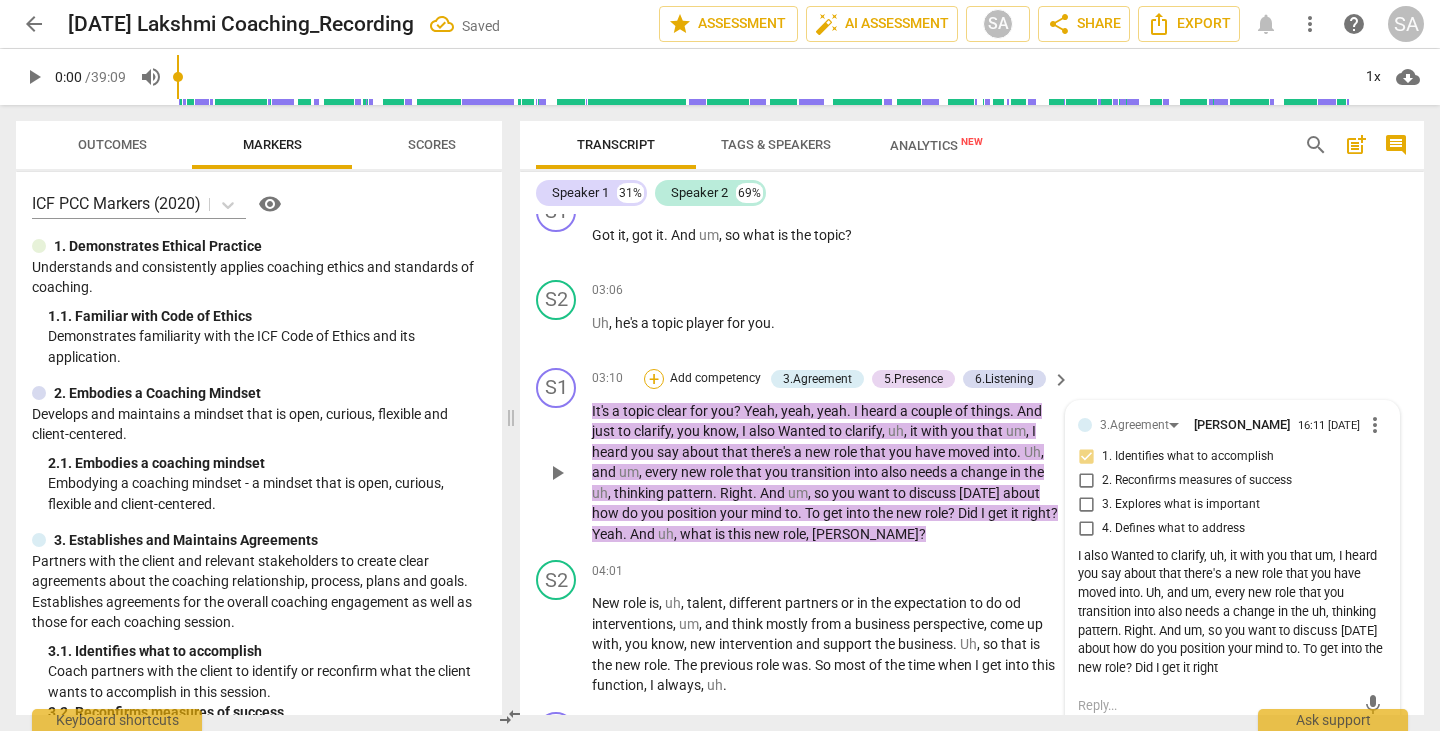 click on "+" at bounding box center [654, 379] 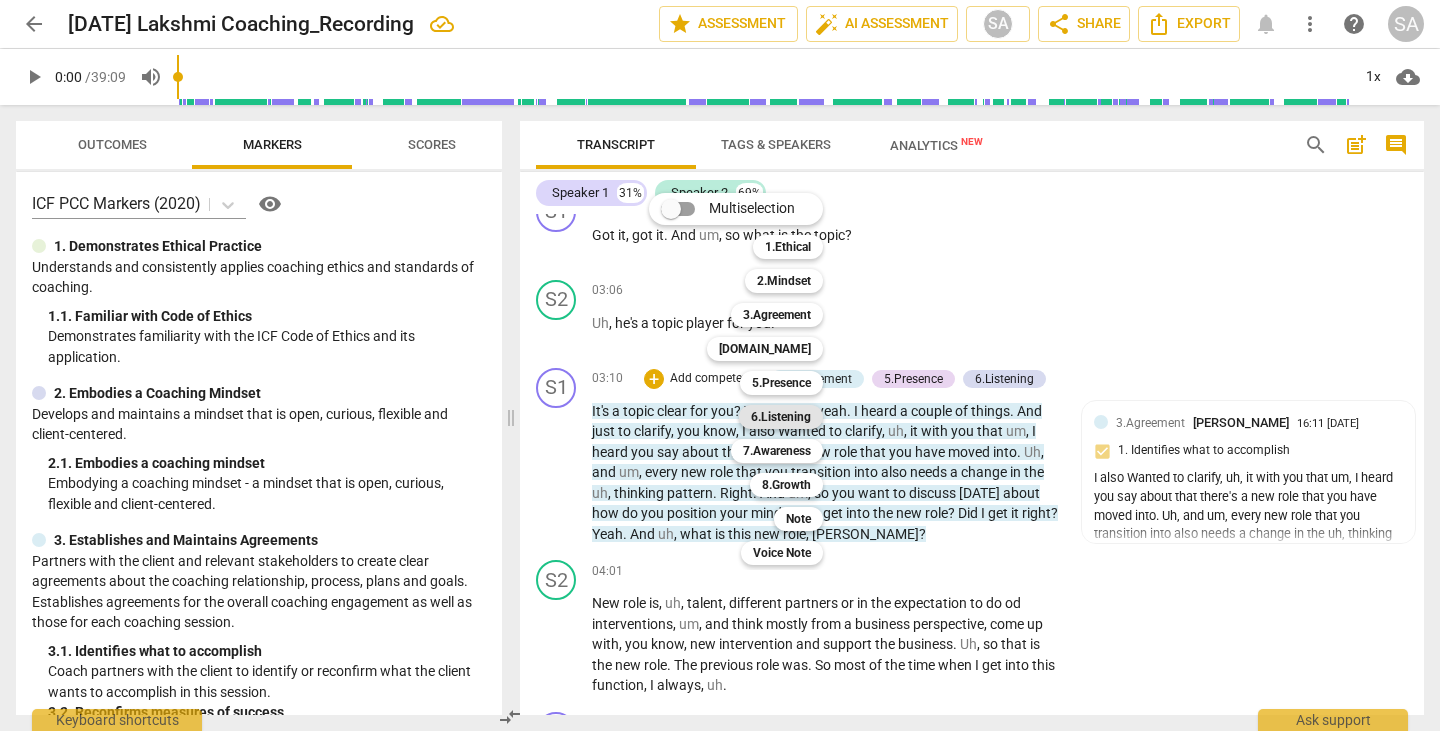 click on "6.Listening" at bounding box center (781, 417) 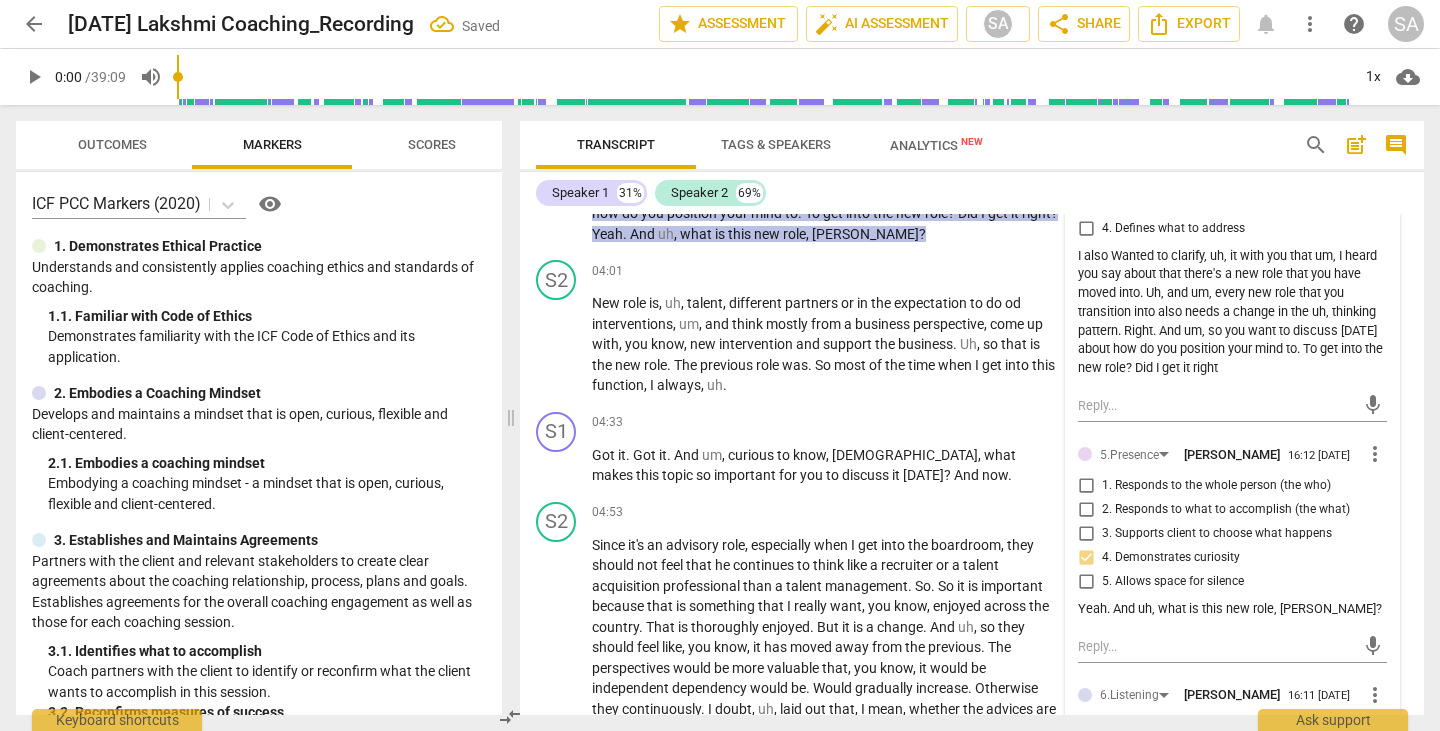 scroll, scrollTop: 1916, scrollLeft: 0, axis: vertical 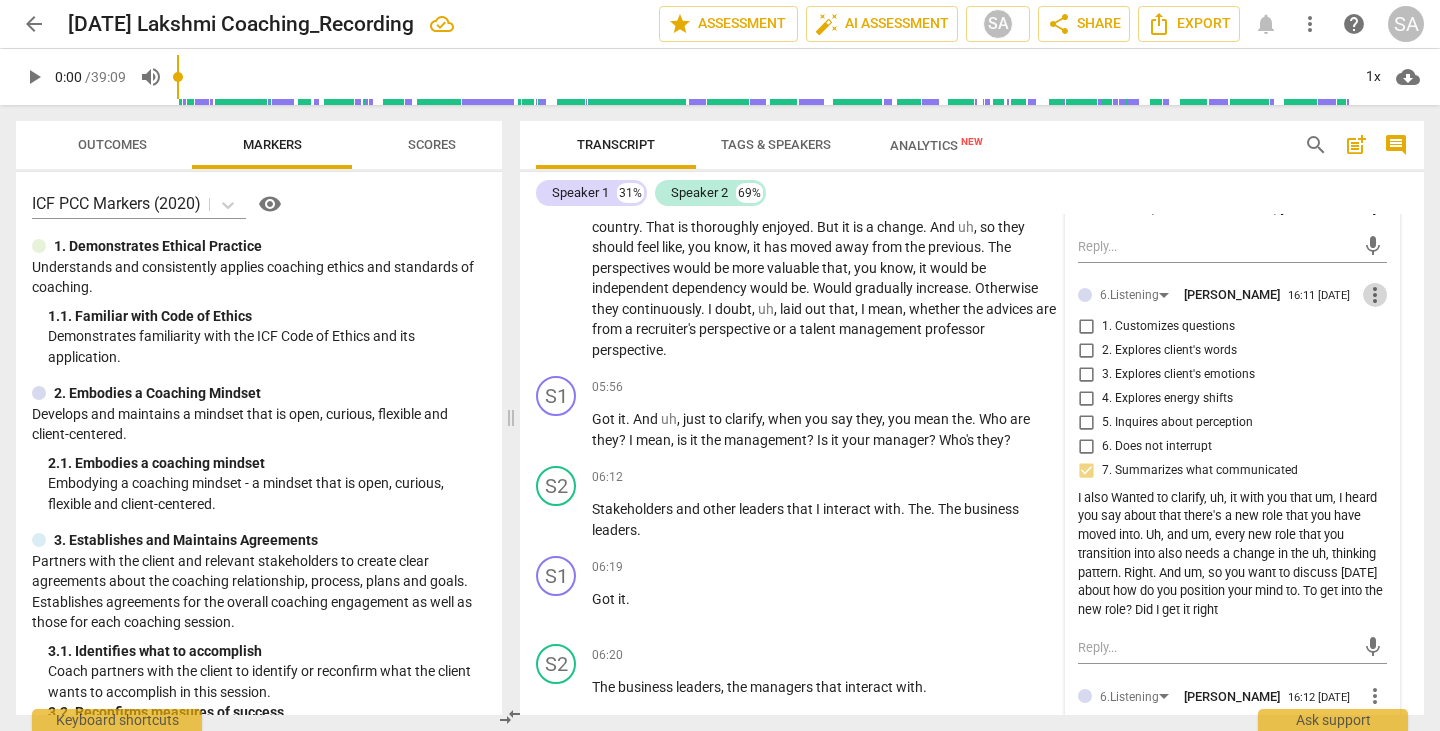 click on "more_vert" at bounding box center (1375, 295) 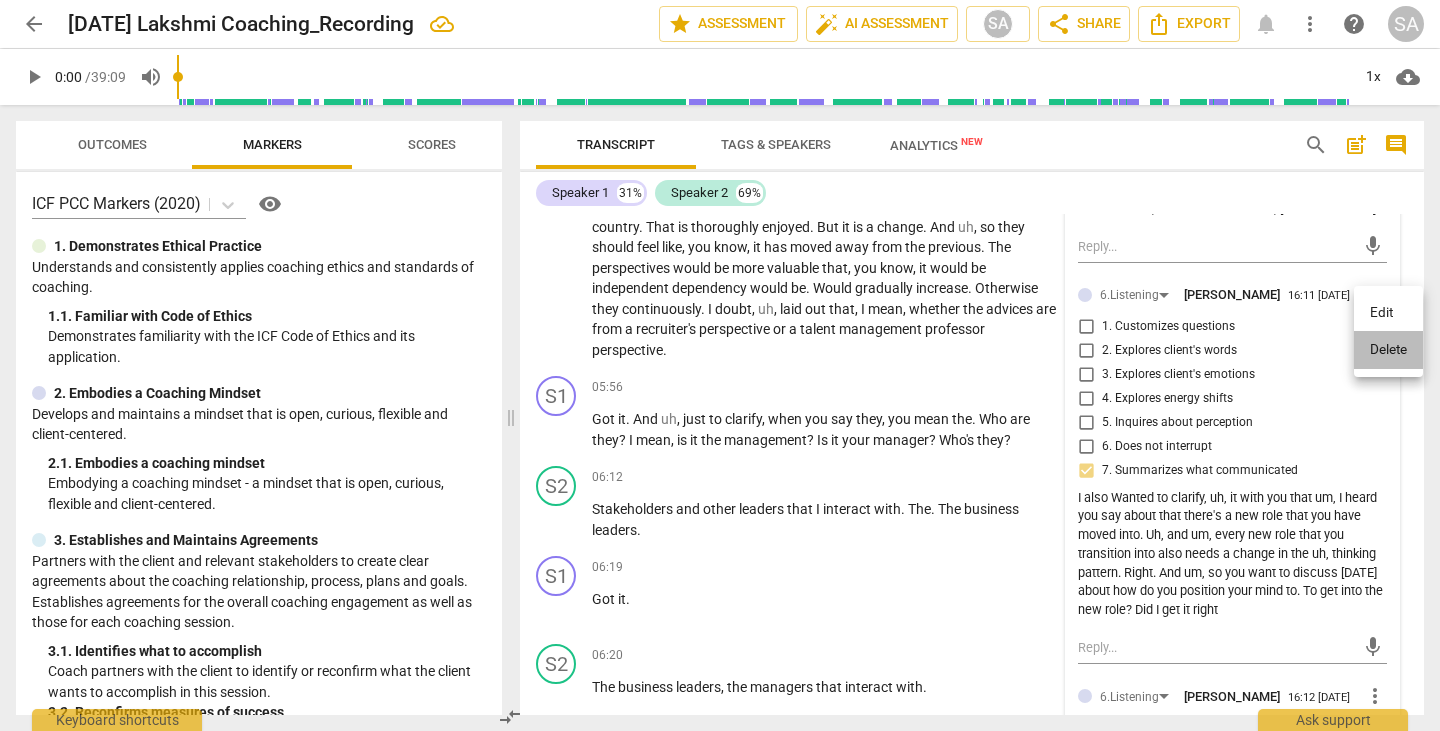 click on "Delete" at bounding box center [1388, 350] 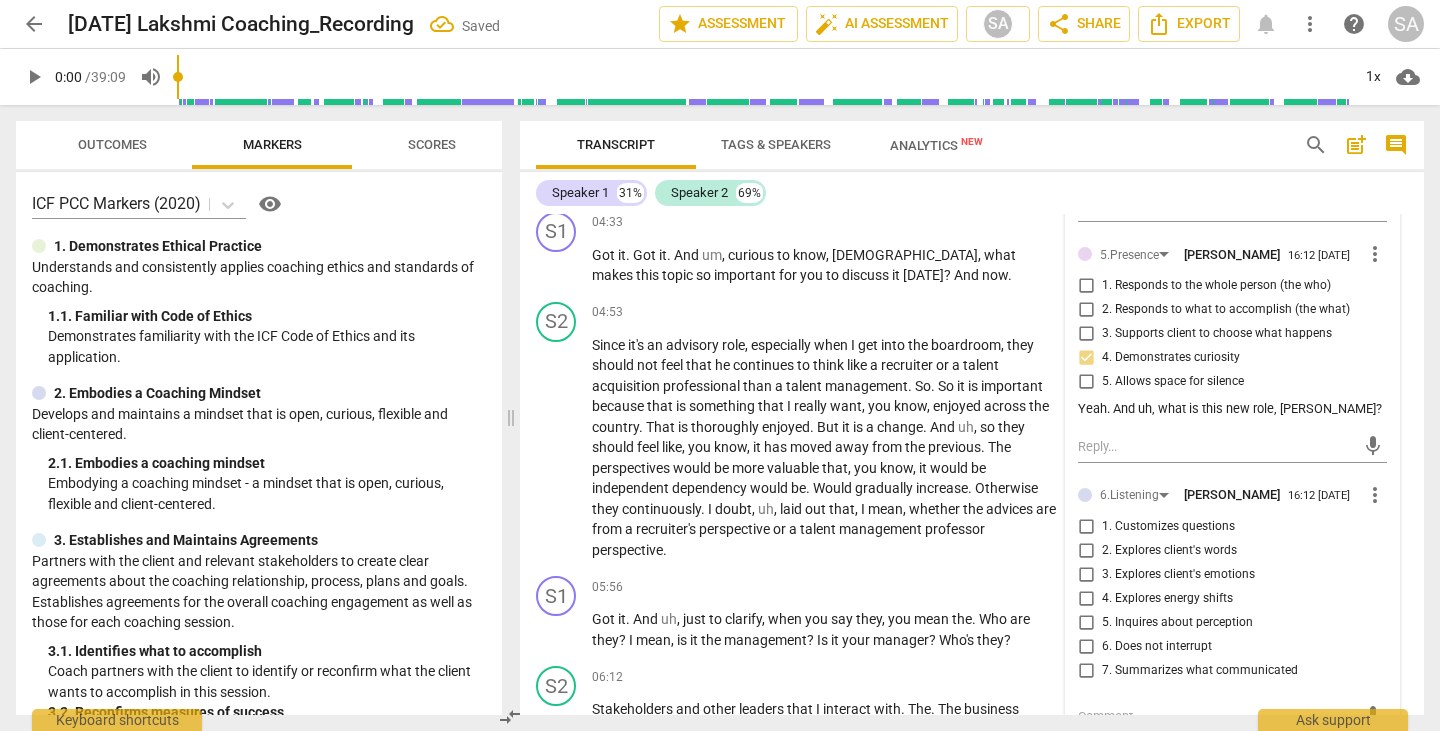 scroll, scrollTop: 1916, scrollLeft: 0, axis: vertical 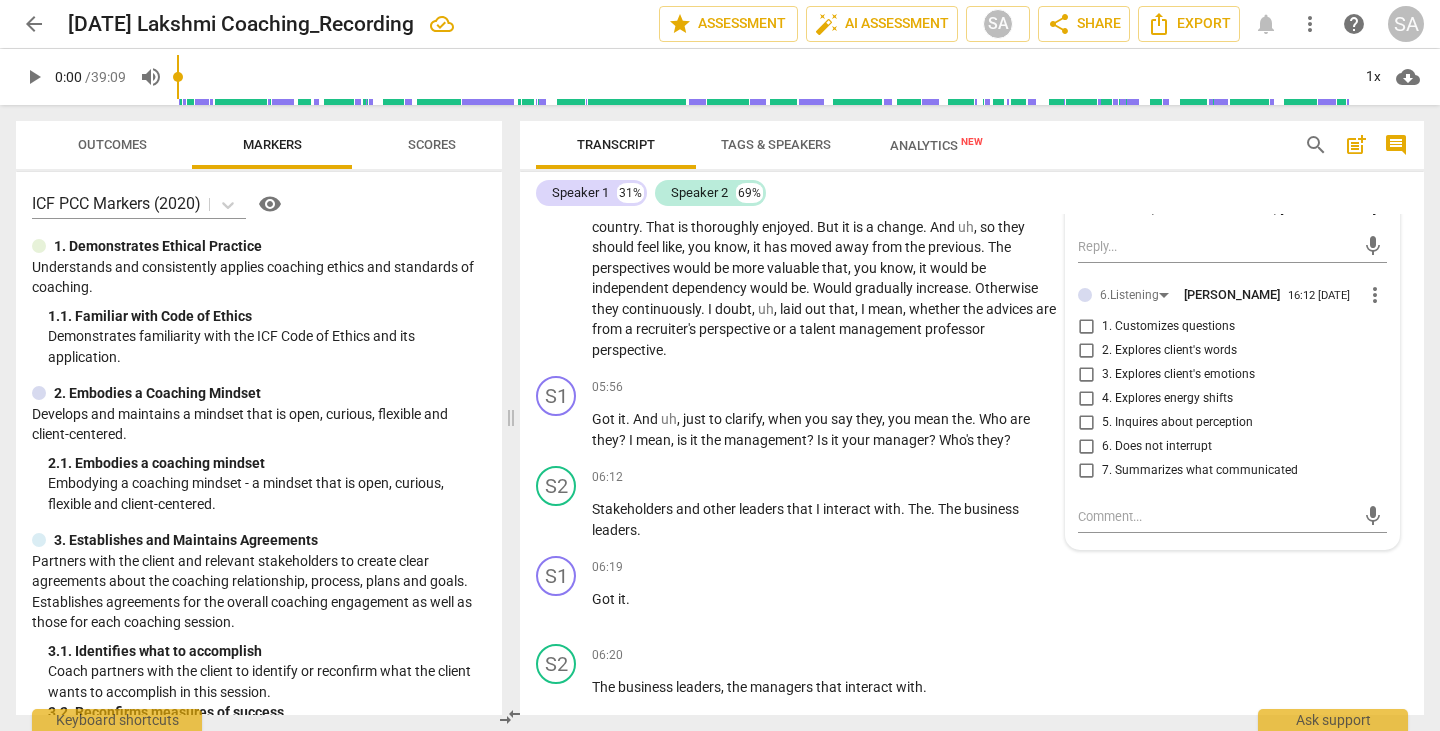 click on "7. Summarizes what communicated" at bounding box center (1086, 471) 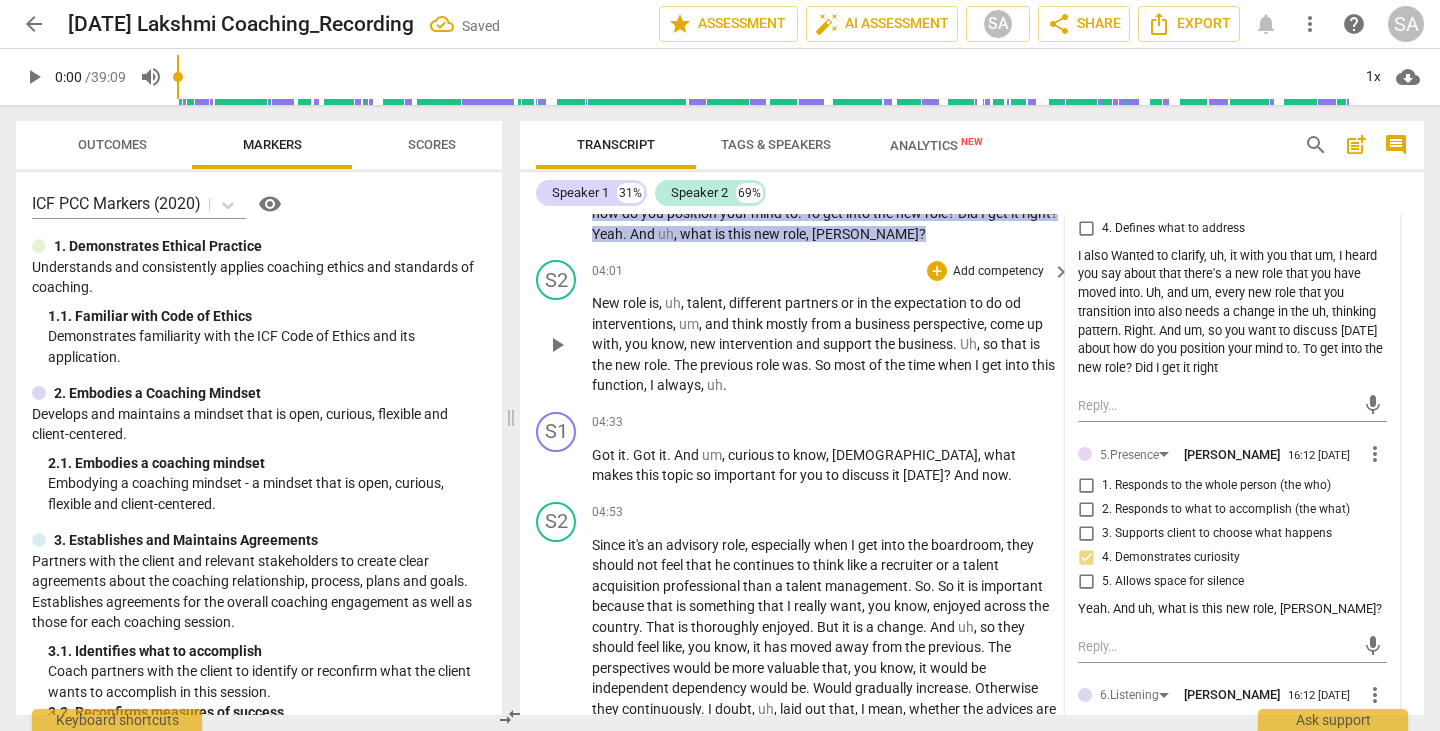 scroll, scrollTop: 1316, scrollLeft: 0, axis: vertical 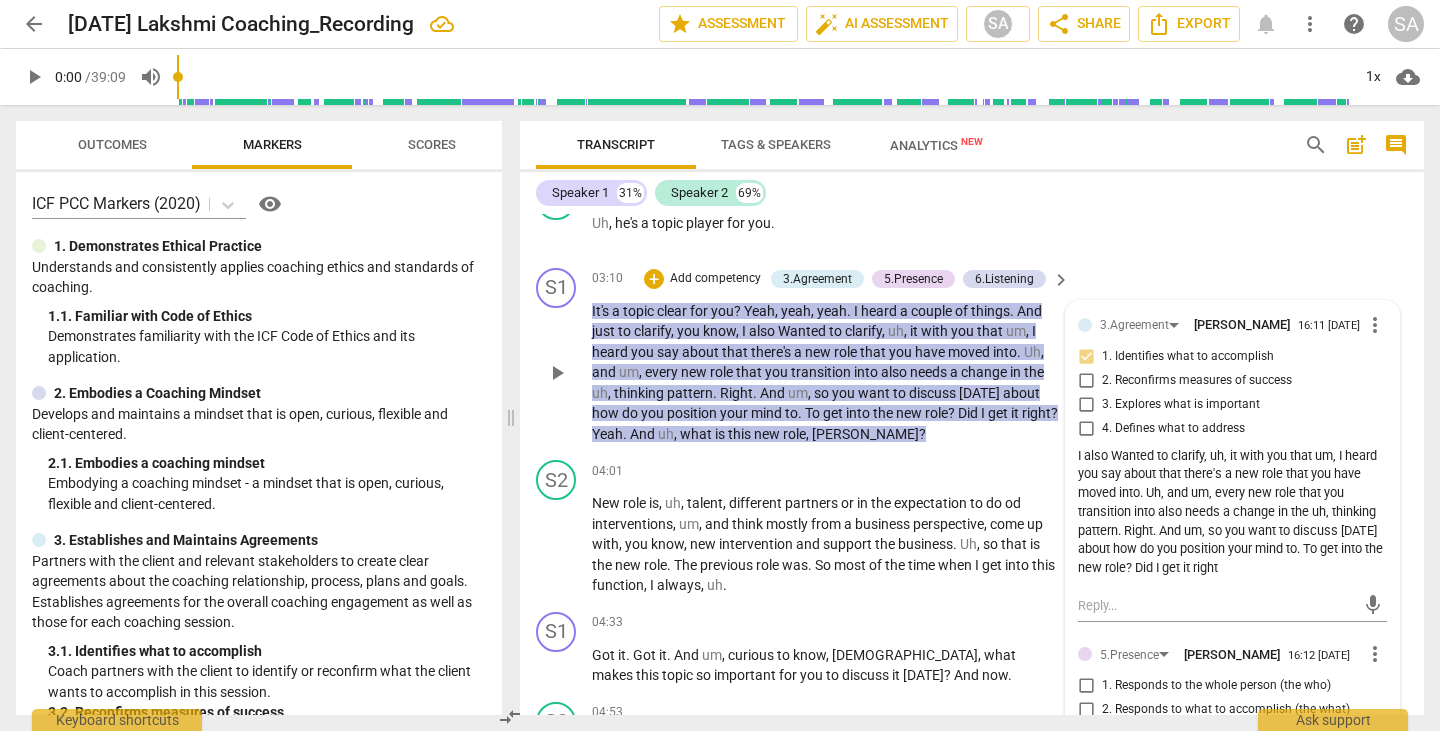 click on "role" at bounding box center [847, 352] 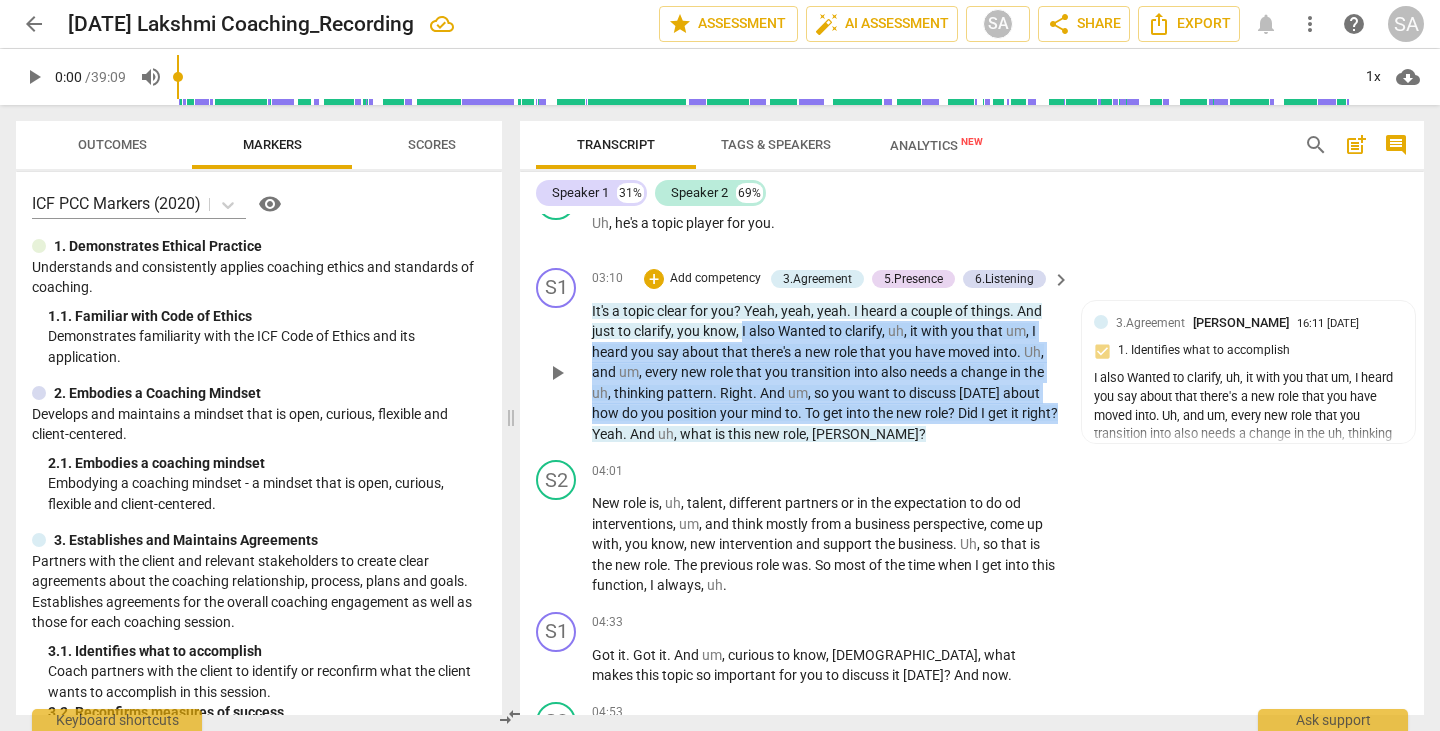drag, startPoint x: 744, startPoint y: 332, endPoint x: 751, endPoint y: 418, distance: 86.28442 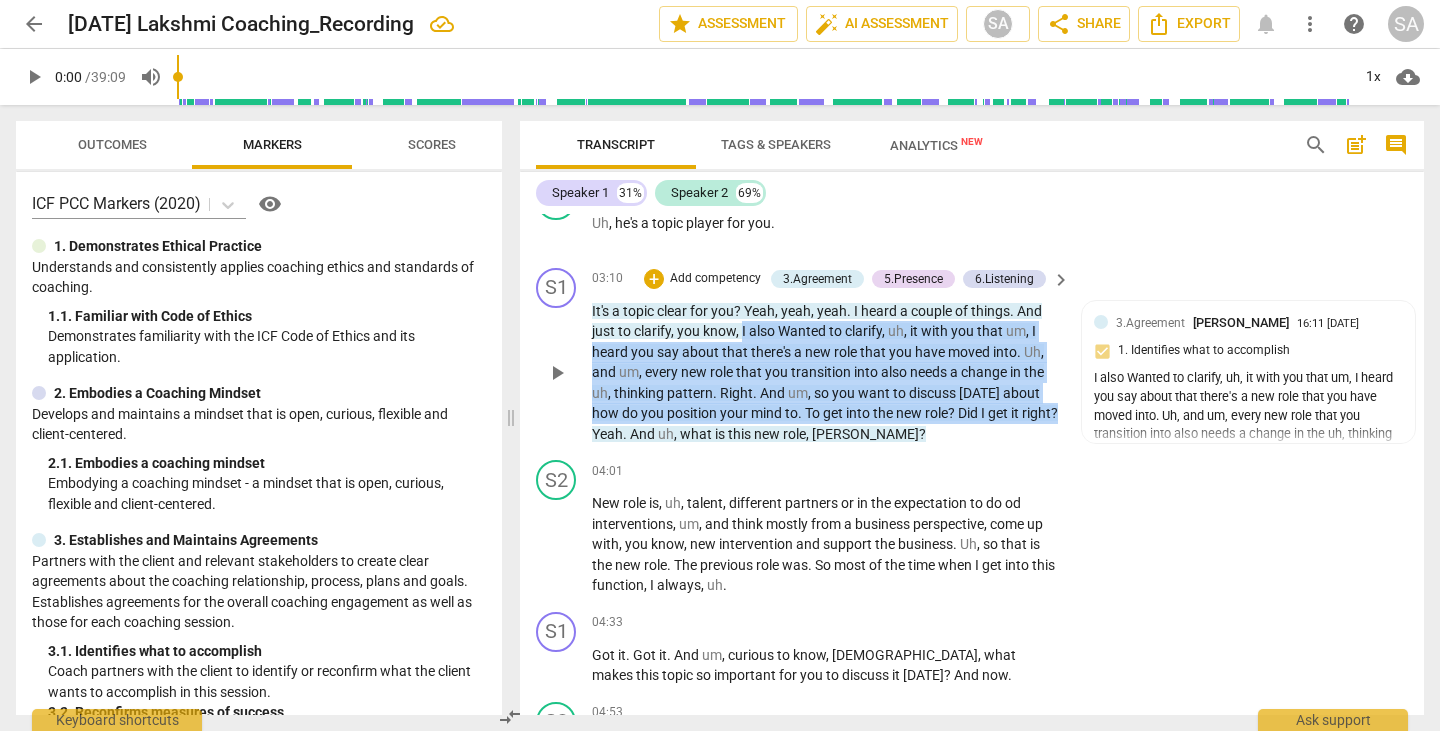 click on "It's   a   topic   clear   for   you ?   Yeah ,   yeah ,   yeah .   I   heard   a   couple   of   things .   And   just   to   clarify ,   you   know ,   I   also   Wanted   to   clarify ,   uh ,   it   with   you   that   um ,   I   heard   you   say   about   that   there's   a   new   role   that   you   have   moved   into .   Uh ,   and   um ,   every   new   role   that   you   transition   into   also   needs   a   change   in   the   uh ,   thinking   pattern .   Right .   And   um ,   so   you   want   to   discuss   today   about   how   do   you   position   your   mind   to .   To   get   into   the   new   role ?   Did   I   get   it   right ?   Yeah .   And   uh ,   what   is   this   new   role ,   Sanath ?" at bounding box center (826, 373) 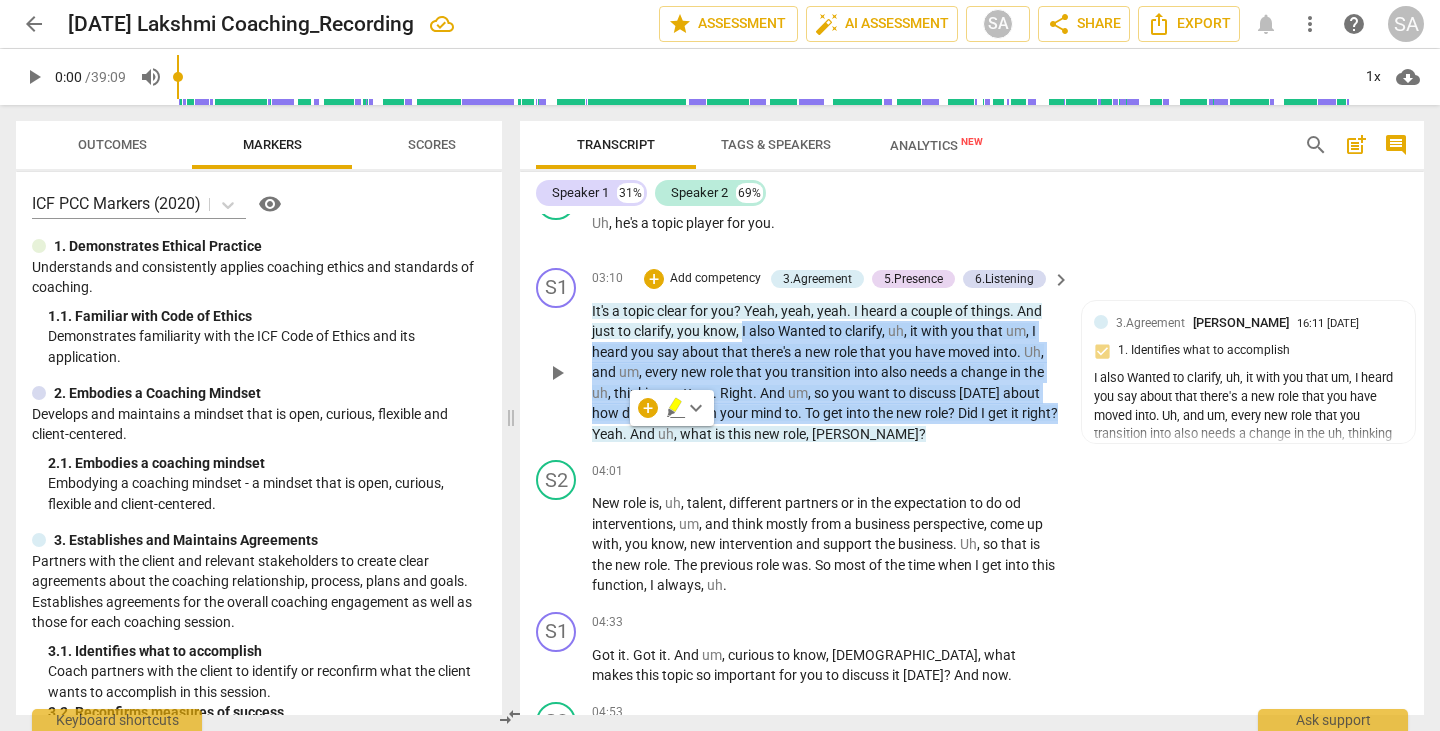 copy on "I   also   Wanted   to   clarify ,   uh ,   it   with   you   that   um ,   I   heard   you   say   about   that   there's   a   new   role   that   you   have   moved   into .   Uh ,   and   um ,   every   new   role   that   you   transition   into   also   needs   a   change   in   the   uh ,   thinking   pattern .   Right .   And   um ,   so   you   want   to   discuss   today   about   how   do   you   position   your   mind   to .   To   get   into   the   new   role ?   Did   I   get   it   right ?" 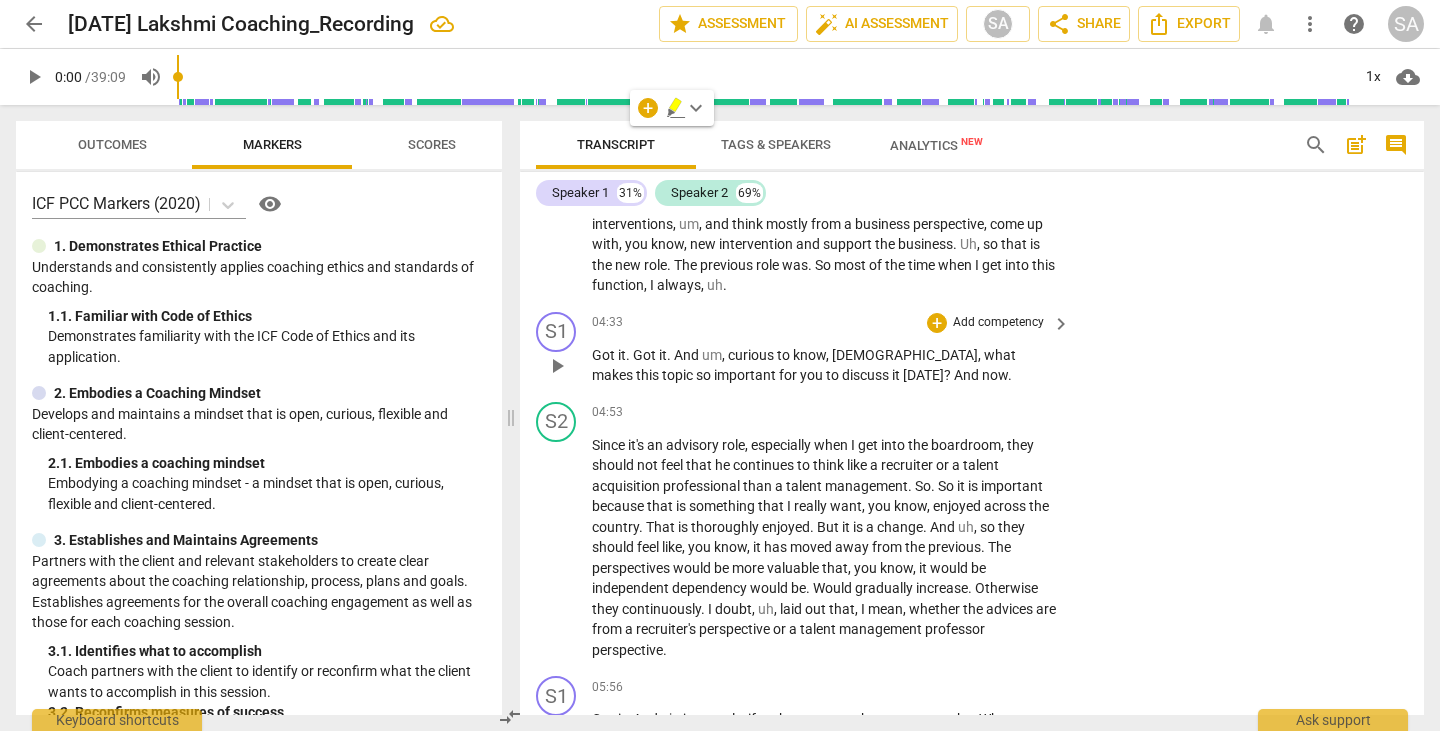 scroll, scrollTop: 1416, scrollLeft: 0, axis: vertical 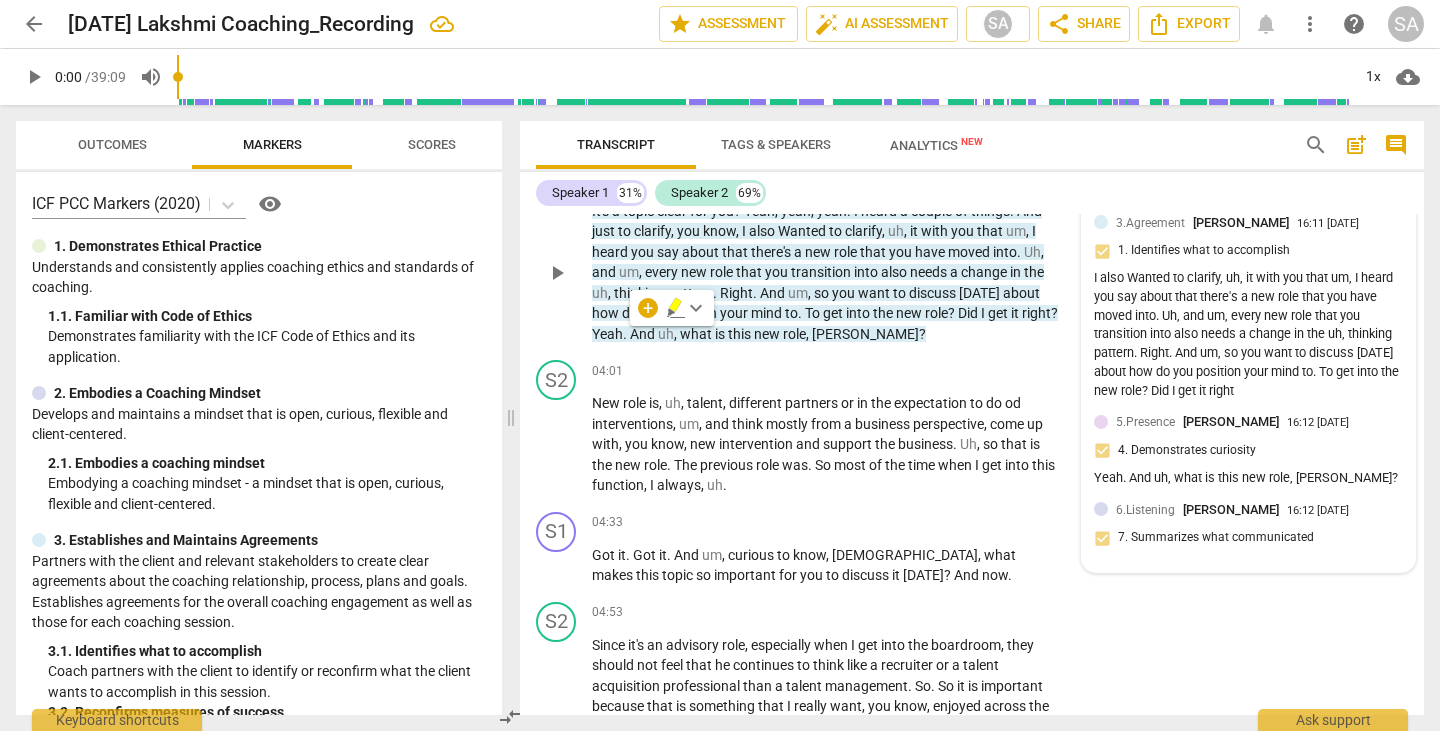 click on "6.Listening" at bounding box center (1145, 510) 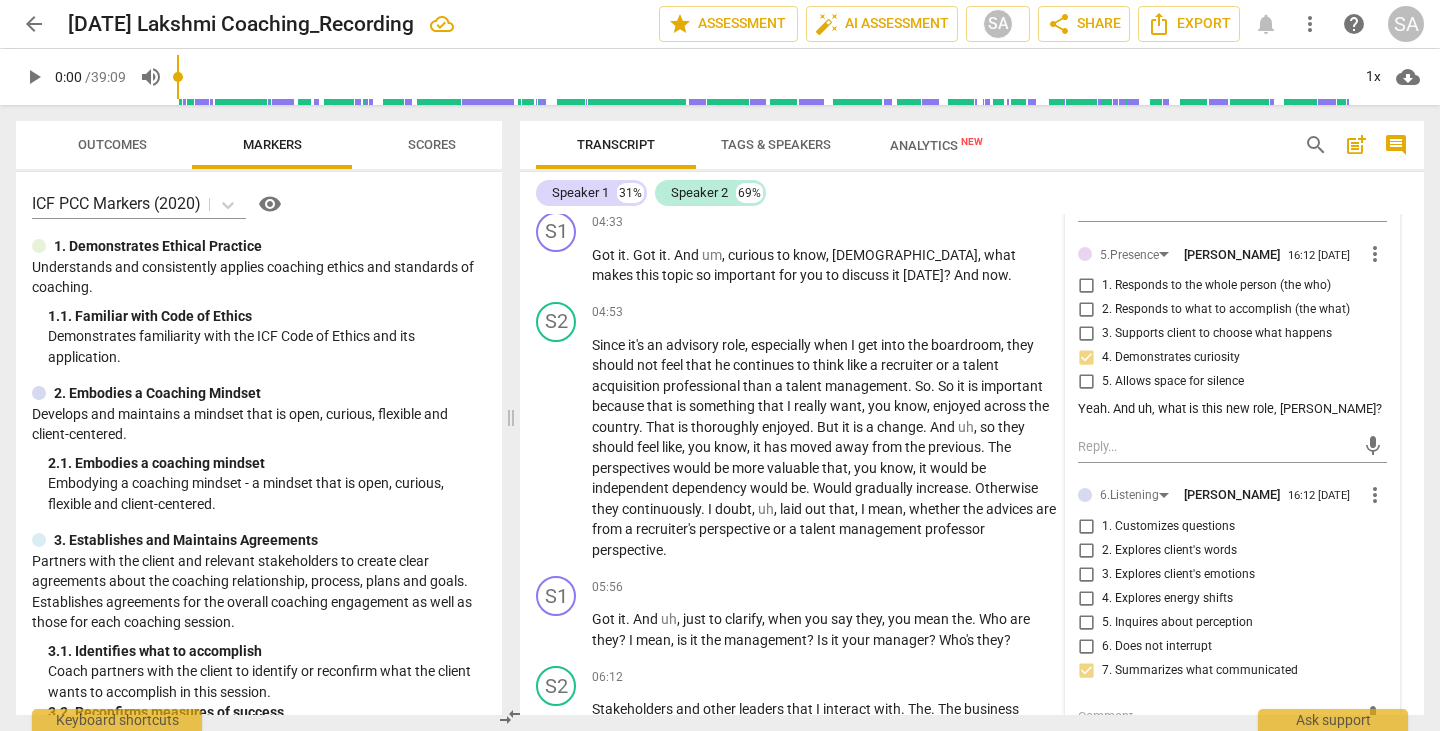 scroll, scrollTop: 2016, scrollLeft: 0, axis: vertical 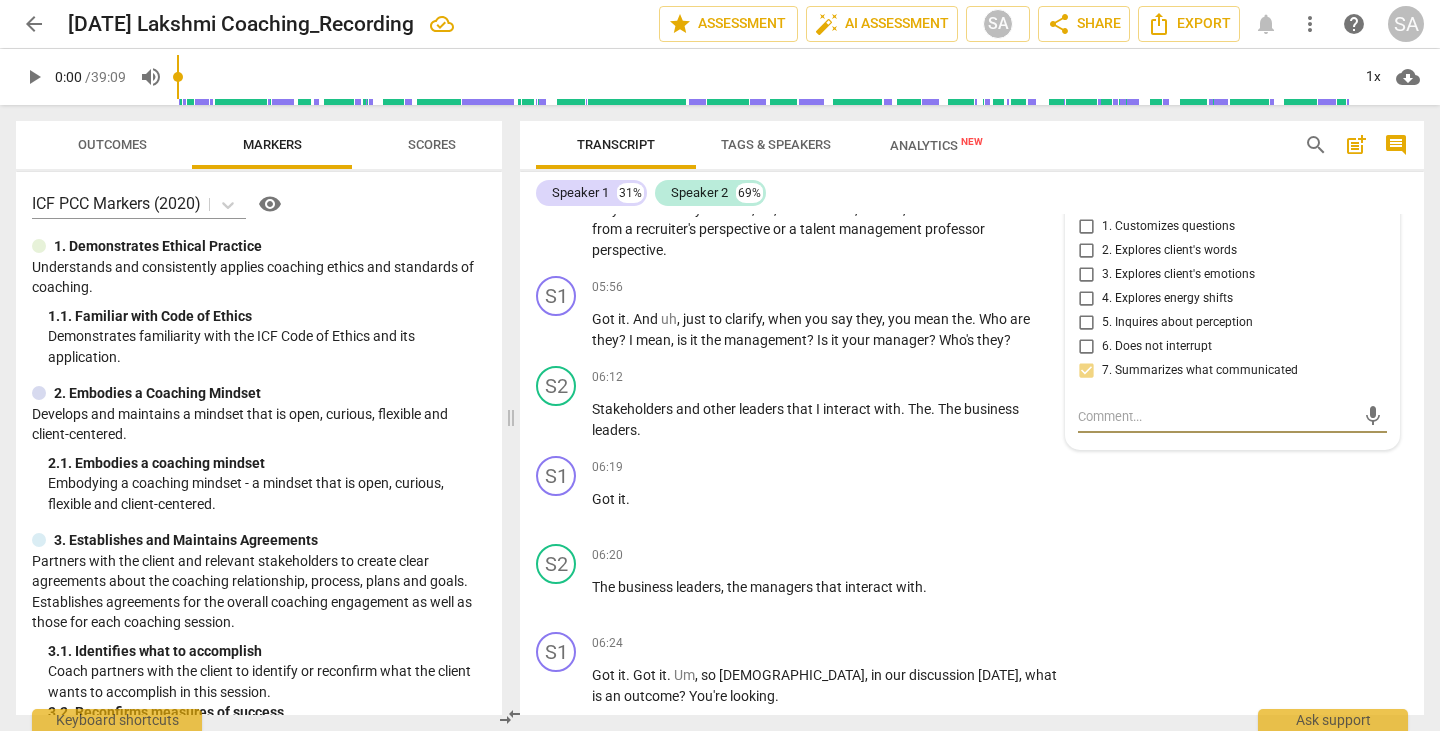 click at bounding box center [1216, 416] 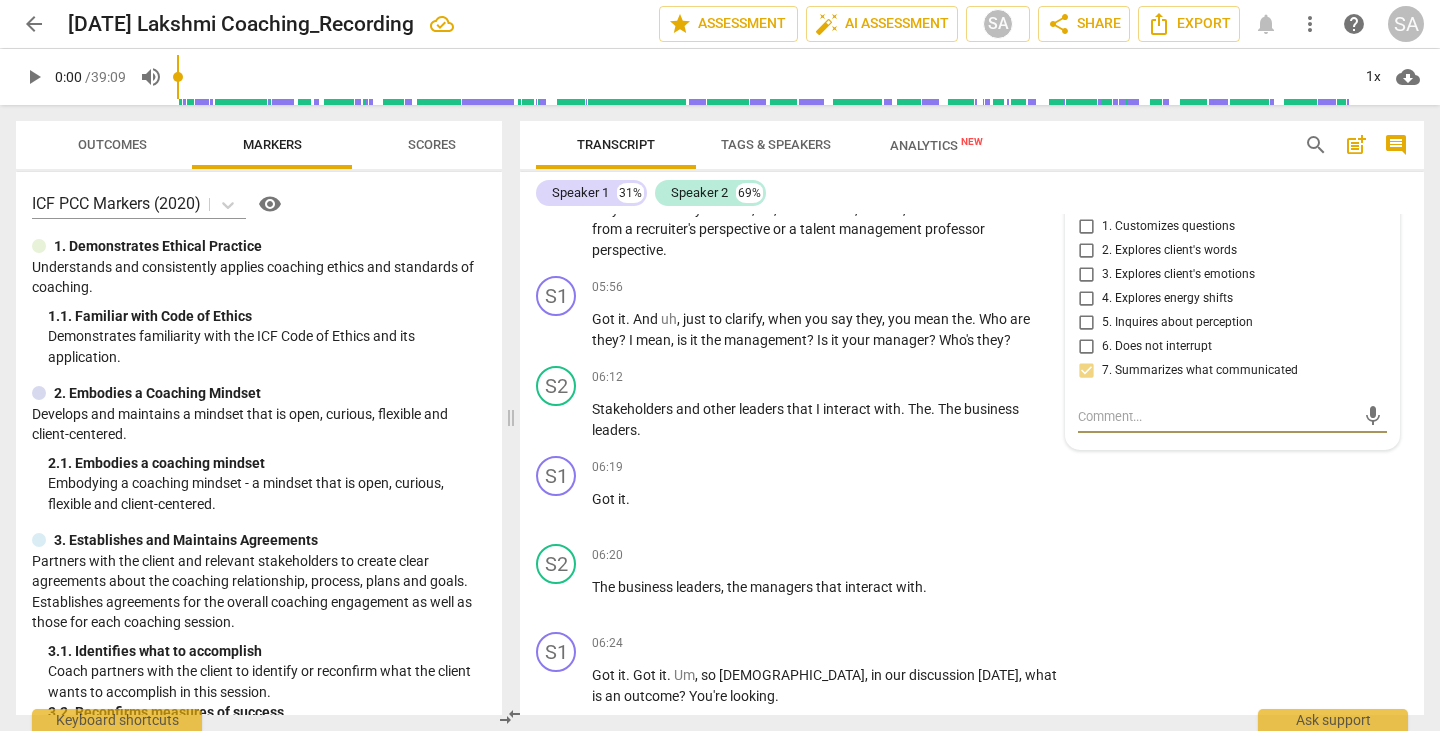 paste on "I also Wanted to clarify, uh, it with you that um, I heard you say about that there's a new role that you have moved into. Uh, and um, every new role that you transition into also needs a change in the uh, thinking pattern. Right. And um, so you want to discuss today about how do you position your mind to. To get into the new role? Did I get it right?" 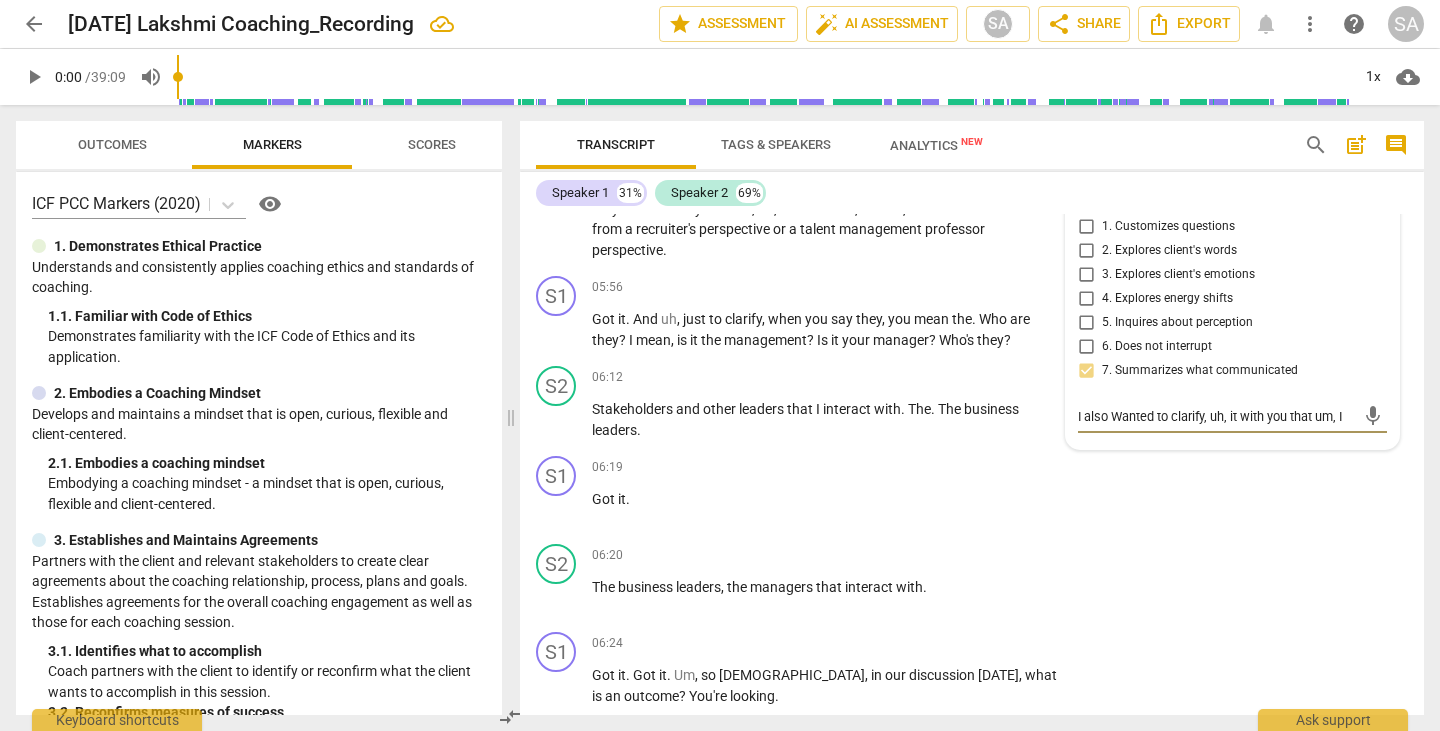 type on "I also Wanted to clarify, uh, it with you that um, I heard you say about that there's a new role that you have moved into. Uh, and um, every new role that you transition into also needs a change in the uh, thinking pattern. Right. And um, so you want to discuss today about how do you position your mind to. To get into the new role? Did I get it right?" 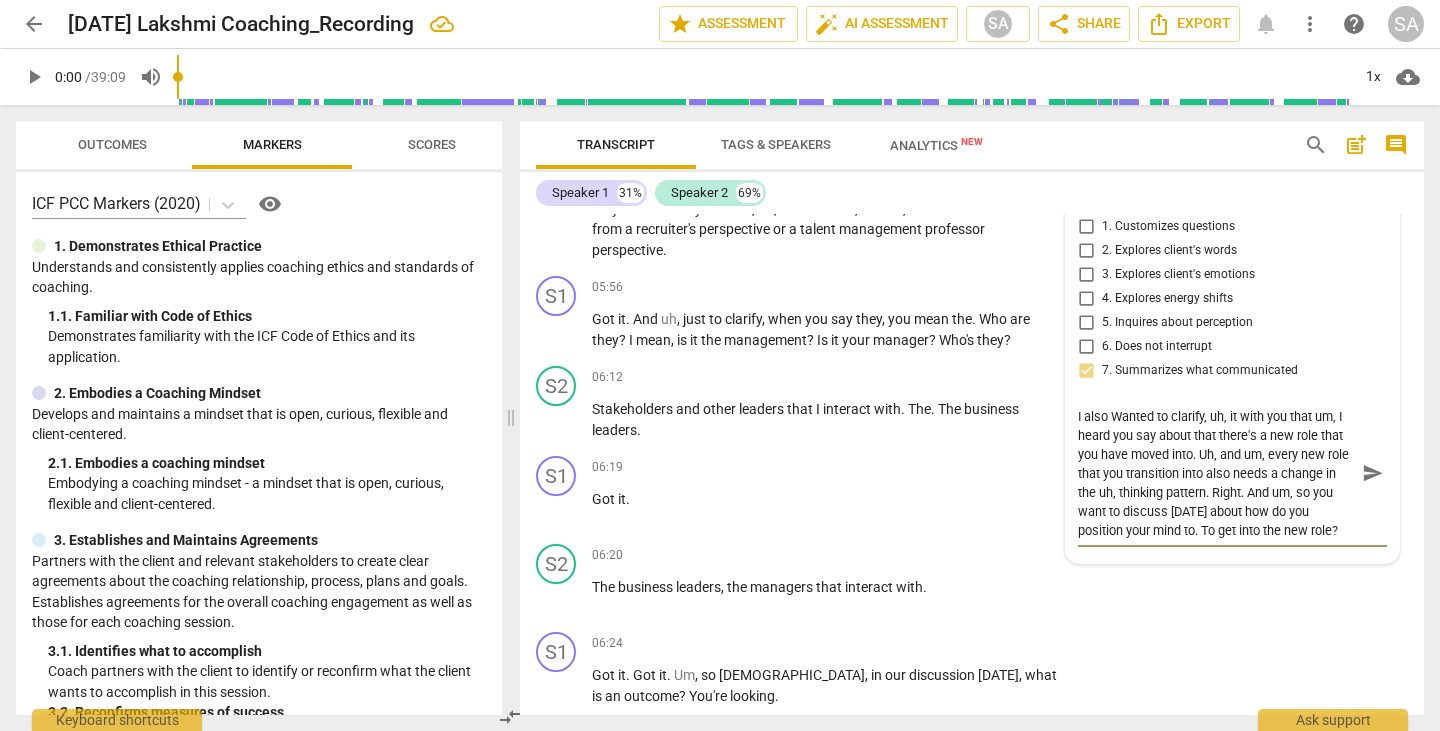 scroll, scrollTop: 17, scrollLeft: 0, axis: vertical 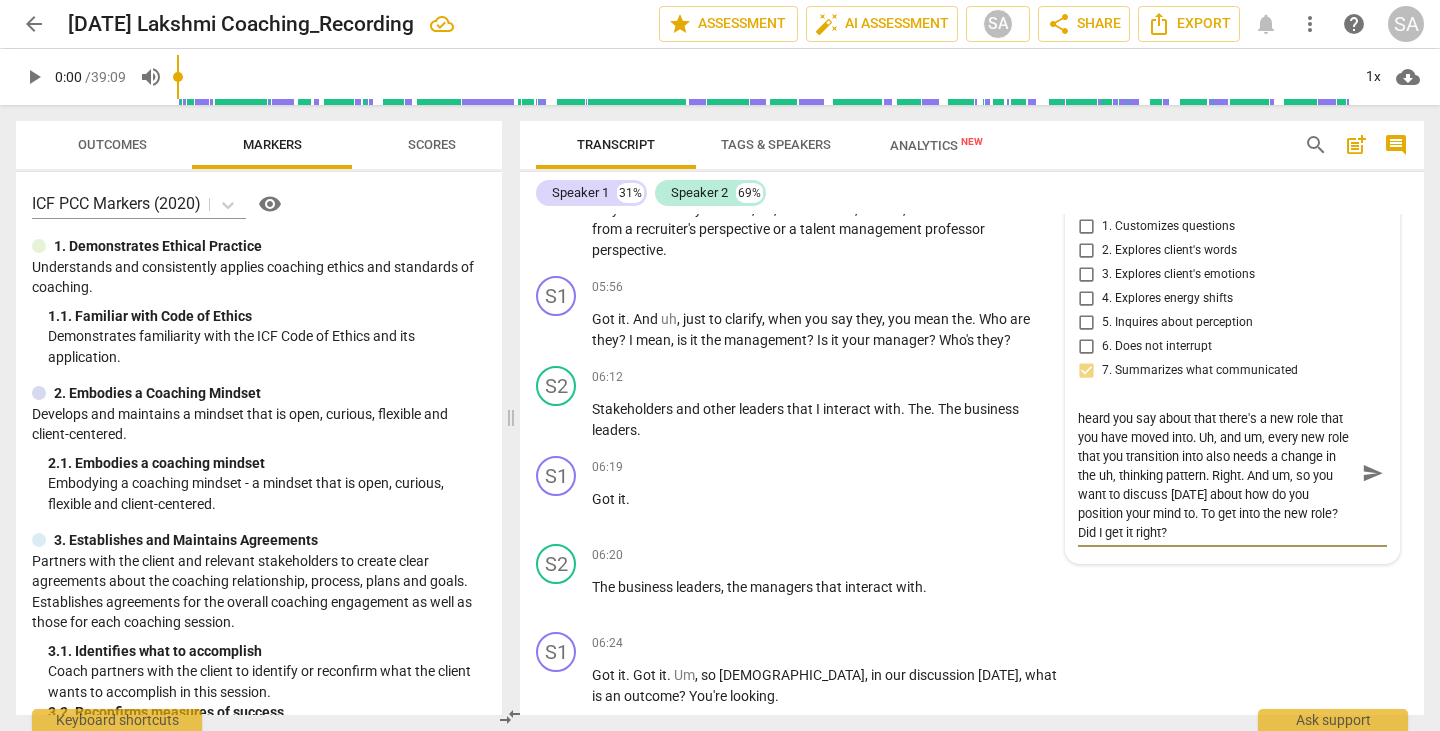 type on "I also Wanted to clarify, uh, it with you that um, I heard you say about that there's a new role that you have moved into. Uh, and um, every new role that you transition into also needs a change in the uh, thinking pattern. Right. And um, so you want to discuss today about how do you position your mind to. To get into the new role? Did I get it right?" 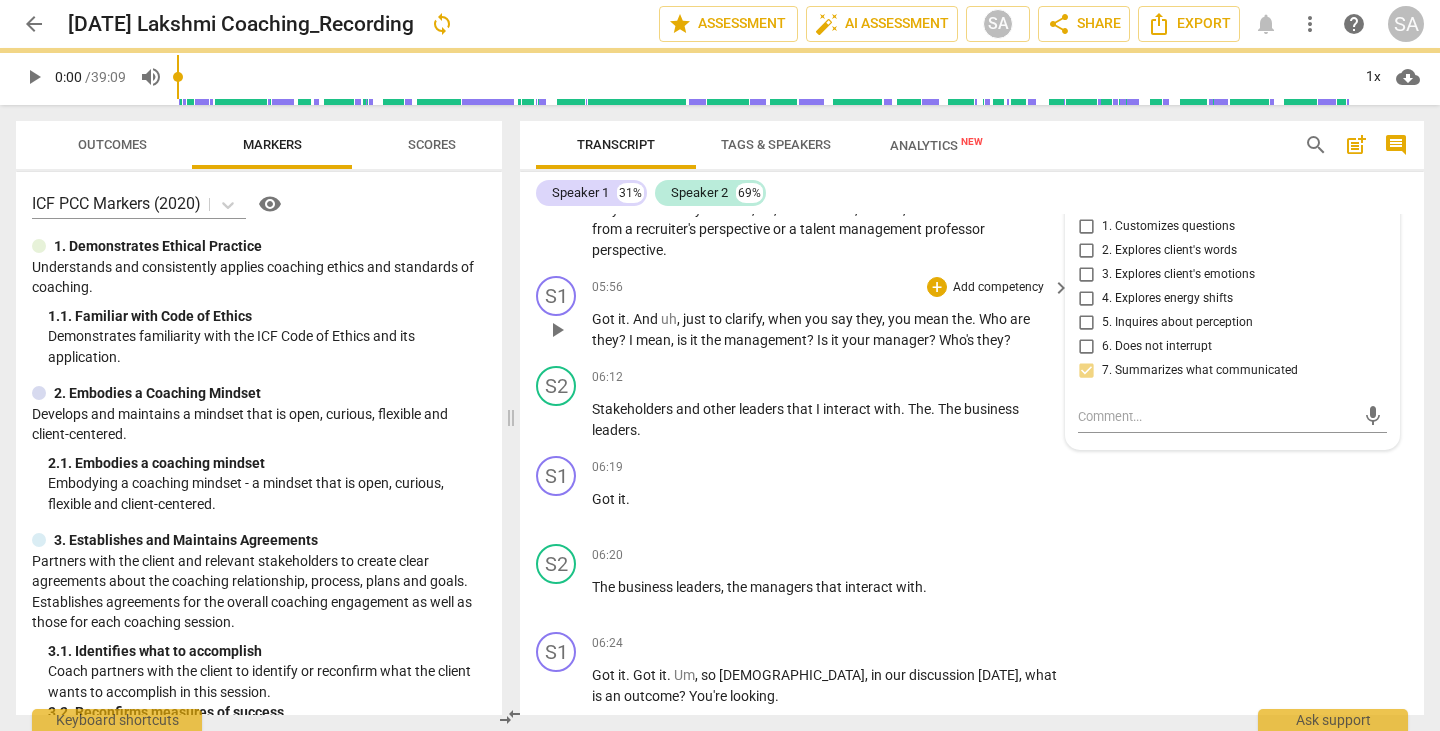 scroll, scrollTop: 0, scrollLeft: 0, axis: both 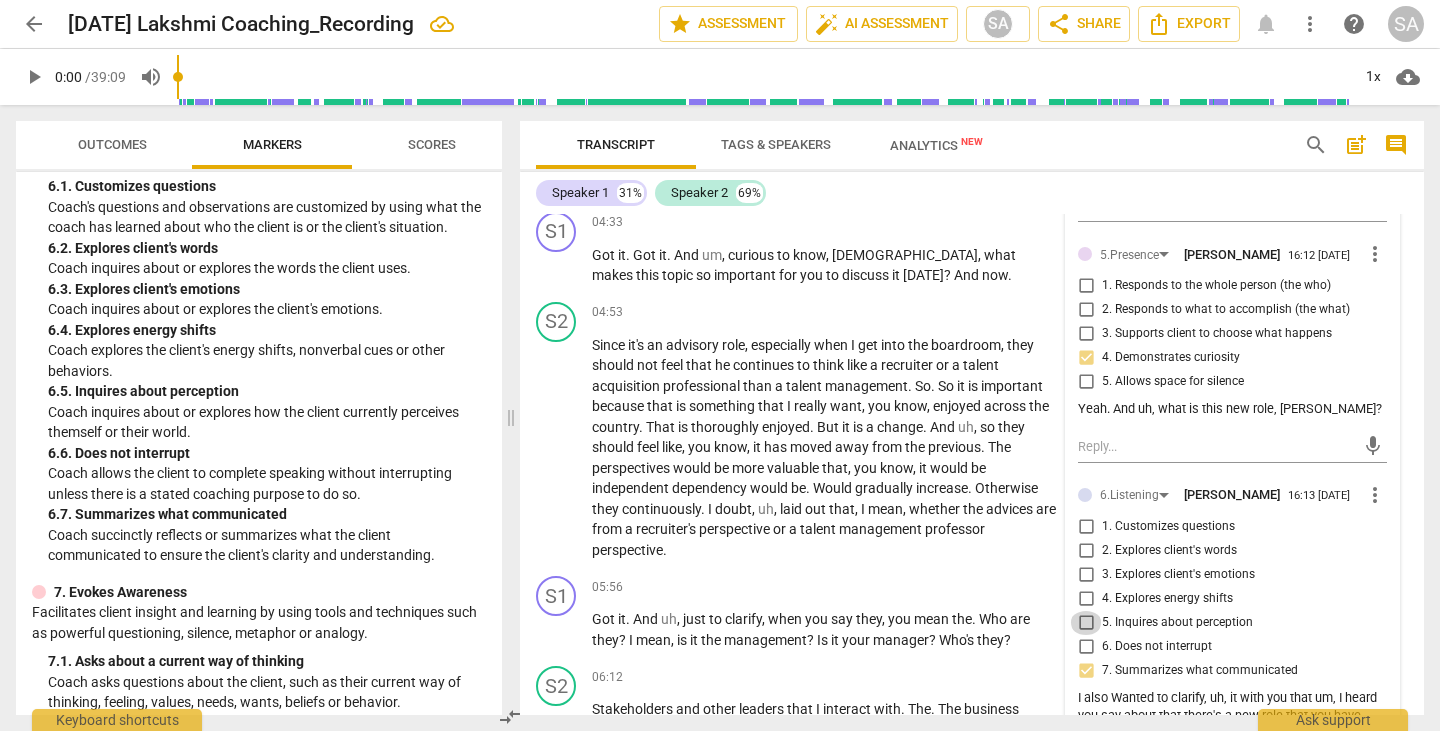click on "5. Inquires about perception" at bounding box center (1086, 623) 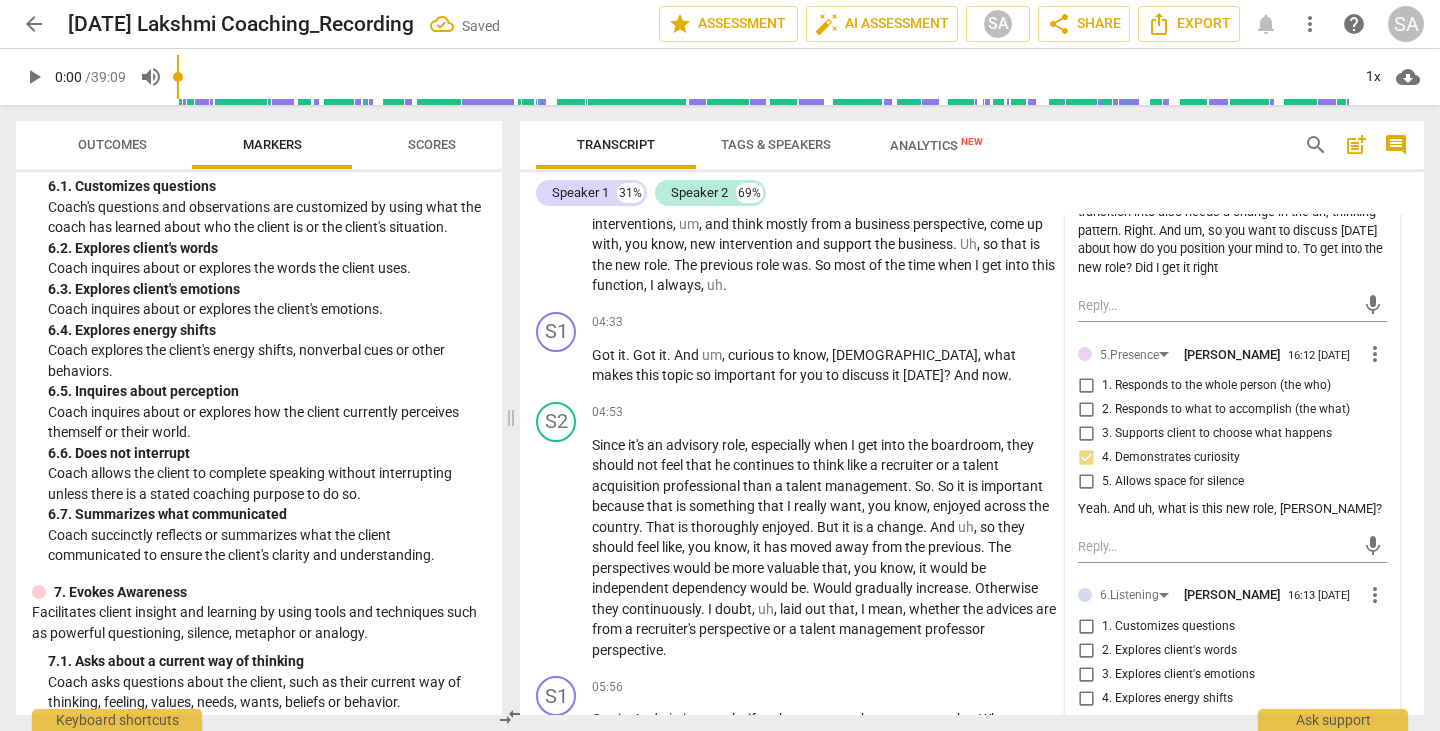 scroll, scrollTop: 1516, scrollLeft: 0, axis: vertical 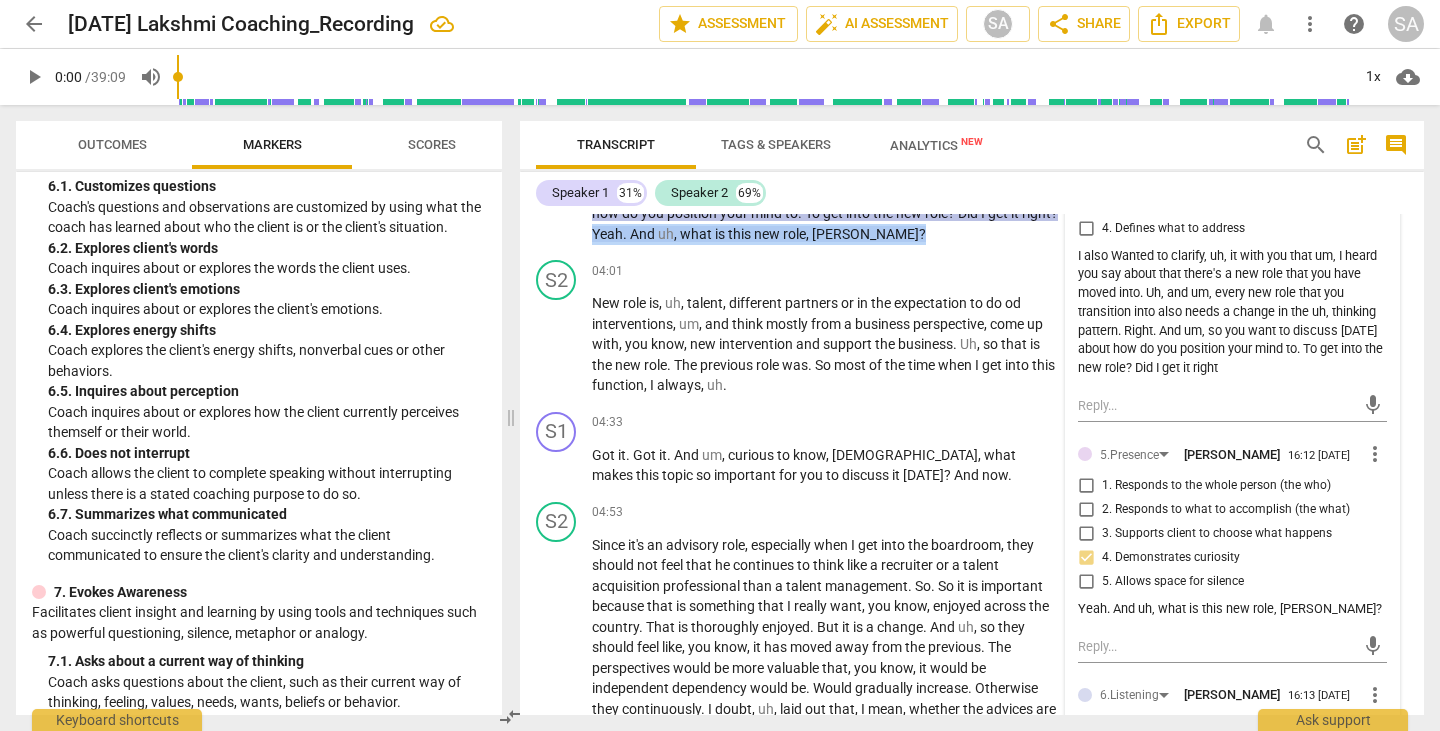 drag, startPoint x: 629, startPoint y: 232, endPoint x: 904, endPoint y: 244, distance: 275.2617 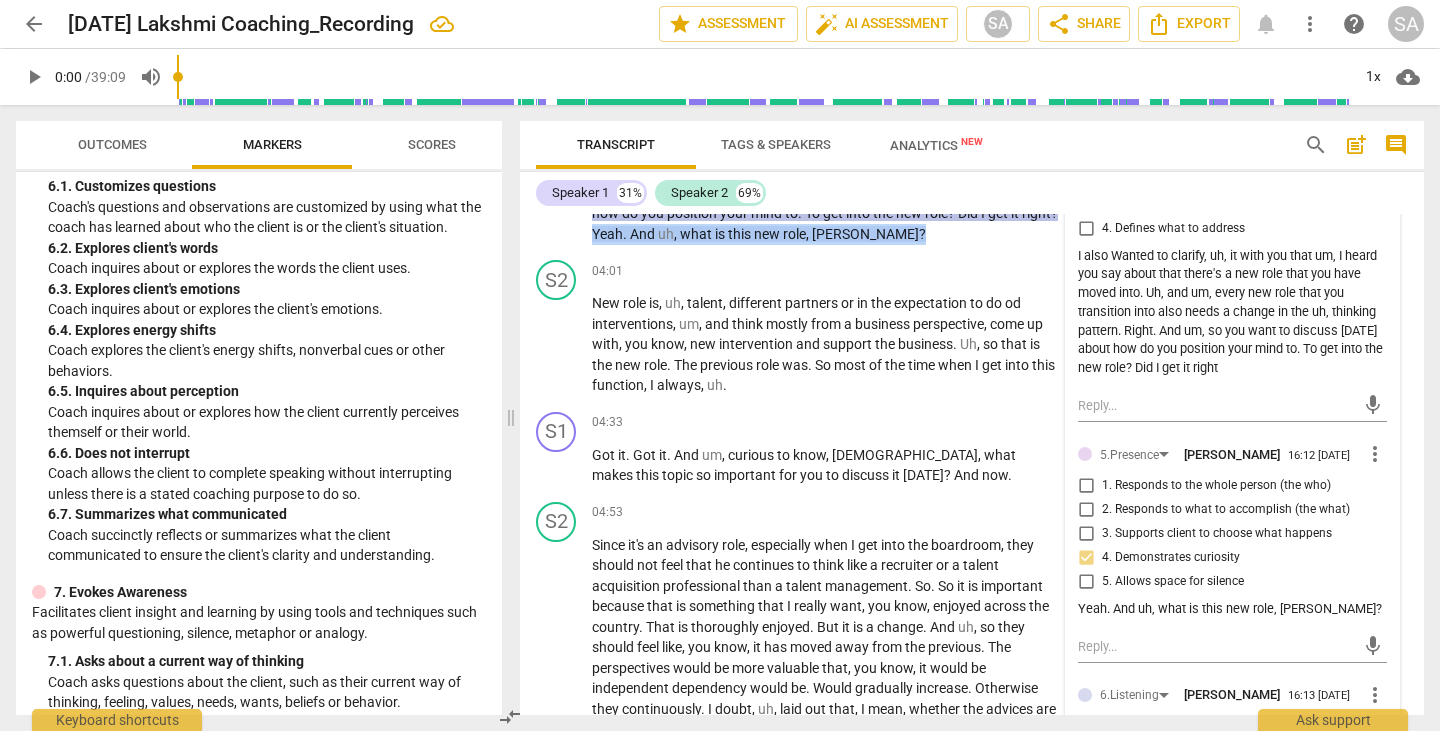 click on "It's   a   topic   clear   for   you ?   Yeah ,   yeah ,   yeah .   I   heard   a   couple   of   things .   And   just   to   clarify ,   you   know ,   I   also   Wanted   to   clarify ,   uh ,   it   with   you   that   um ,   I   heard   you   say   about   that   there's   a   new   role   that   you   have   moved   into .   Uh ,   and   um ,   every   new   role   that   you   transition   into   also   needs   a   change   in   the   uh ,   thinking   pattern .   Right .   And   um ,   so   you   want   to   discuss   today   about   how   do   you   position   your   mind   to .   To   get   into   the   new   role ?   Did   I   get   it   right ?   Yeah .   And   uh ,   what   is   this   new   role ,   Sanath ?" at bounding box center [826, 173] 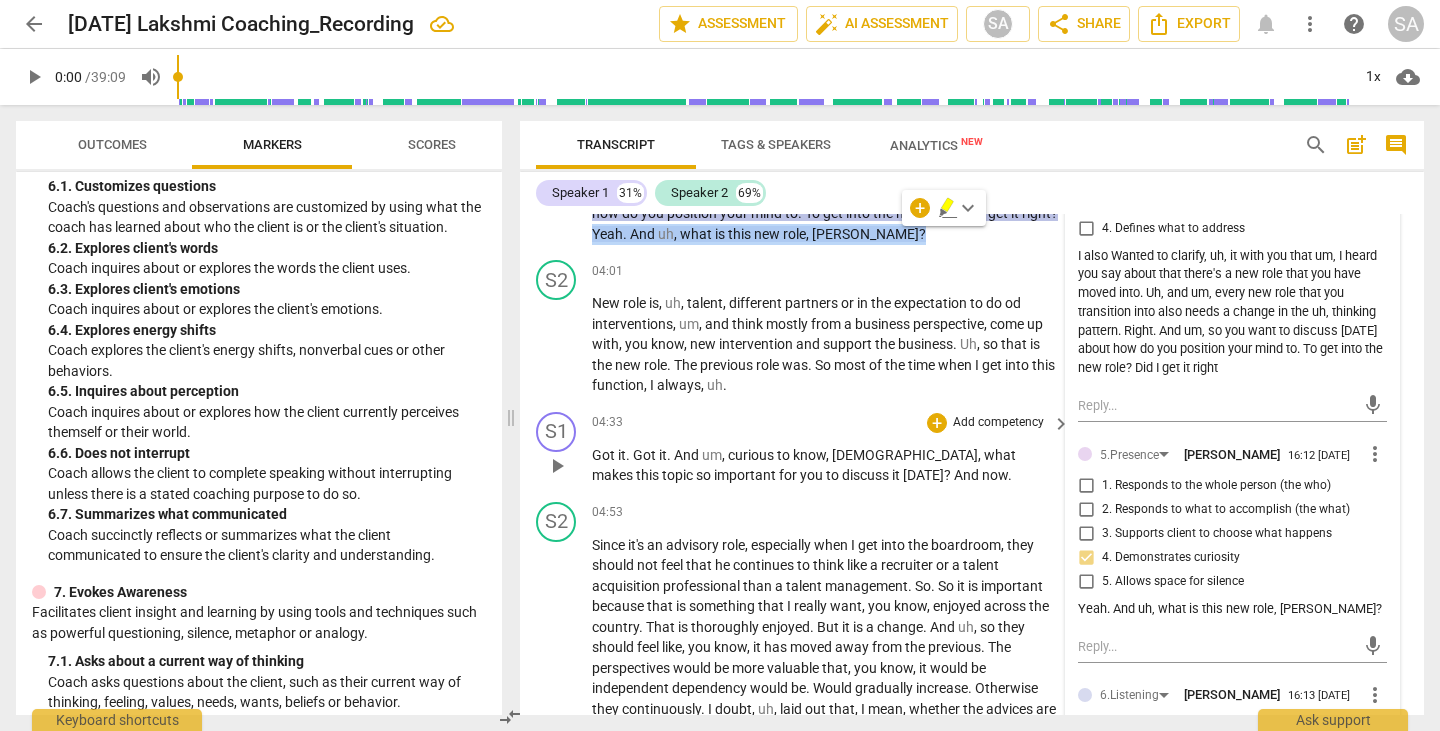 copy on "Yeah .   And   uh ,   what   is   this   new   role ,   Sanath ?" 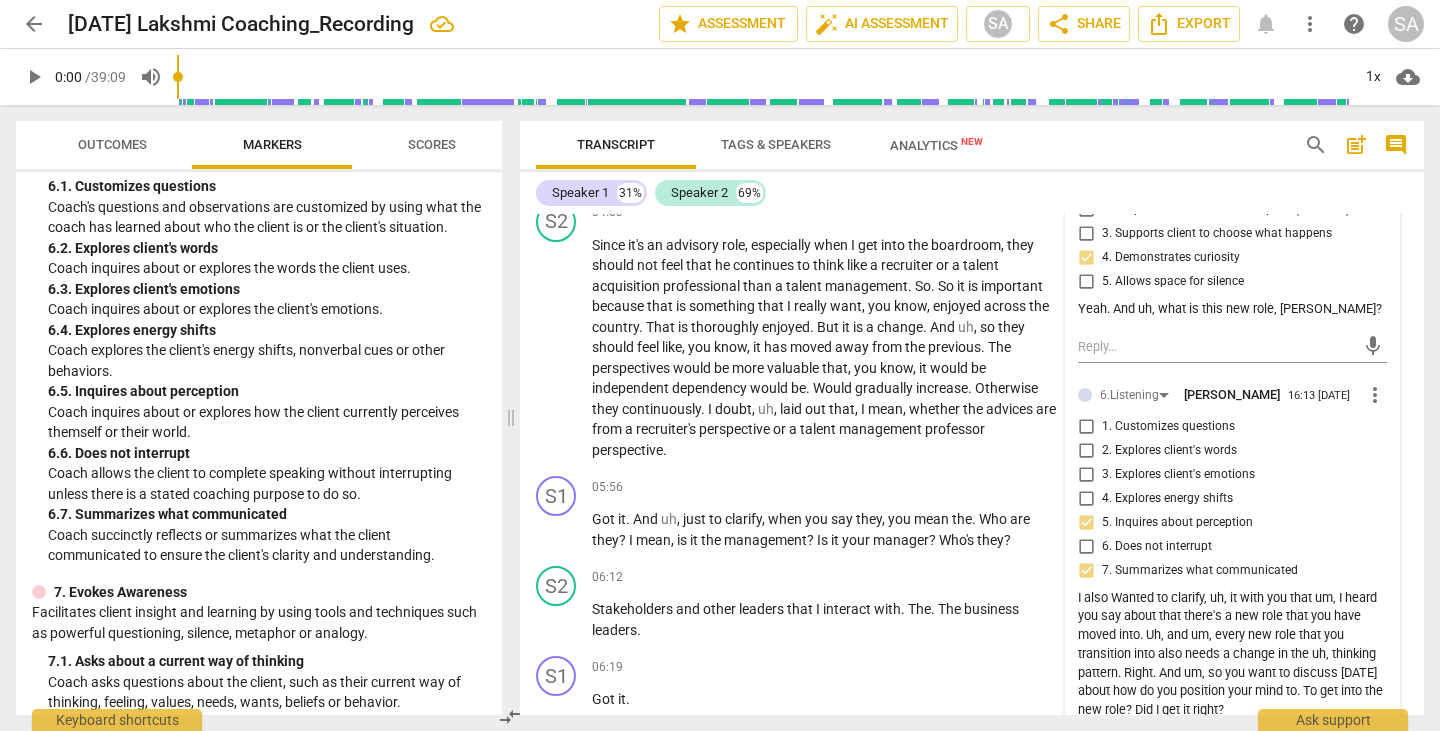 scroll, scrollTop: 2016, scrollLeft: 0, axis: vertical 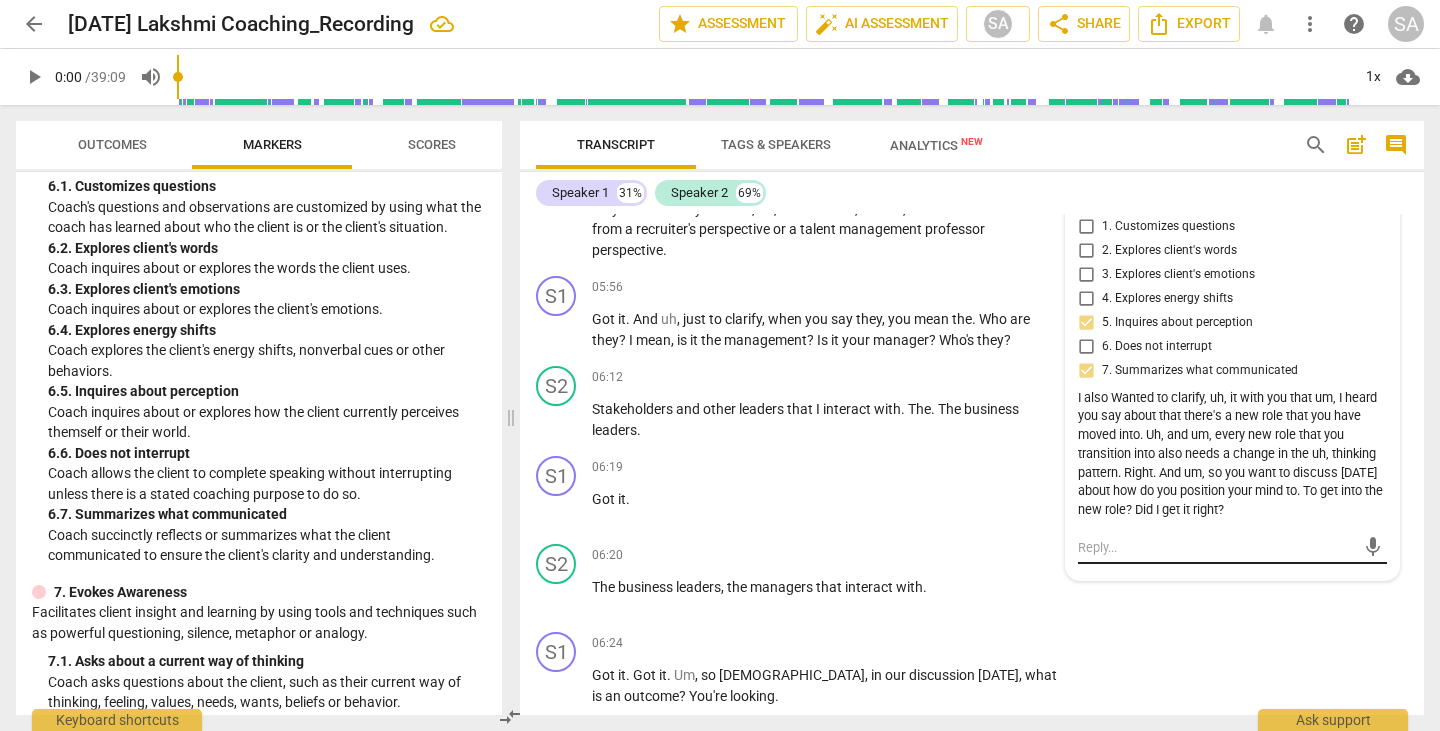 click at bounding box center [1216, 547] 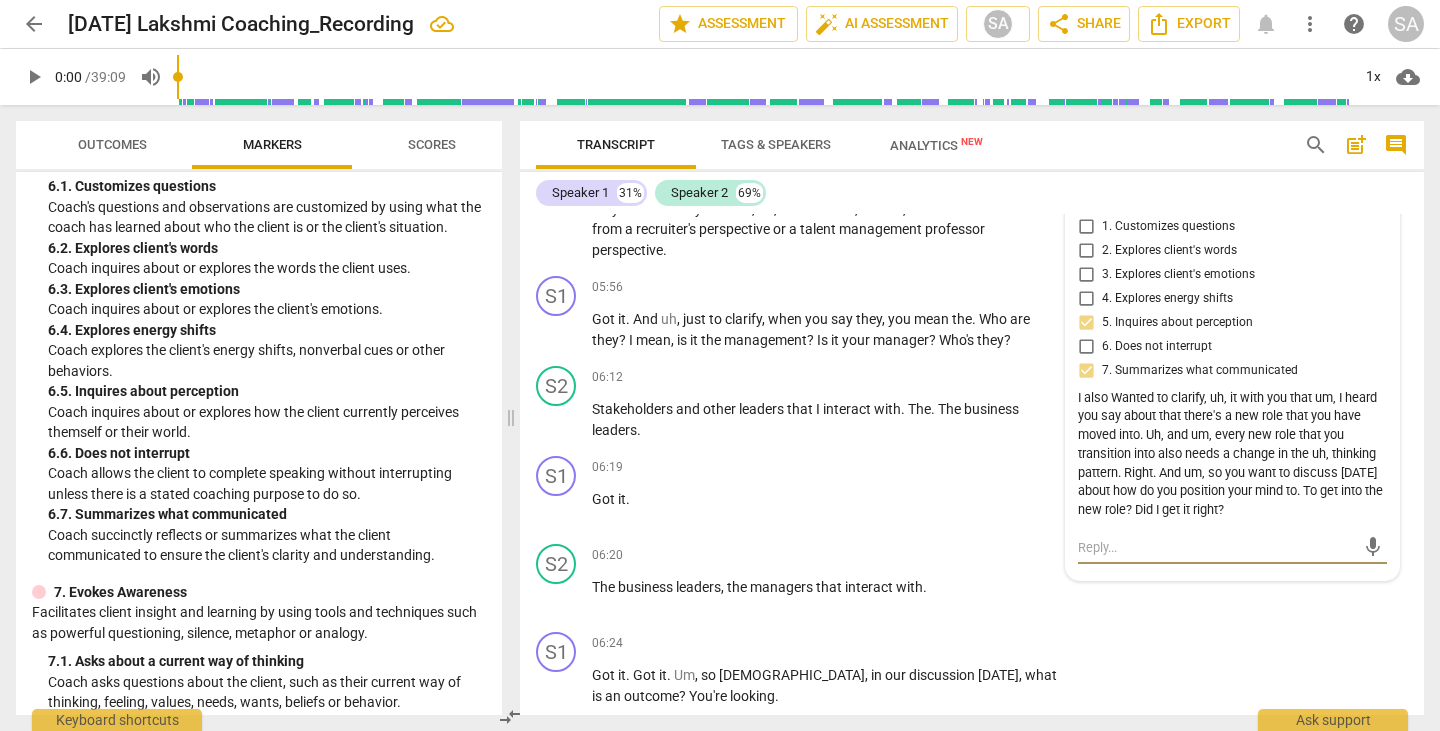 paste on "Yeah. And uh, what is this new role, Sanath?" 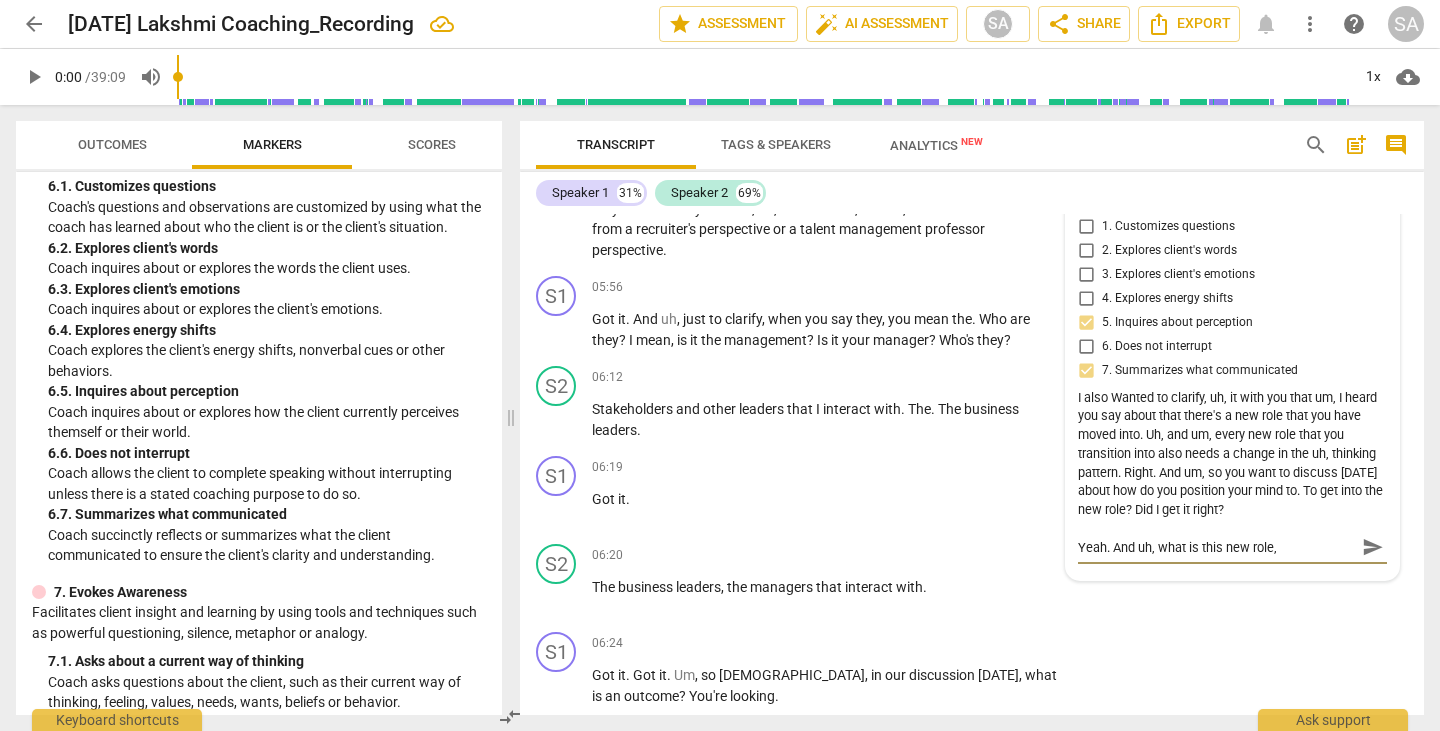 type on "Yeah. And uh, what is this new role, Sanath?" 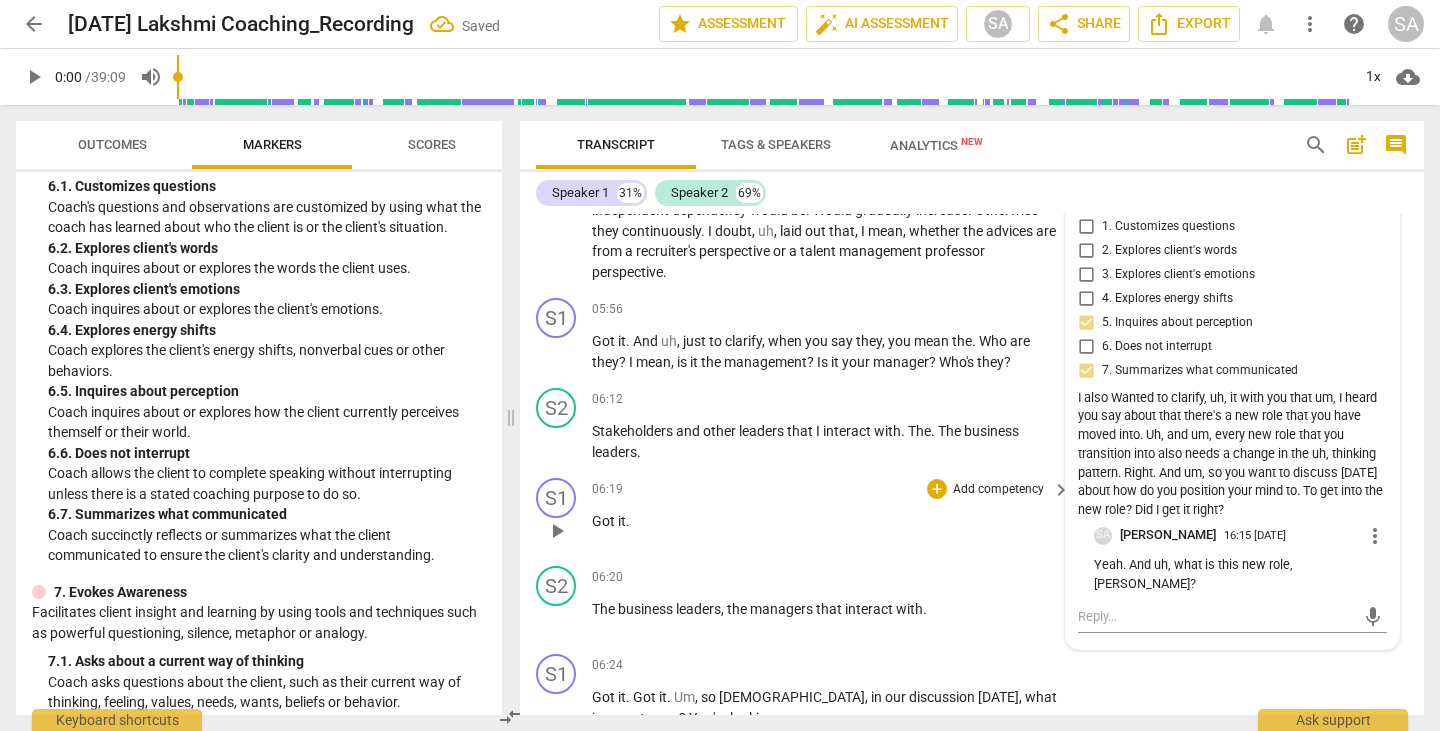 click on "S1 play_arrow pause 06:19 + Add competency keyboard_arrow_right Got   it ." at bounding box center (972, 514) 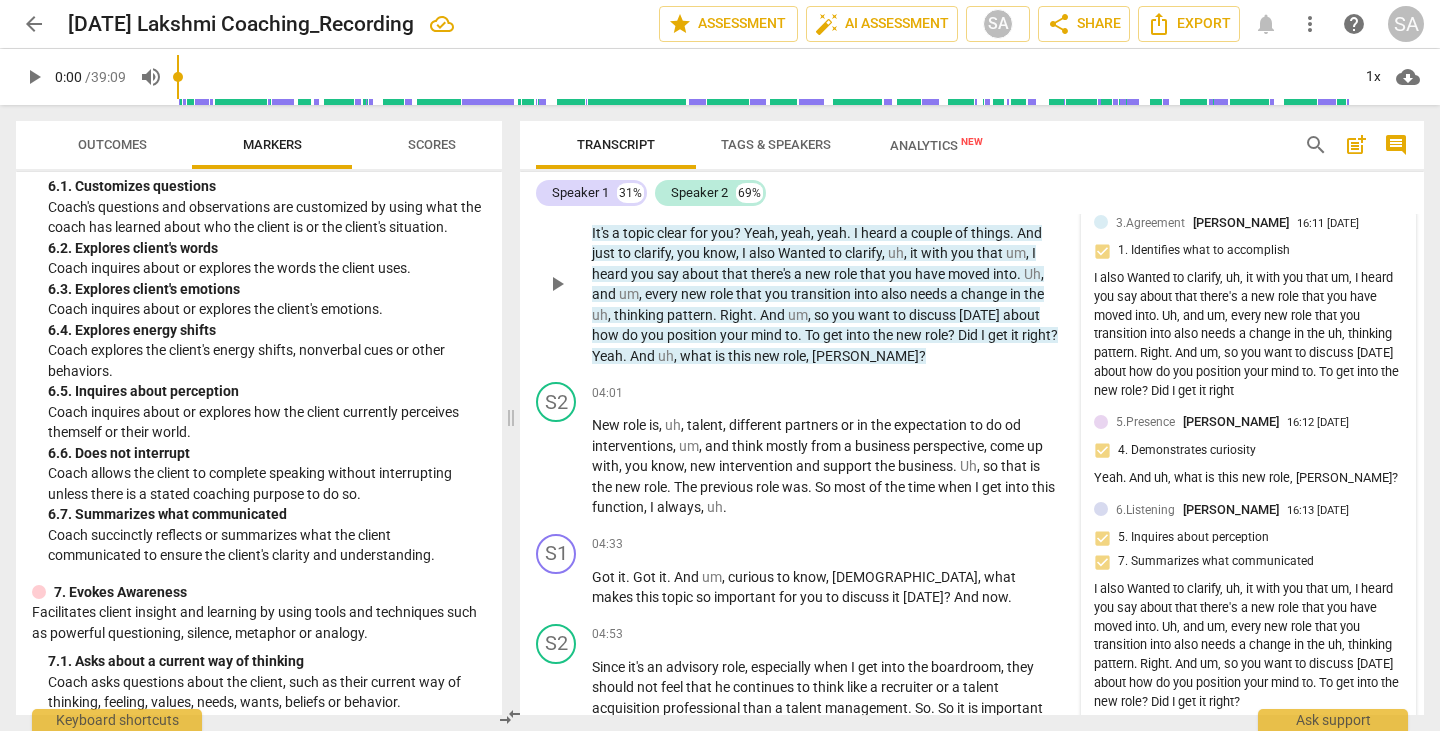 scroll, scrollTop: 1216, scrollLeft: 0, axis: vertical 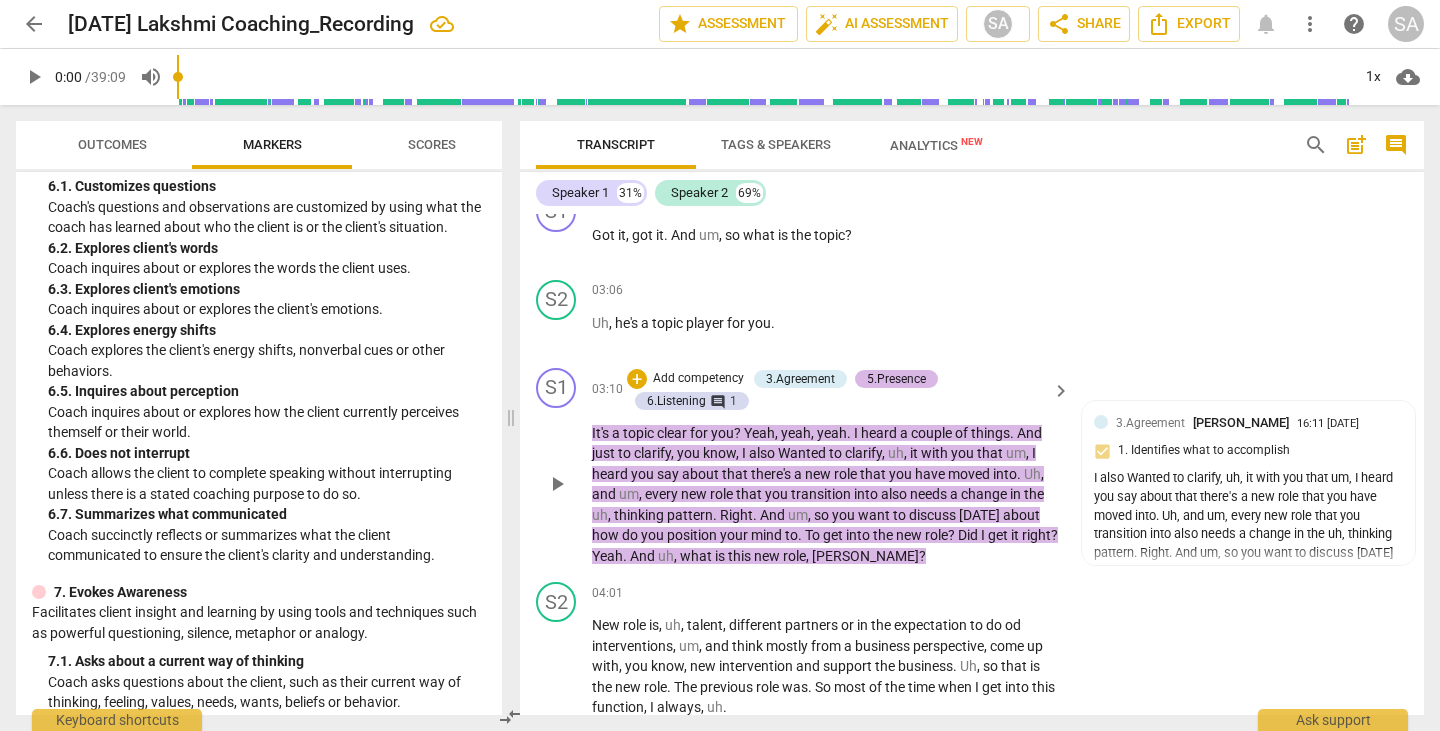 click on "5.Presence" at bounding box center [896, 379] 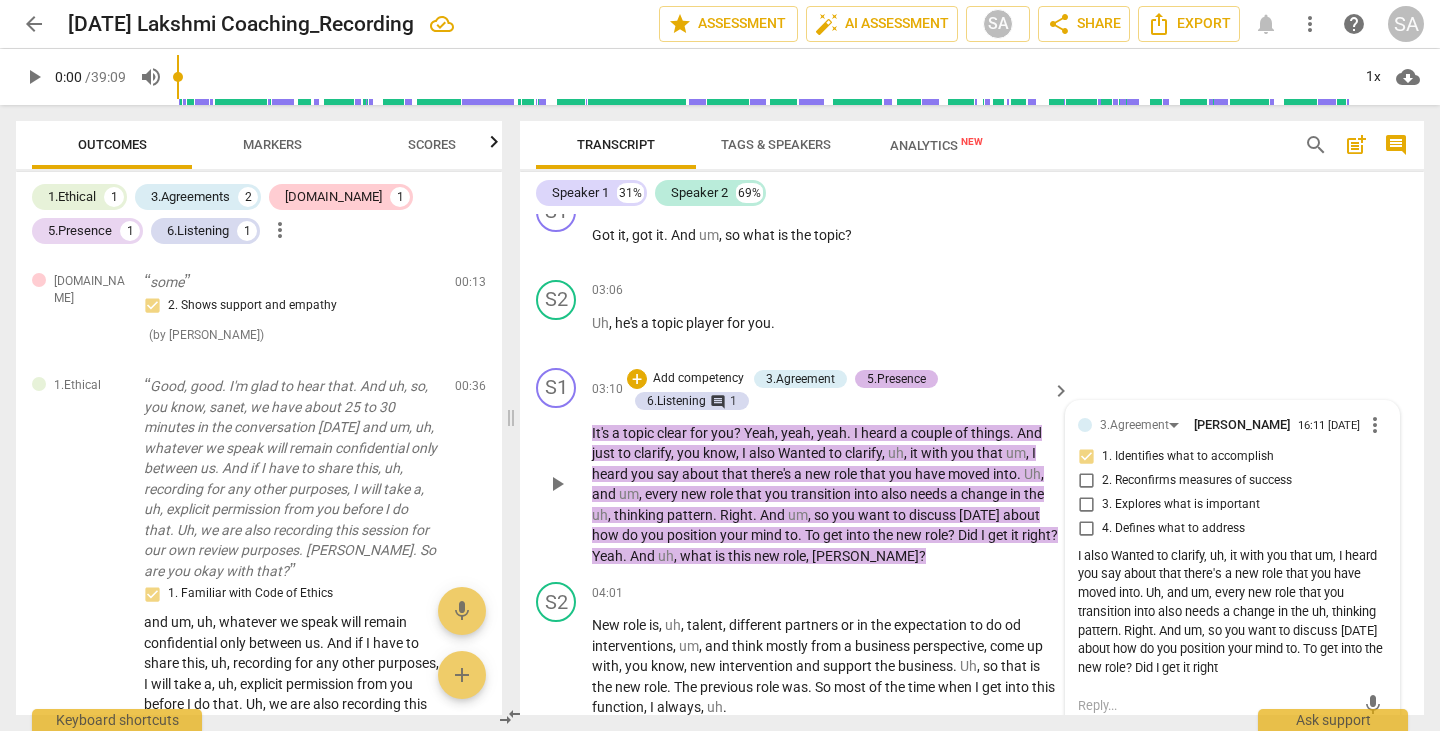 scroll, scrollTop: 1069, scrollLeft: 0, axis: vertical 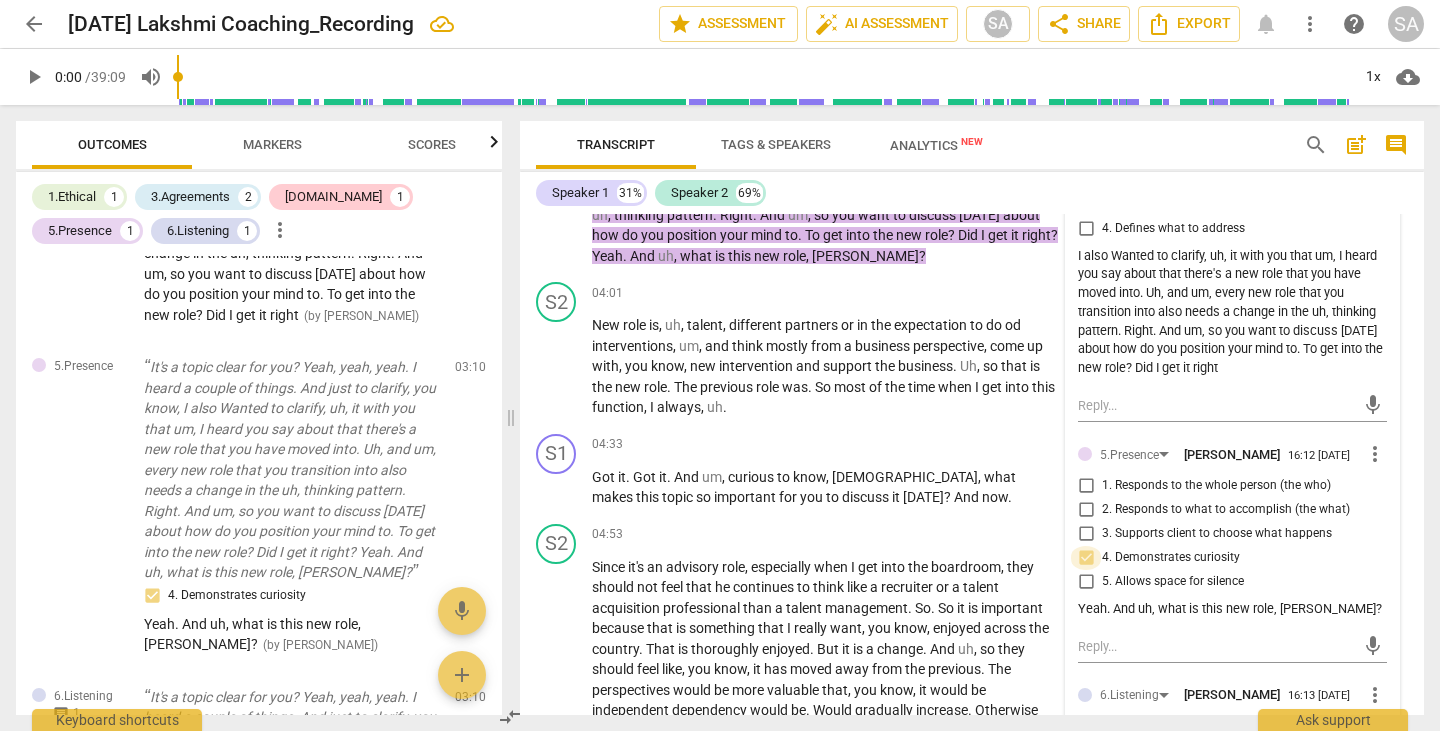 click on "4. Demonstrates curiosity" at bounding box center (1086, 558) 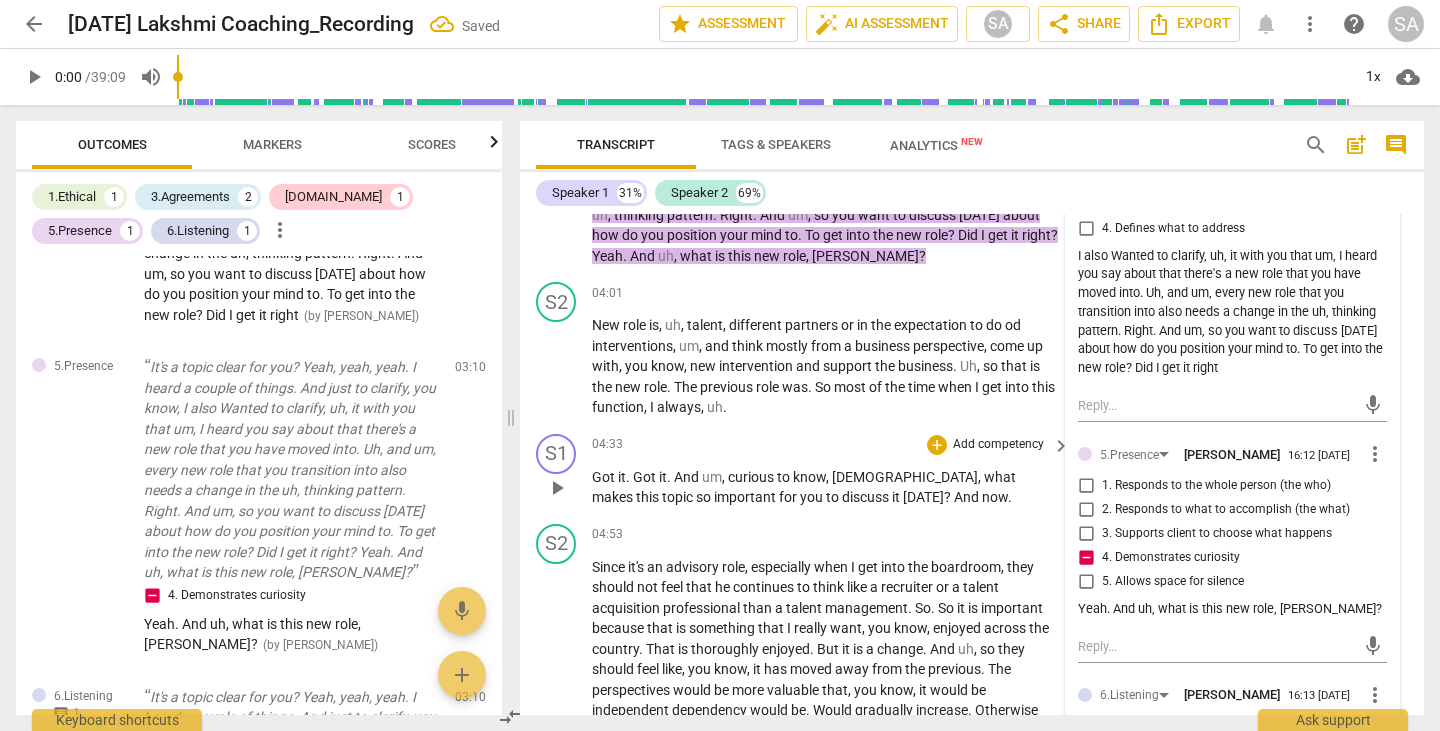 click on "S1 play_arrow pause 04:33 + Add competency keyboard_arrow_right Got   it .   Got   it .   And   um ,   curious   to   know ,   Sunit ,   what   makes   this   topic   so   important   for   you   to   discuss   it   today ?   And   now ." at bounding box center (972, 471) 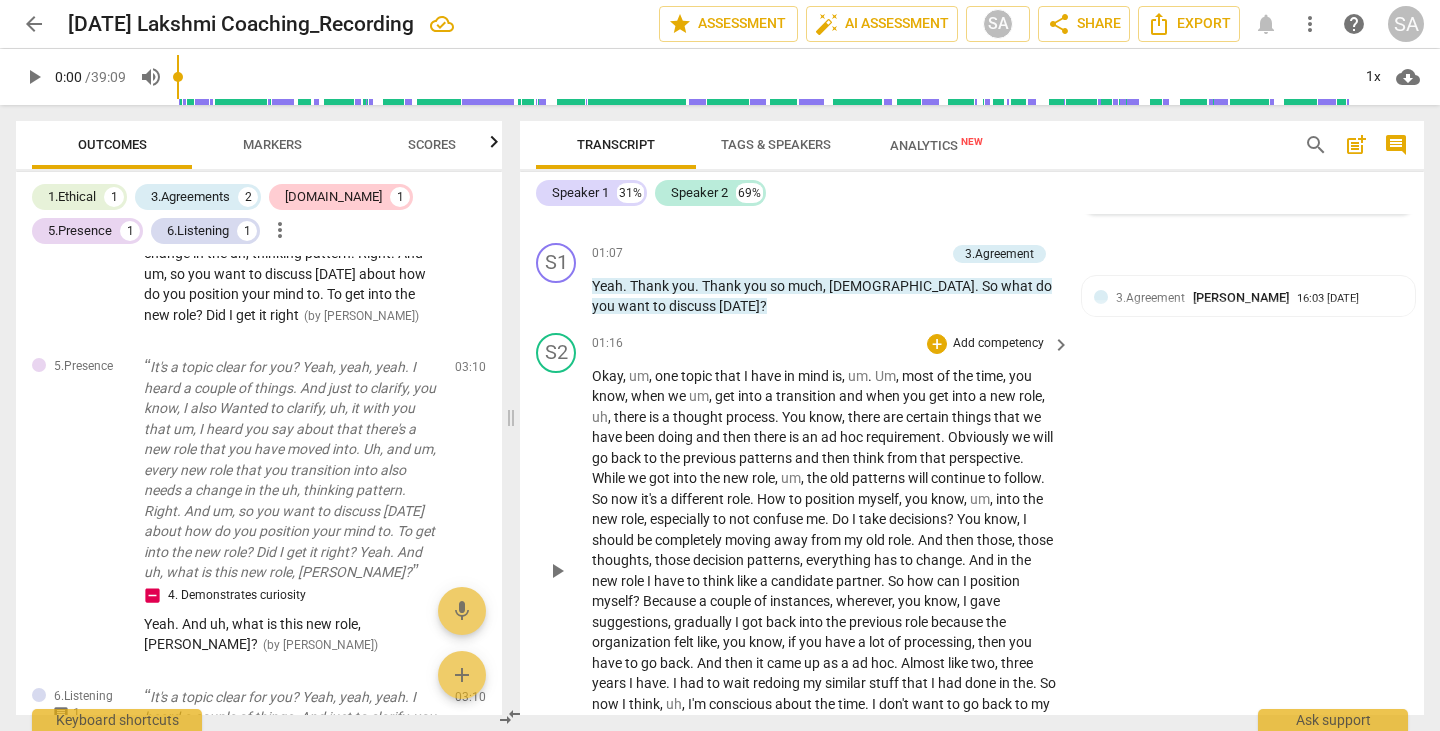 scroll, scrollTop: 716, scrollLeft: 0, axis: vertical 